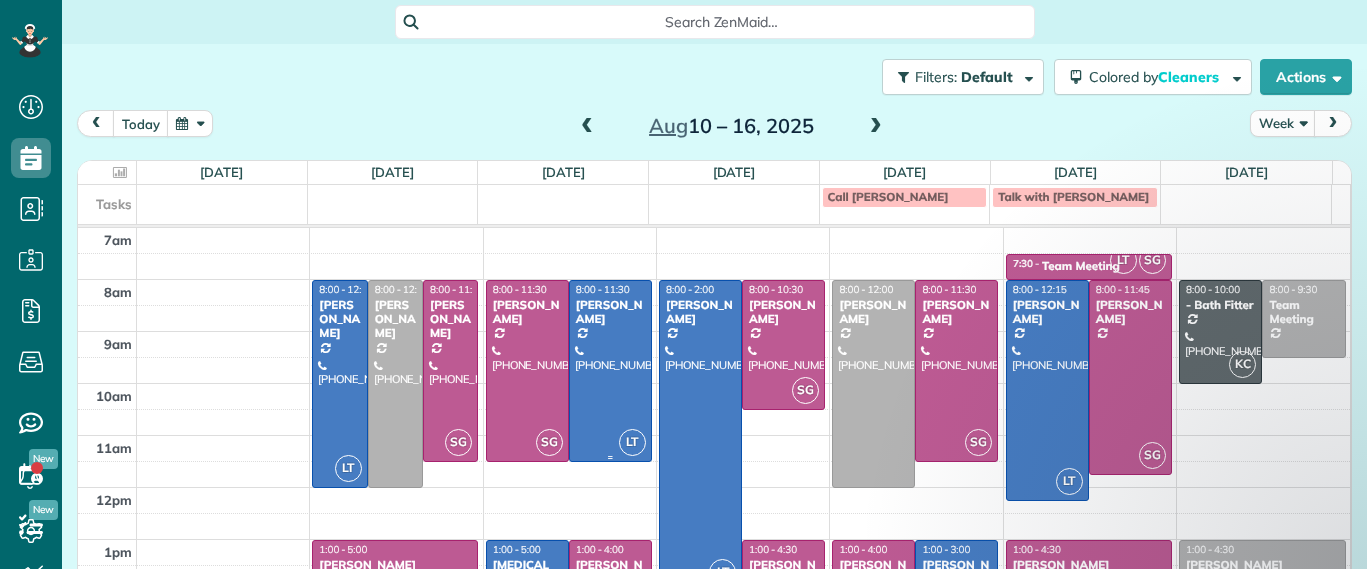 scroll, scrollTop: 0, scrollLeft: 0, axis: both 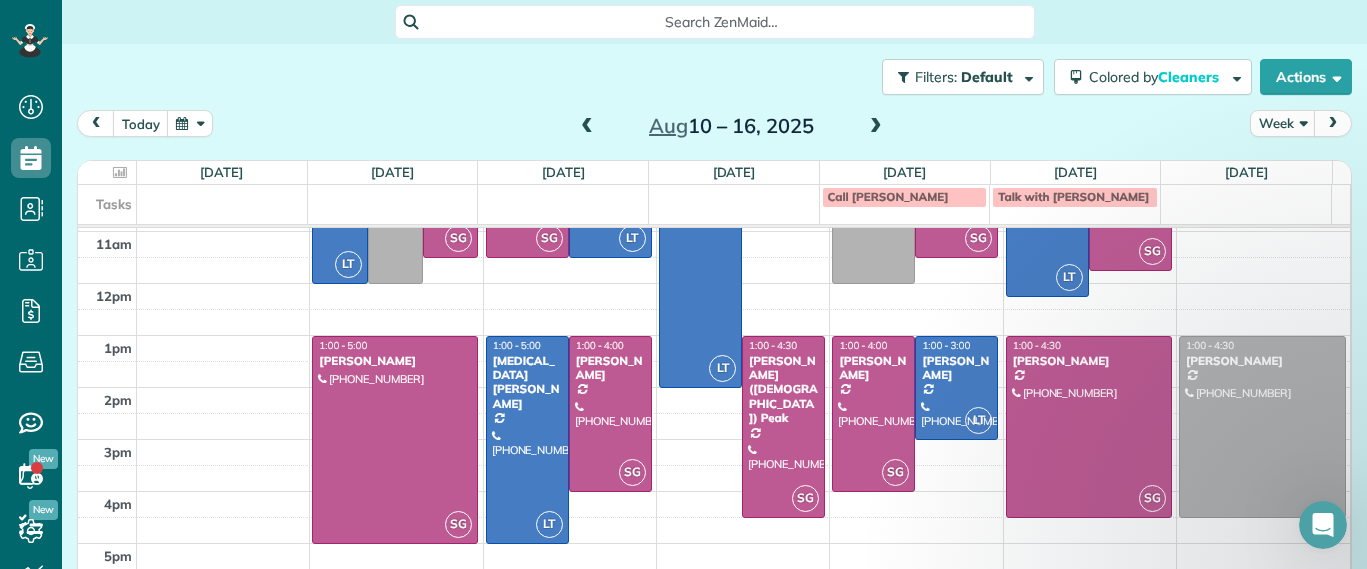 click at bounding box center (587, 127) 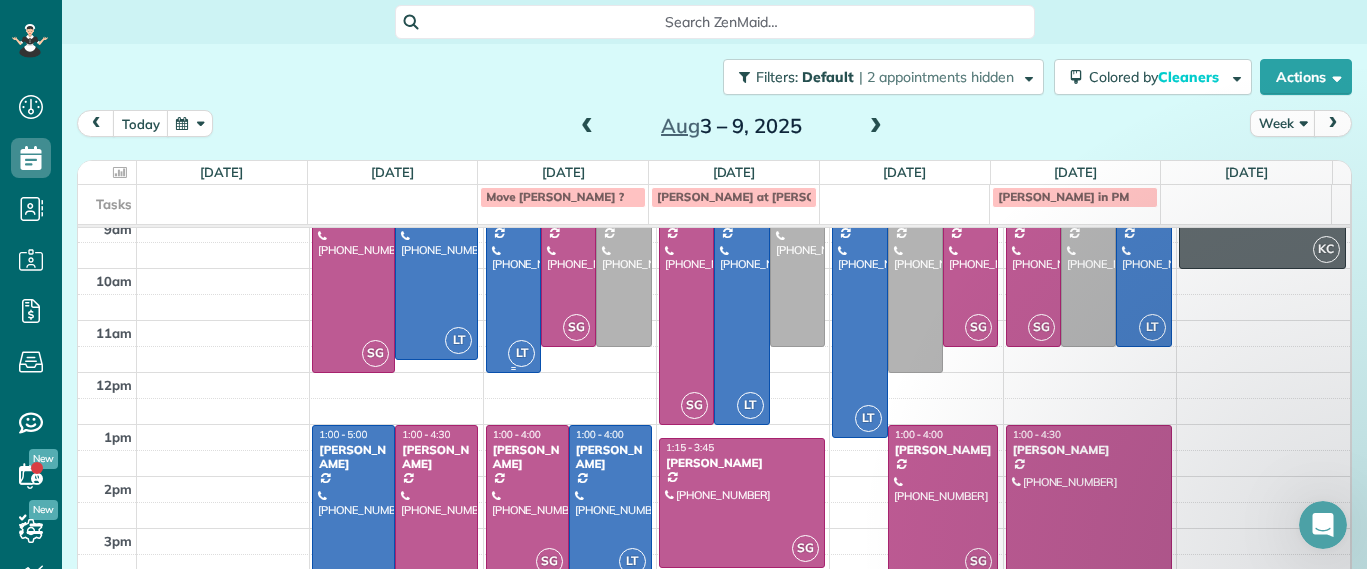 scroll, scrollTop: 224, scrollLeft: 0, axis: vertical 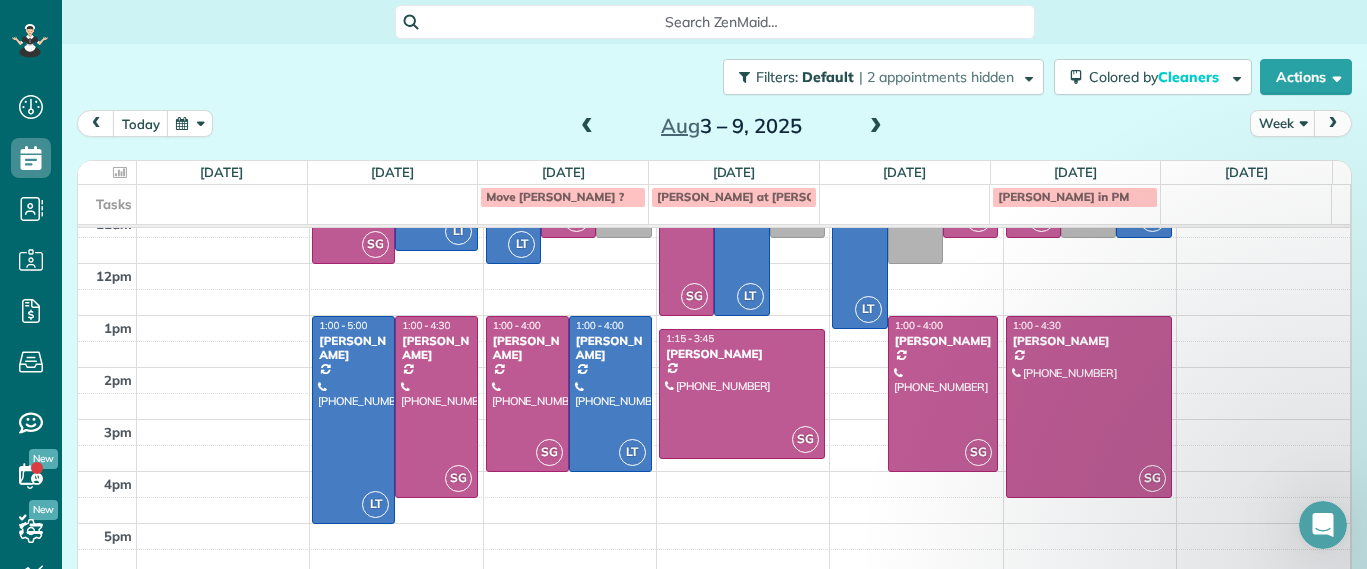 click at bounding box center (876, 127) 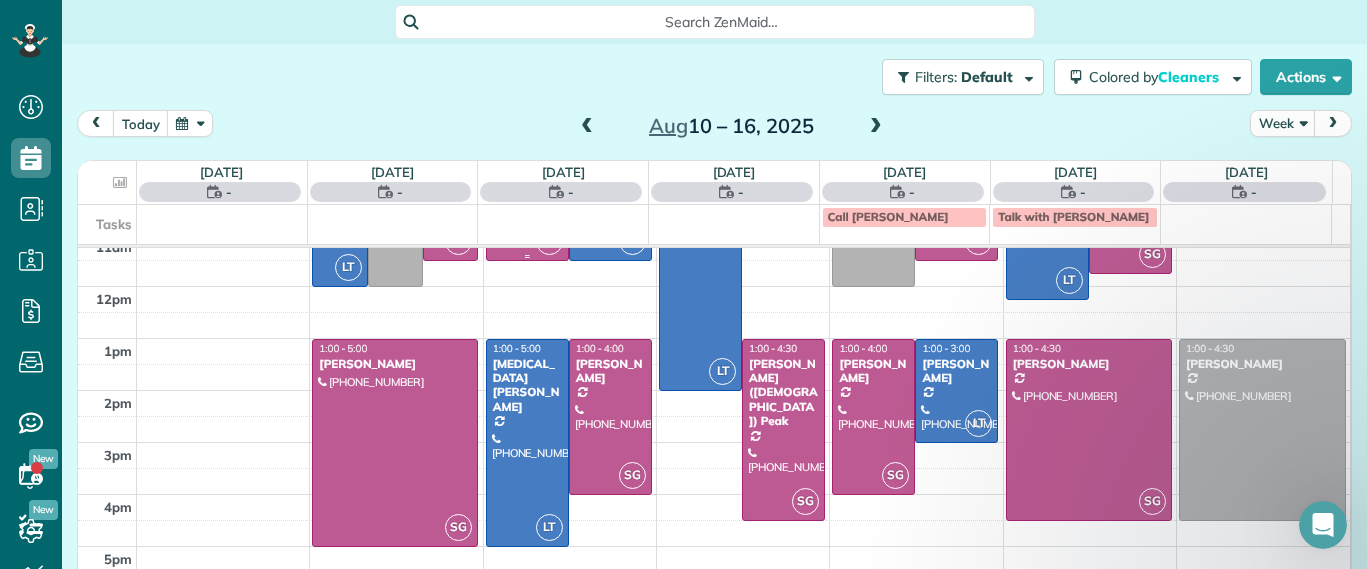 scroll, scrollTop: 224, scrollLeft: 0, axis: vertical 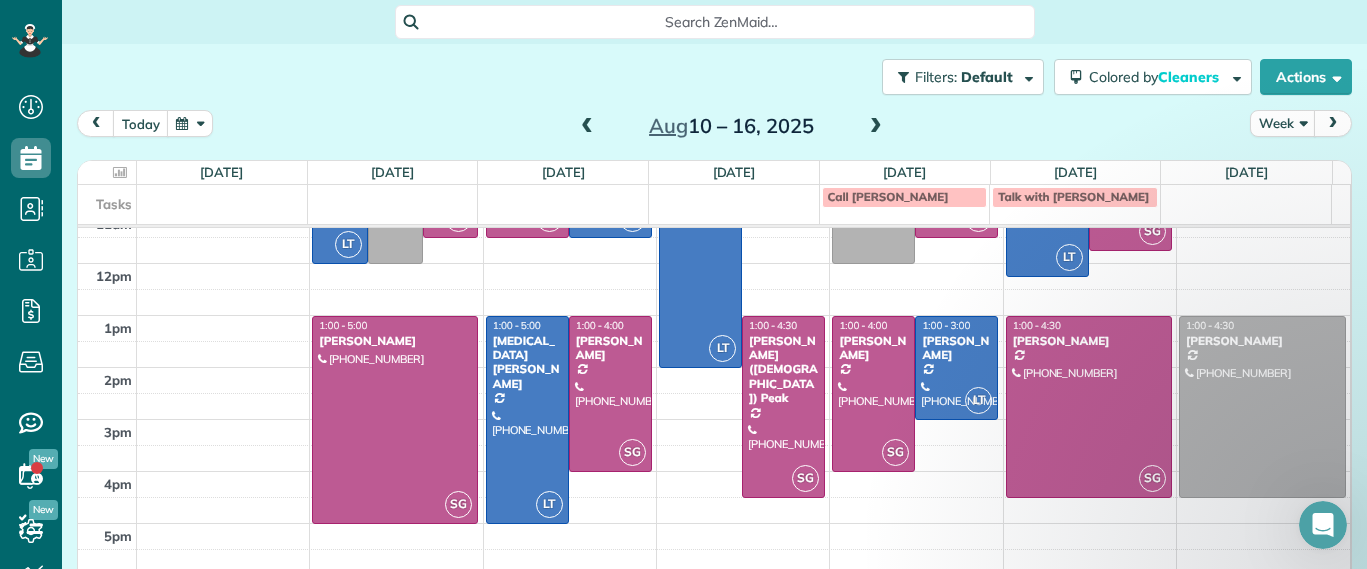 click at bounding box center (587, 127) 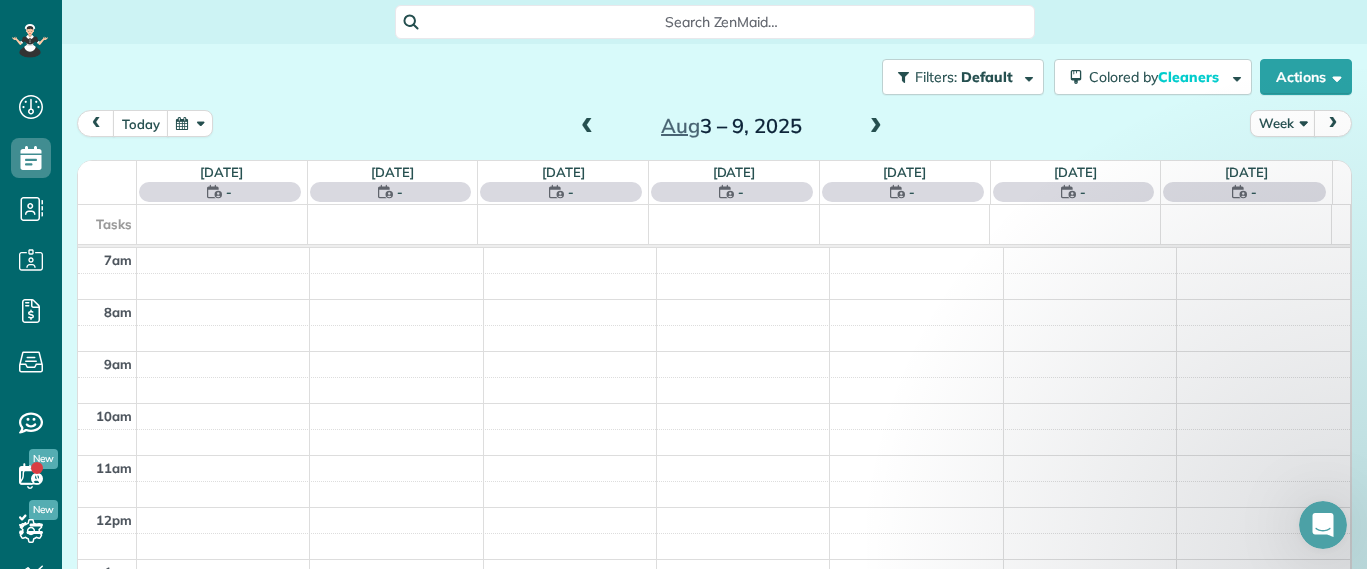 click at bounding box center [587, 127] 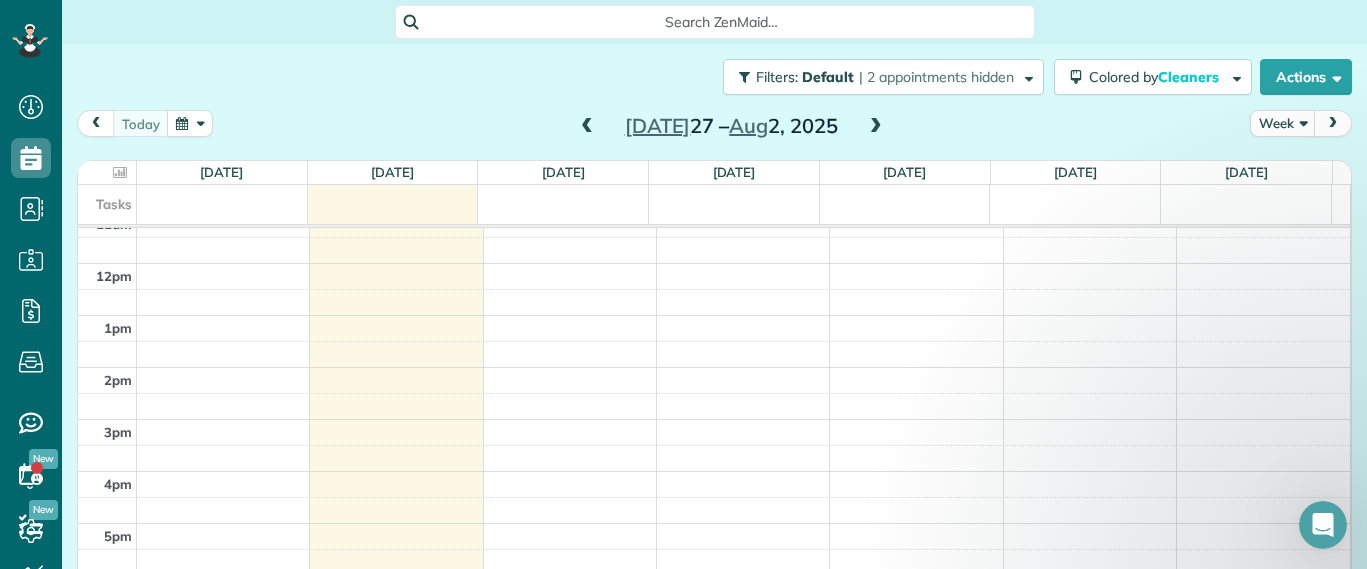 scroll, scrollTop: 0, scrollLeft: 0, axis: both 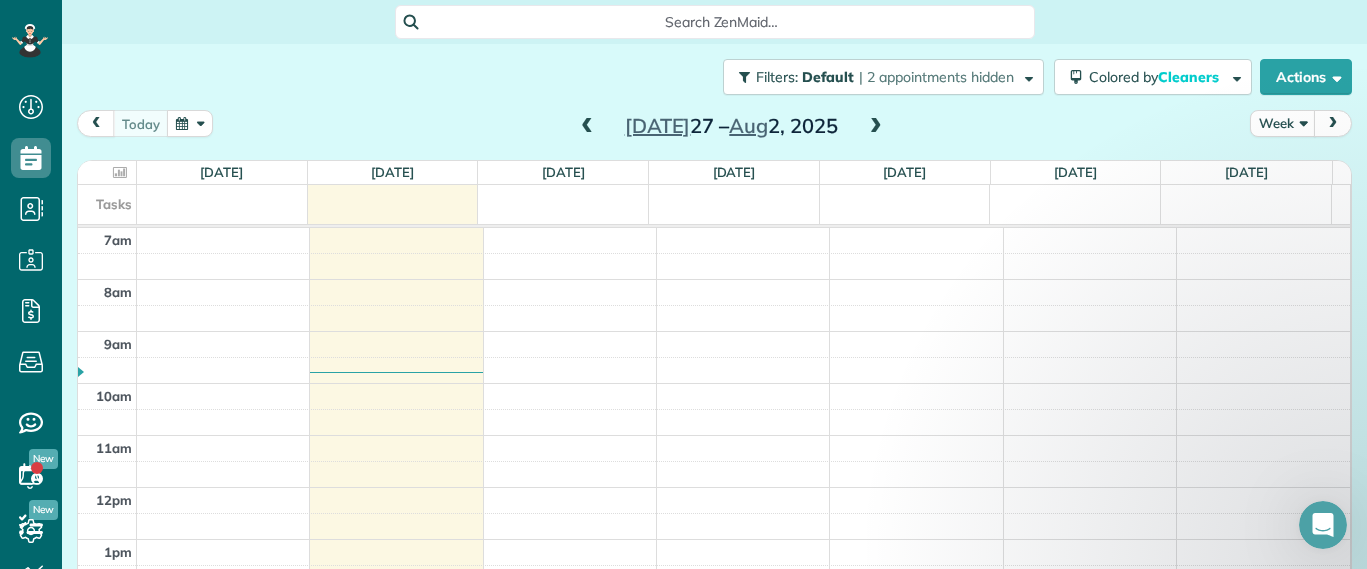 click at bounding box center (876, 127) 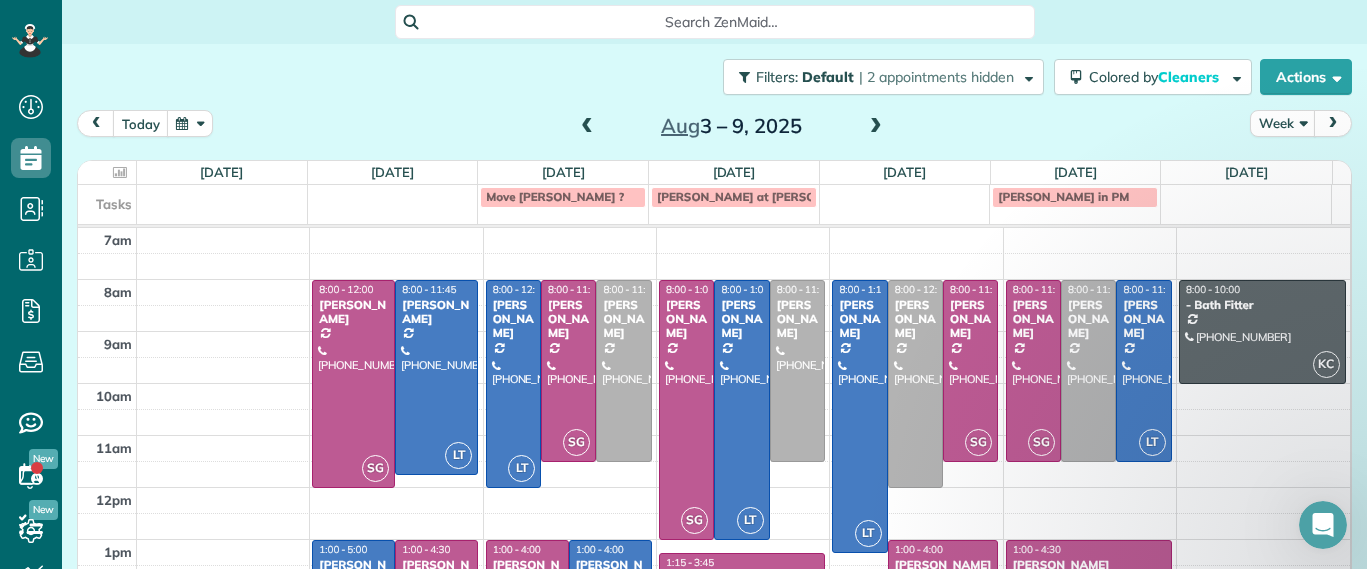 click at bounding box center [587, 127] 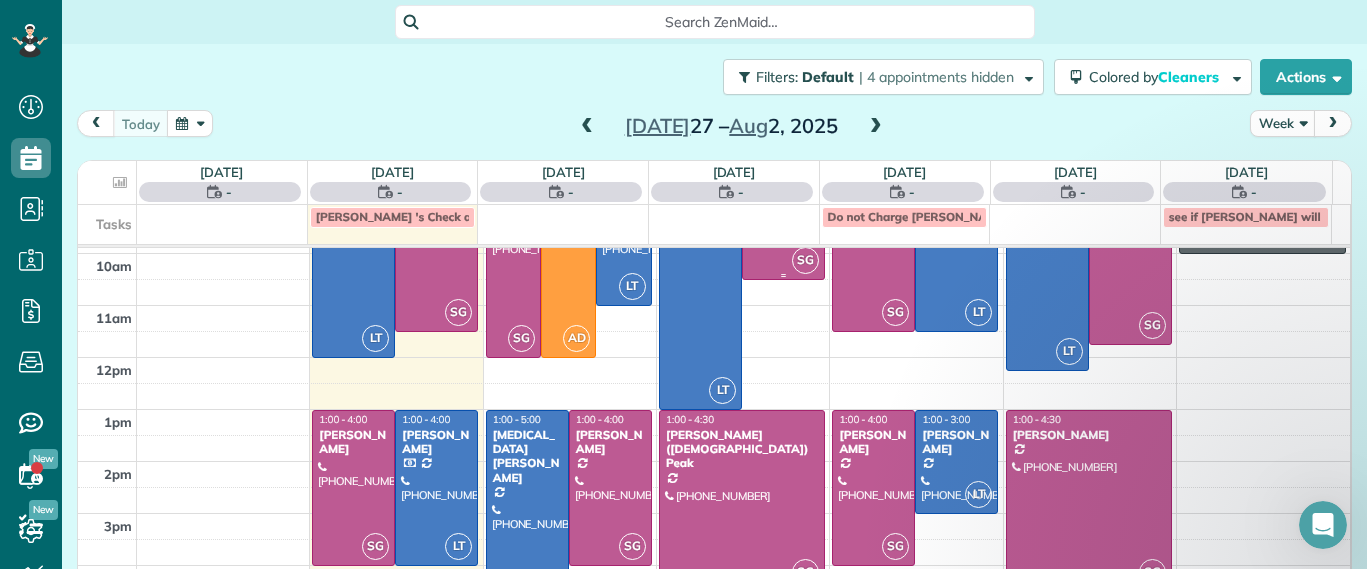 scroll, scrollTop: 224, scrollLeft: 0, axis: vertical 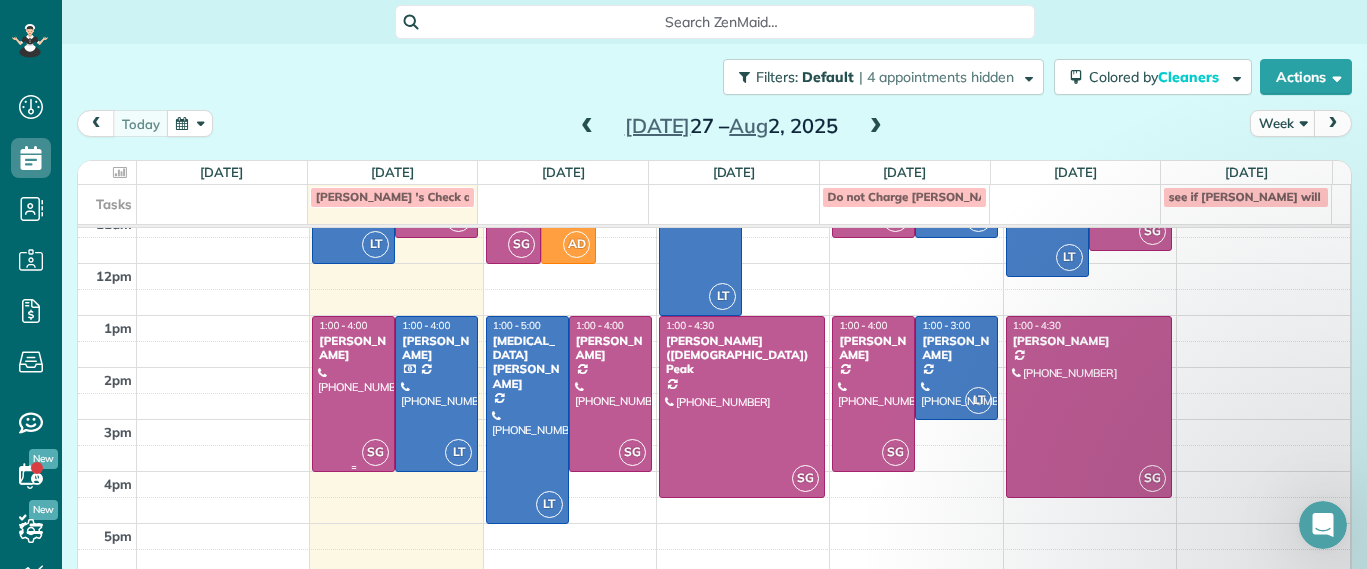 click at bounding box center (353, 394) 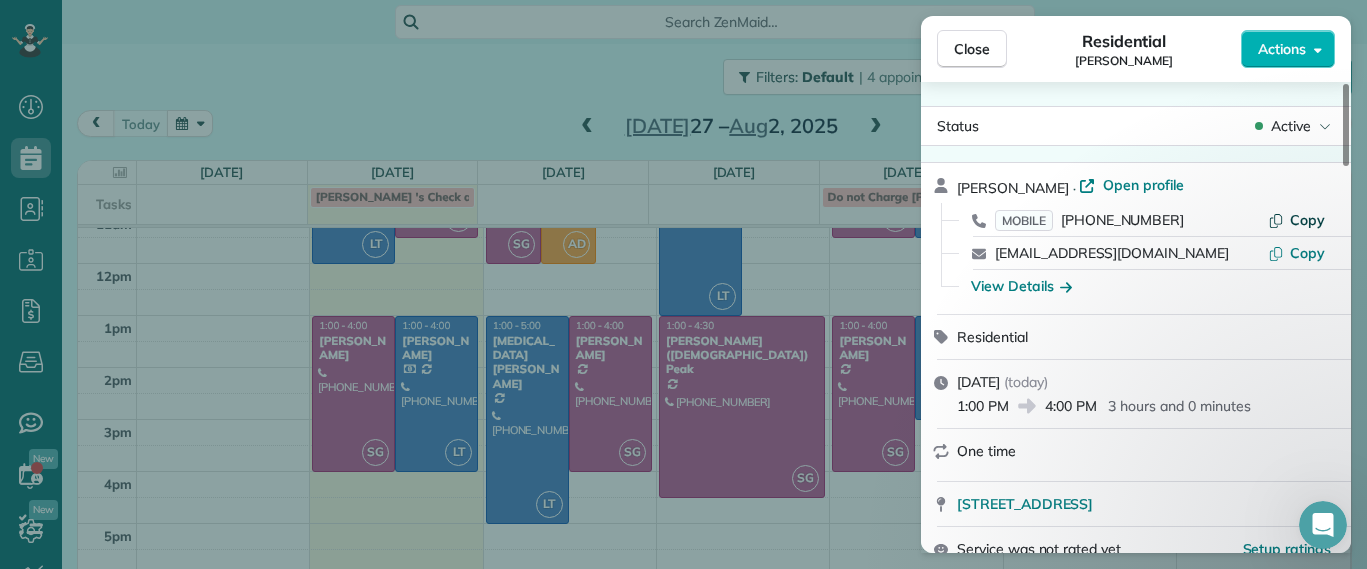 click on "Copy" at bounding box center (1307, 220) 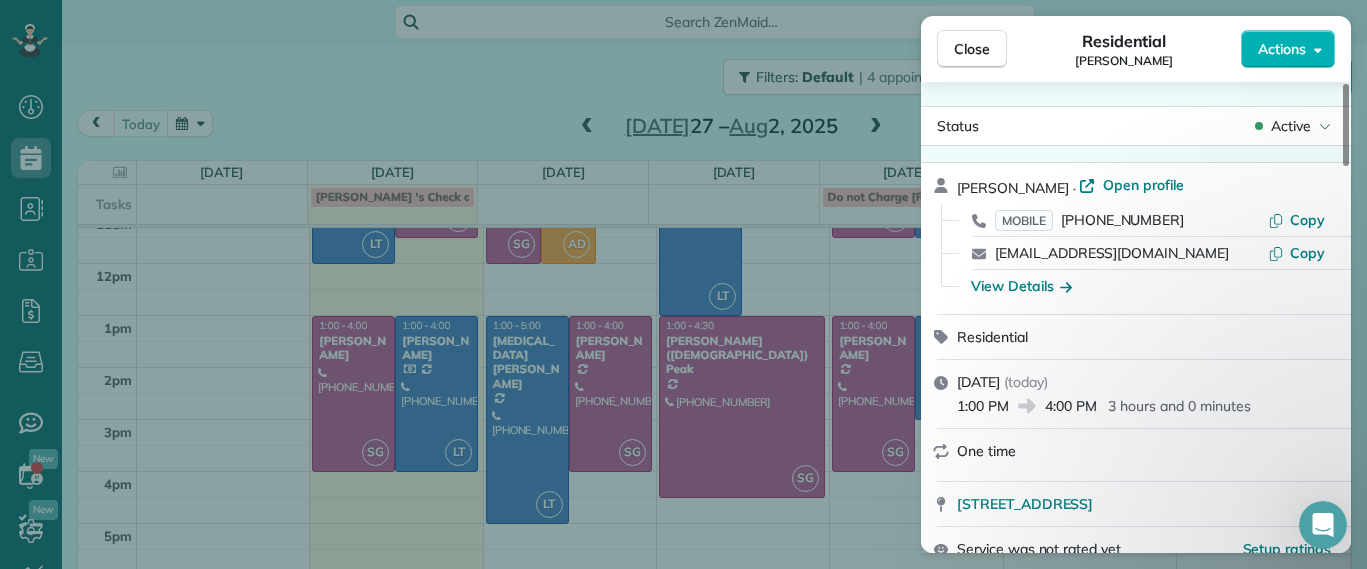 click on "Close Residential [PERSON_NAME] Actions Status Active [PERSON_NAME] · Open profile MOBILE [PHONE_NUMBER] Copy [EMAIL_ADDRESS][DOMAIN_NAME] Copy View Details Residential [DATE] ( [DATE] ) 1:00 PM 4:00 PM 3 hours and 0 minutes One time [STREET_ADDRESS] Service was not rated yet Setup ratings Cleaners Time in and out Assign Invite Cleaners [PERSON_NAME] 1:00 PM 4:00 PM Checklist Try Now Keep this appointment up to your standards. Stay on top of every detail, keep your cleaners organised, and your client happy. Assign a checklist Watch a 5 min demo Billing Billing actions Service Add an item Overcharge $0.00 Discount $0.00 Coupon discount - Primary tax - Secondary tax - Total appointment price $0.00 Tips collected New feature! $0.00 [PERSON_NAME] as paid Total including tip $0.00 Get paid online in no-time! Send an invoice and reward your cleaners with tips Charge customer credit card Appointment custom fields Man Hours 3 Type of Cleaning  Priority Cleaning Reason for Skip - Work items Notes" at bounding box center (683, 284) 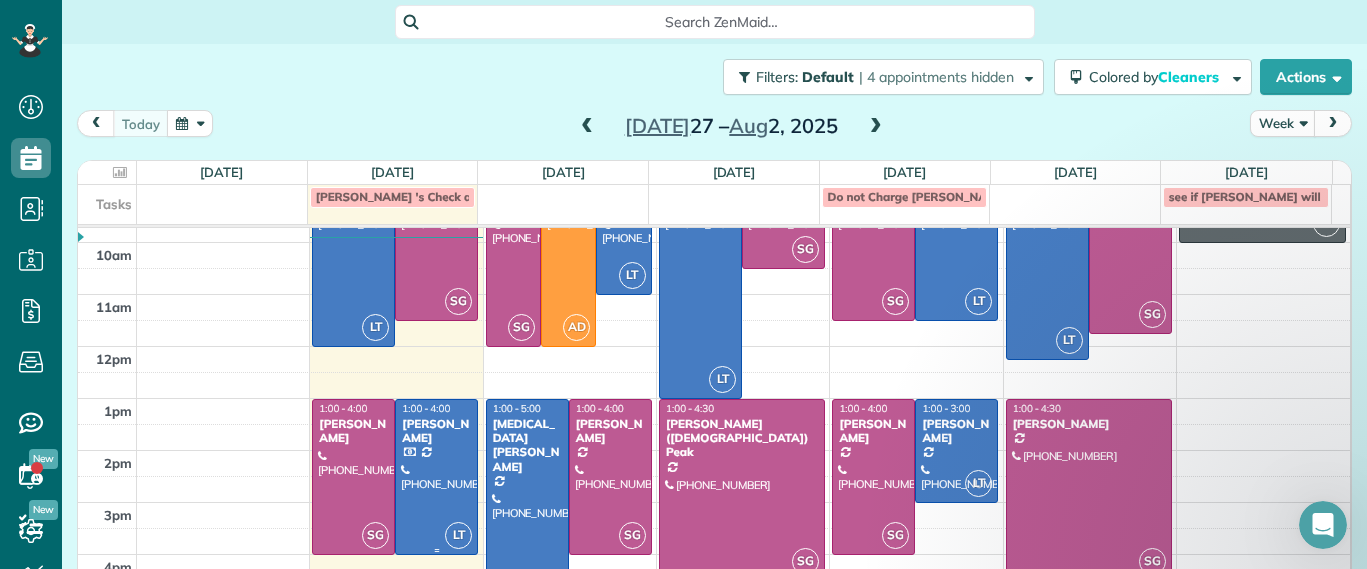 scroll, scrollTop: 99, scrollLeft: 0, axis: vertical 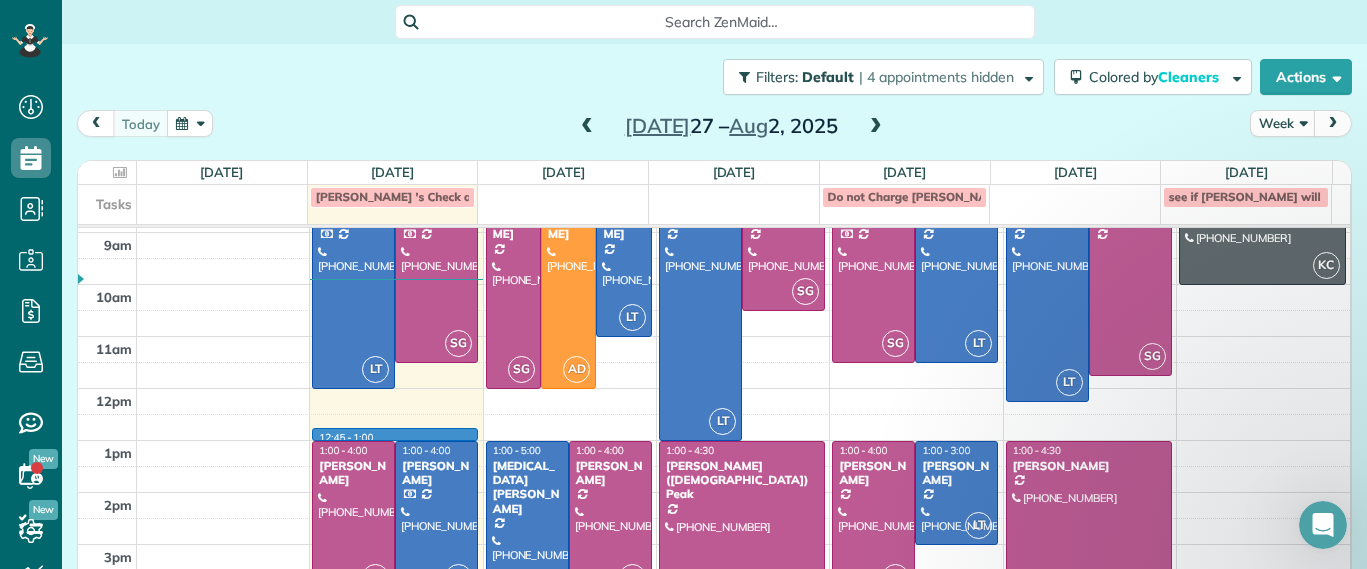 click on "7am 8am 9am 10am 11am 12pm 1pm 2pm 3pm 4pm 5pm 12:45 - 1:00 LT 8:00 - 12:00 [PERSON_NAME] [PHONE_NUMBER] [STREET_ADDRESS][GEOGRAPHIC_DATA] 8:00 - 11:30 [PERSON_NAME] [PHONE_NUMBER] [STREET_ADDRESS] SG 1:00 - 4:00 [PERSON_NAME] [PHONE_NUMBER] [STREET_ADDRESS] LT 1:00 - 4:00 [PERSON_NAME] [PHONE_NUMBER] [STREET_ADDRESS][GEOGRAPHIC_DATA] 8:00 - 12:00 [PERSON_NAME] [PHONE_NUMBER] [STREET_ADDRESS] AD 8:00 - 12:00 [PERSON_NAME] [PHONE_NUMBER] [STREET_ADDRESS] LT 8:00 - 11:00 [PERSON_NAME] [PHONE_NUMBER] [STREET_ADDRESS] LT 1:00 - 5:00 [MEDICAL_DATA][PERSON_NAME] [PHONE_NUMBER] [STREET_ADDRESS][PERSON_NAME] SG 1:00 - 4:00 [PERSON_NAME] [PHONE_NUMBER] [STREET_ADDRESS][US_STATE] LT 8:00 - 1:00 [PERSON_NAME] [PHONE_NUMBER] [STREET_ADDRESS][PERSON_NAME] SG 8:00 - 10:30 [PERSON_NAME] [PHONE_NUMBER] [STREET_ADDRESS][PERSON_NAME] SG 1:00 - 4:30 SG LT" at bounding box center [714, 414] 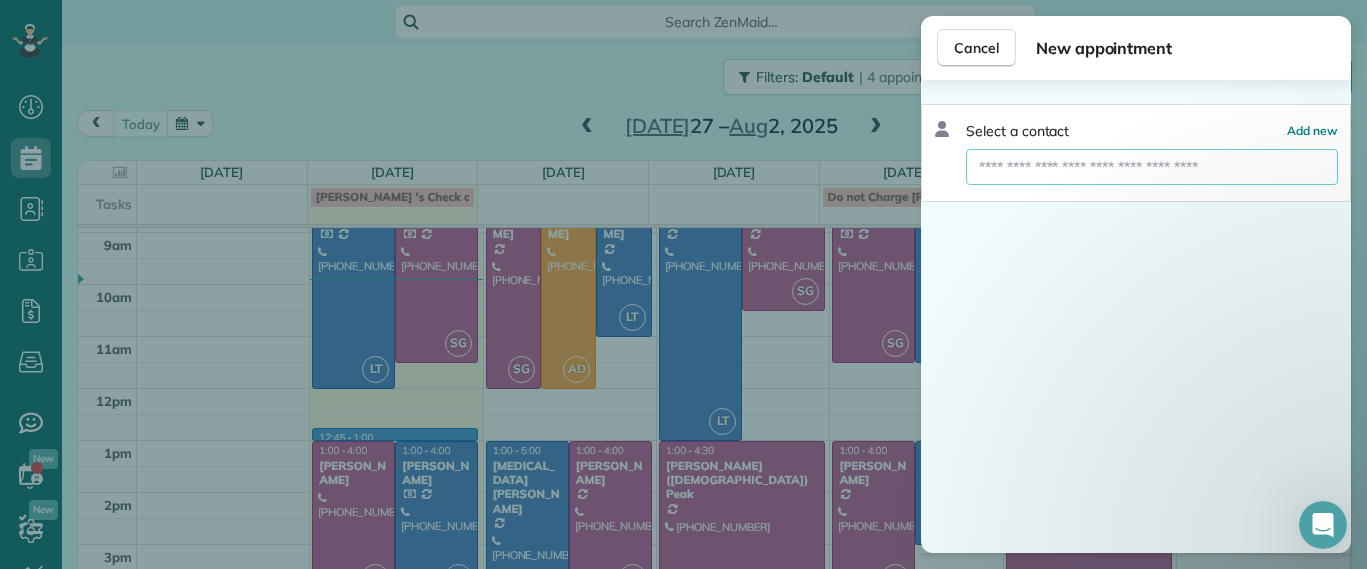 click at bounding box center (1152, 167) 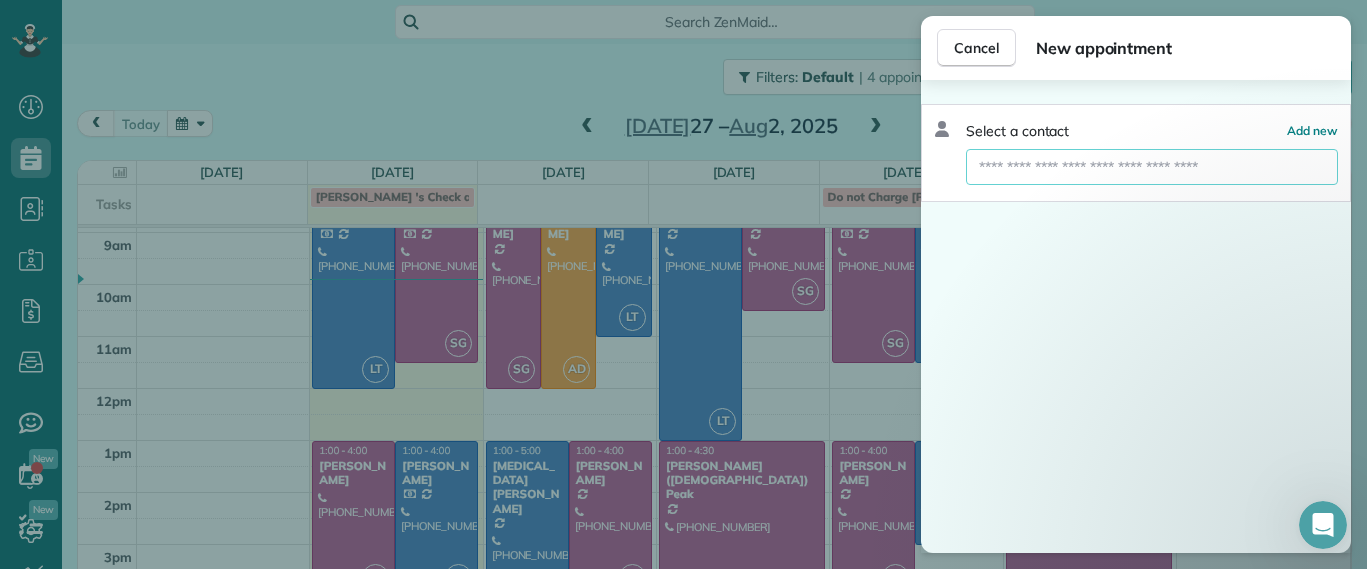 click at bounding box center [1152, 167] 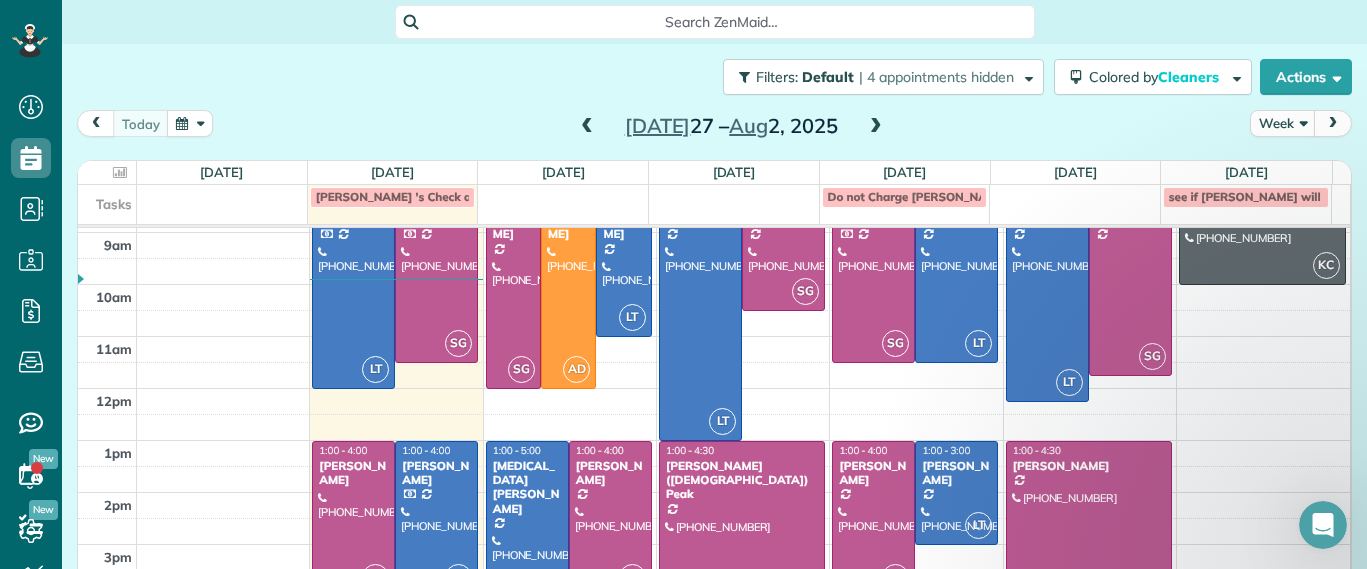 click on "[PERSON_NAME]" at bounding box center (353, 473) 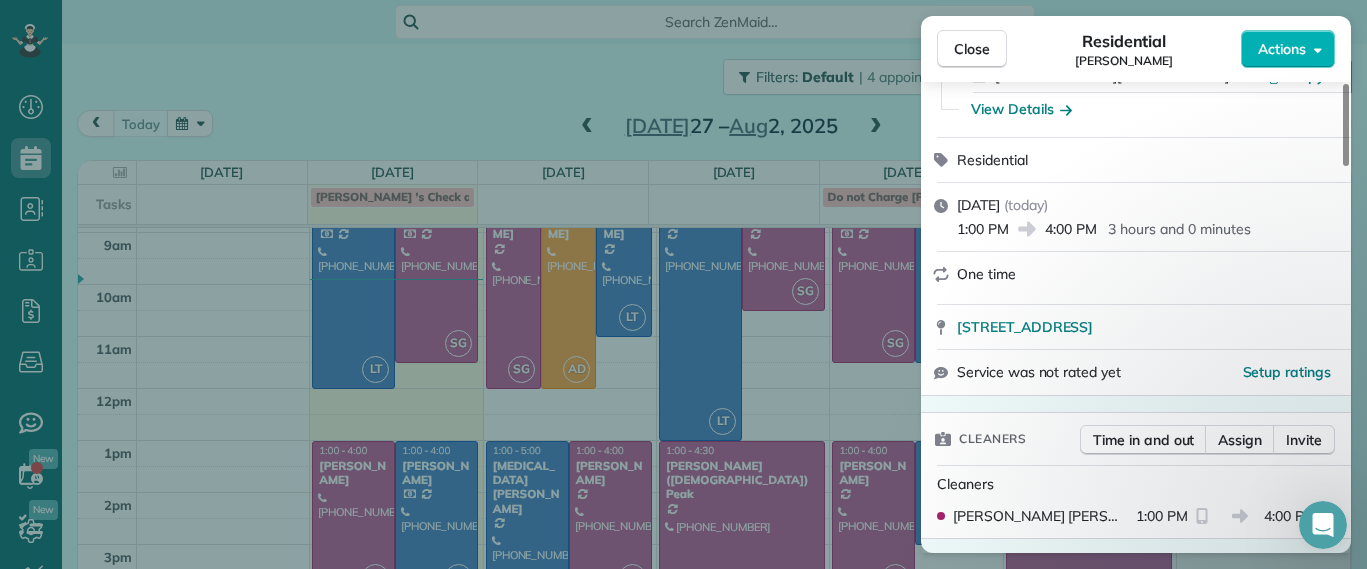 scroll, scrollTop: 0, scrollLeft: 0, axis: both 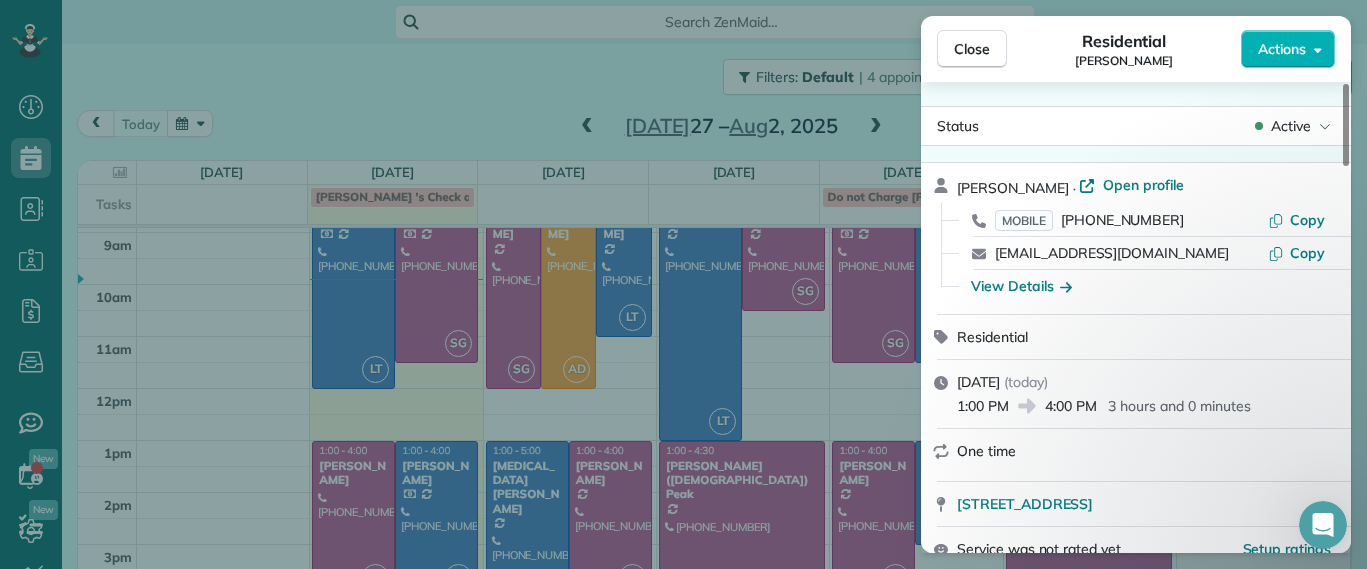 drag, startPoint x: 952, startPoint y: 506, endPoint x: 1232, endPoint y: 517, distance: 280.21597 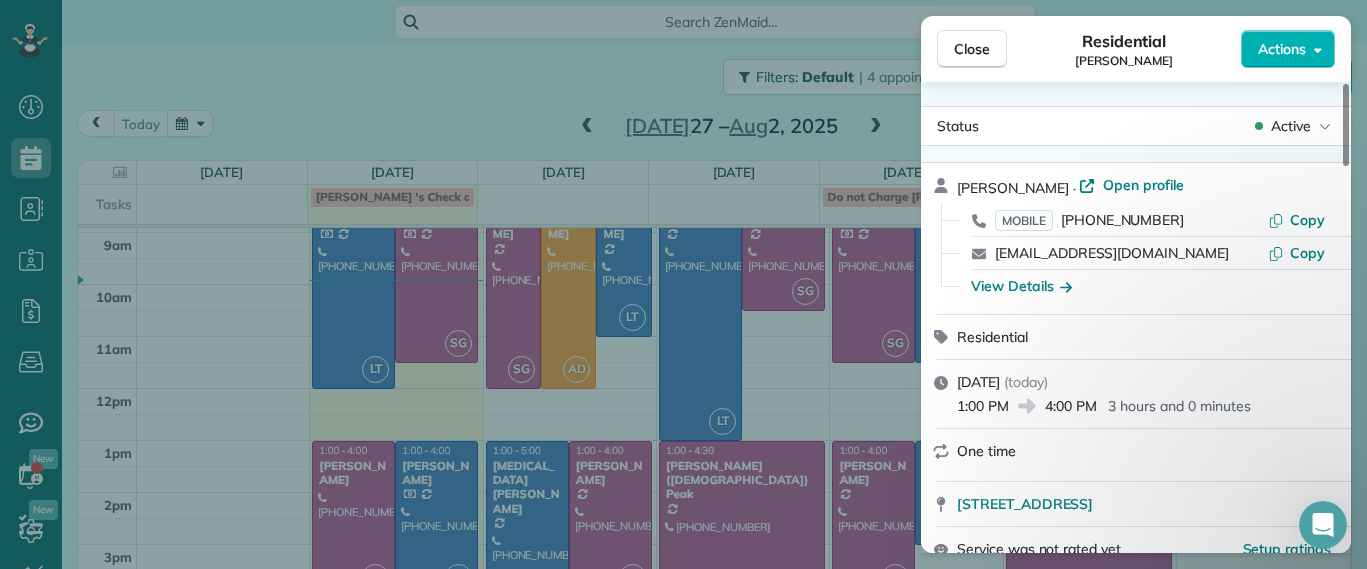 drag, startPoint x: 507, startPoint y: 98, endPoint x: 528, endPoint y: 46, distance: 56.0803 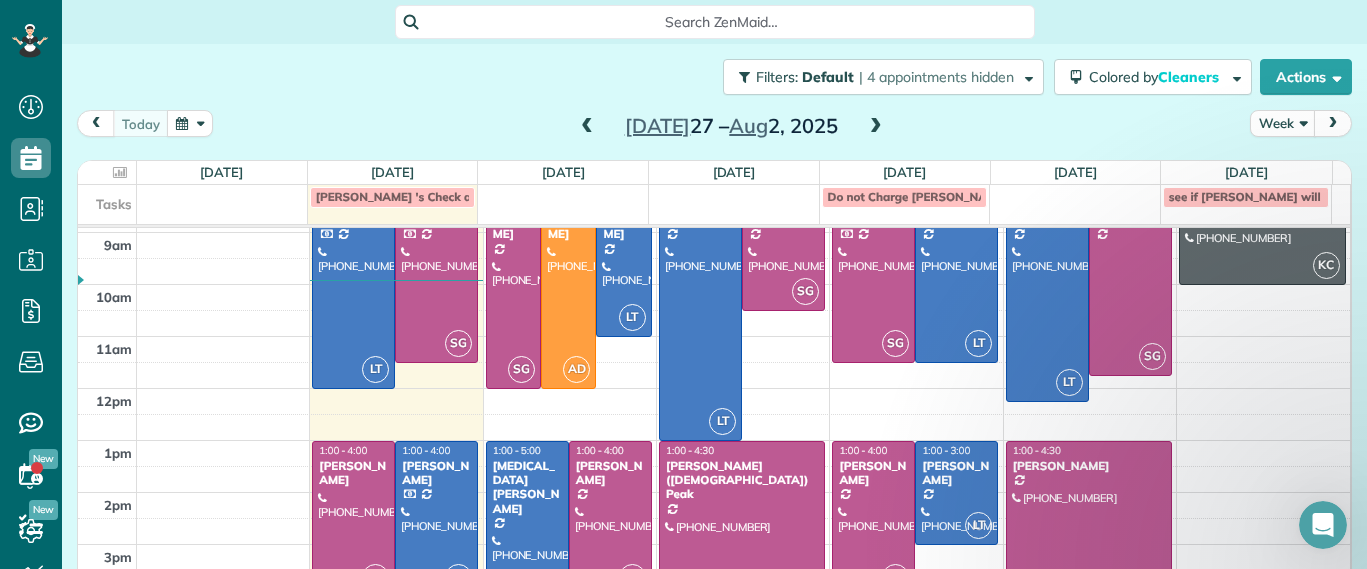 click on "Search ZenMaid…" at bounding box center [722, 22] 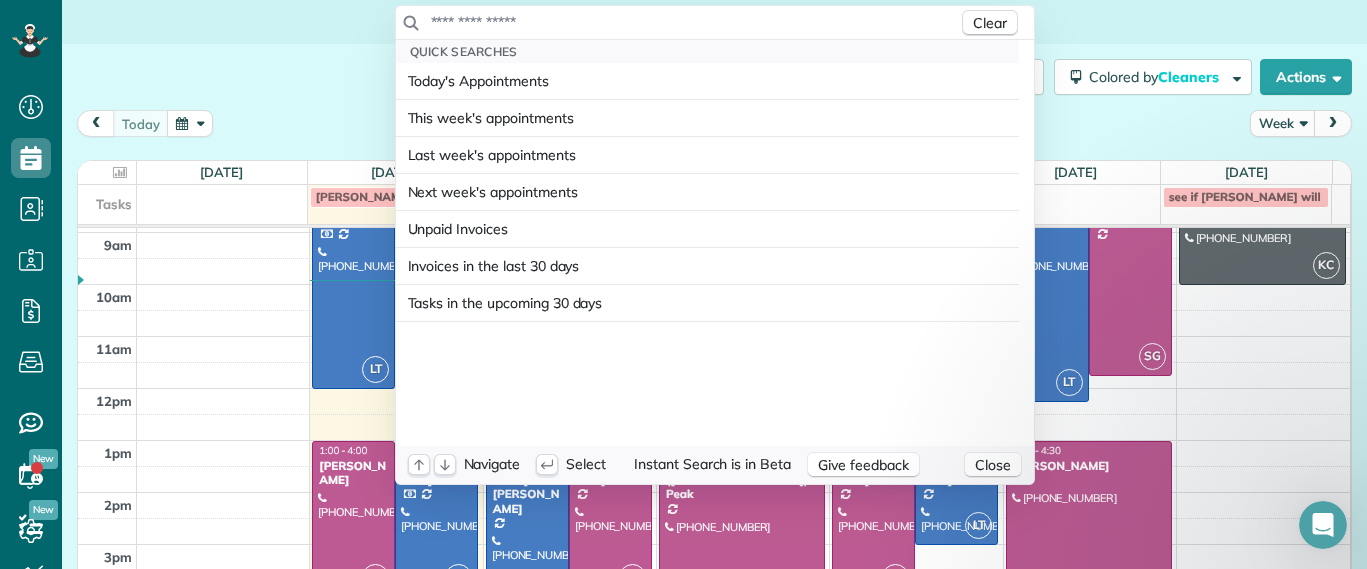 click at bounding box center (694, 22) 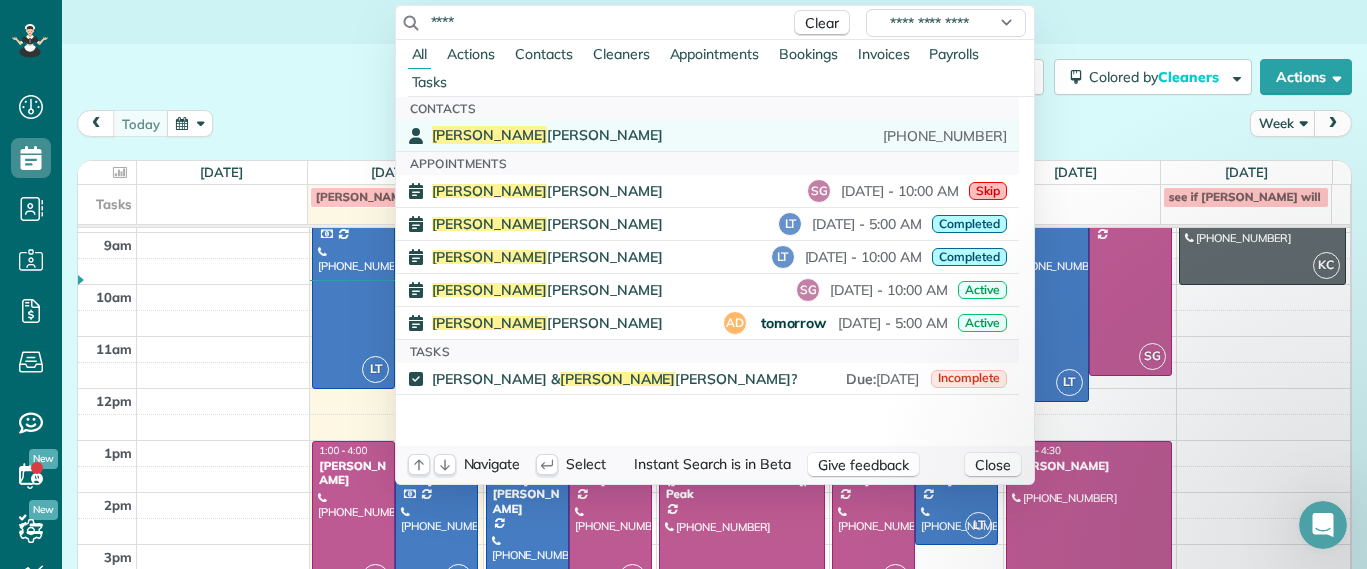 type on "****" 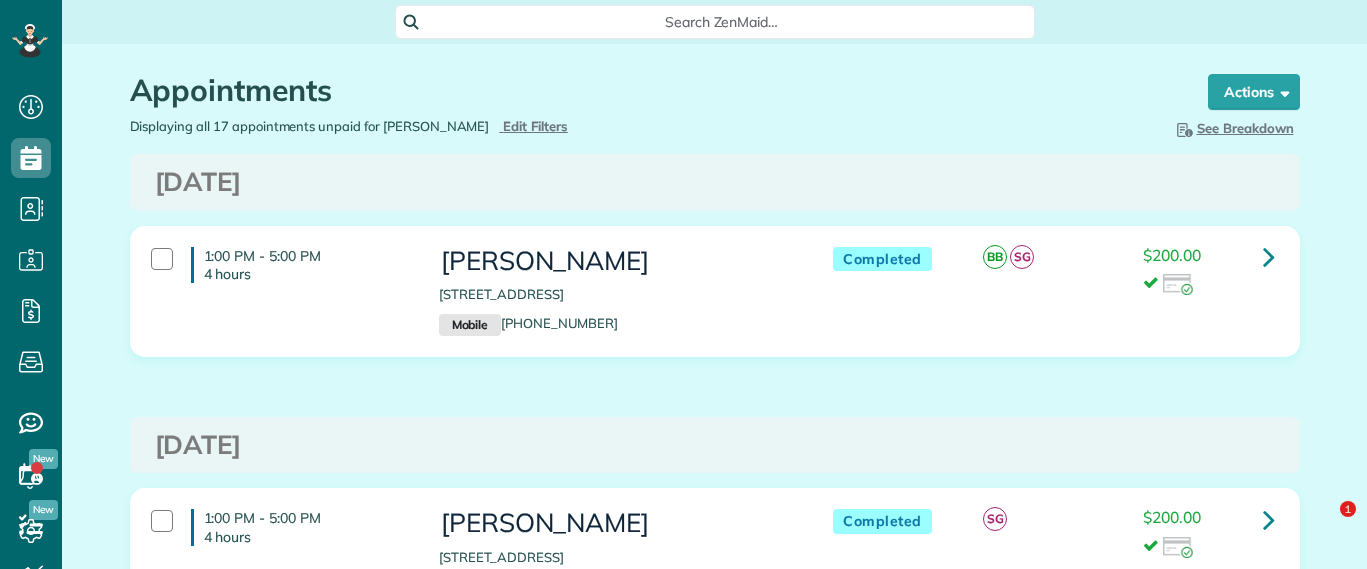 scroll, scrollTop: 0, scrollLeft: 0, axis: both 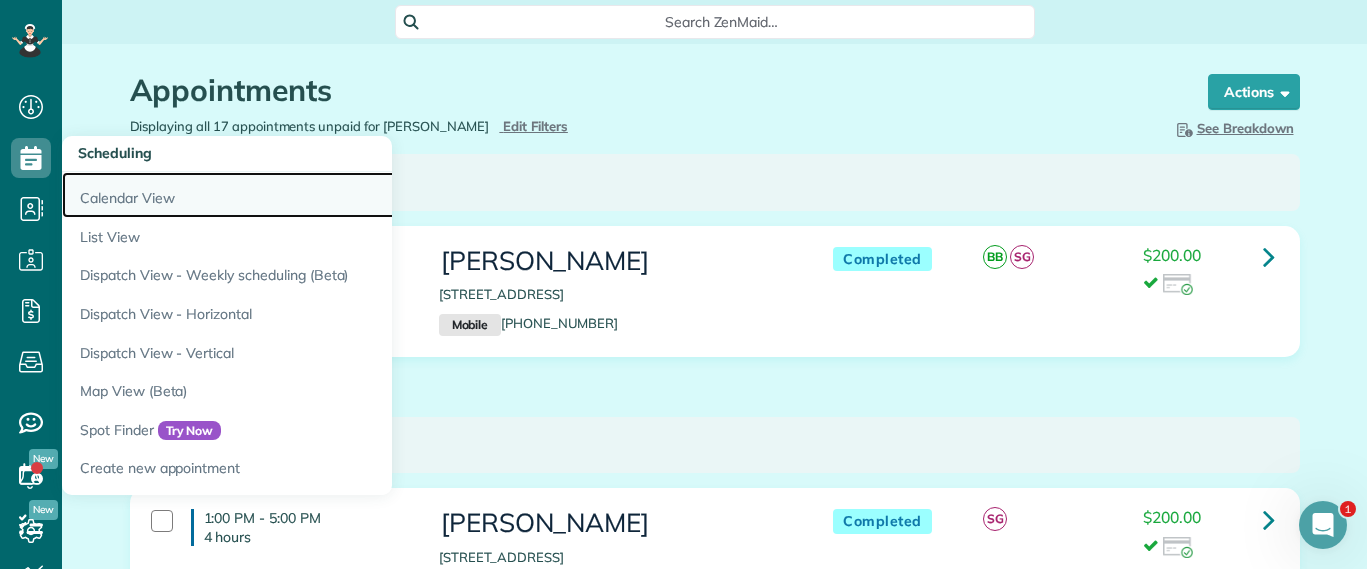 click on "Calendar View" at bounding box center [312, 195] 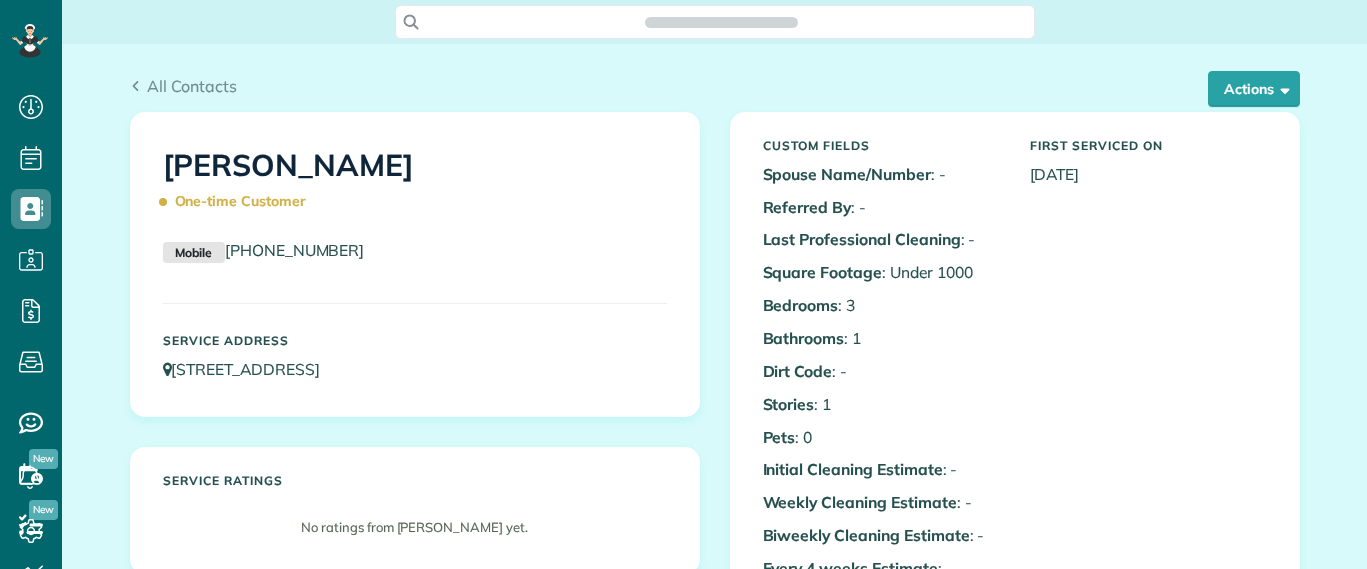 scroll, scrollTop: 0, scrollLeft: 0, axis: both 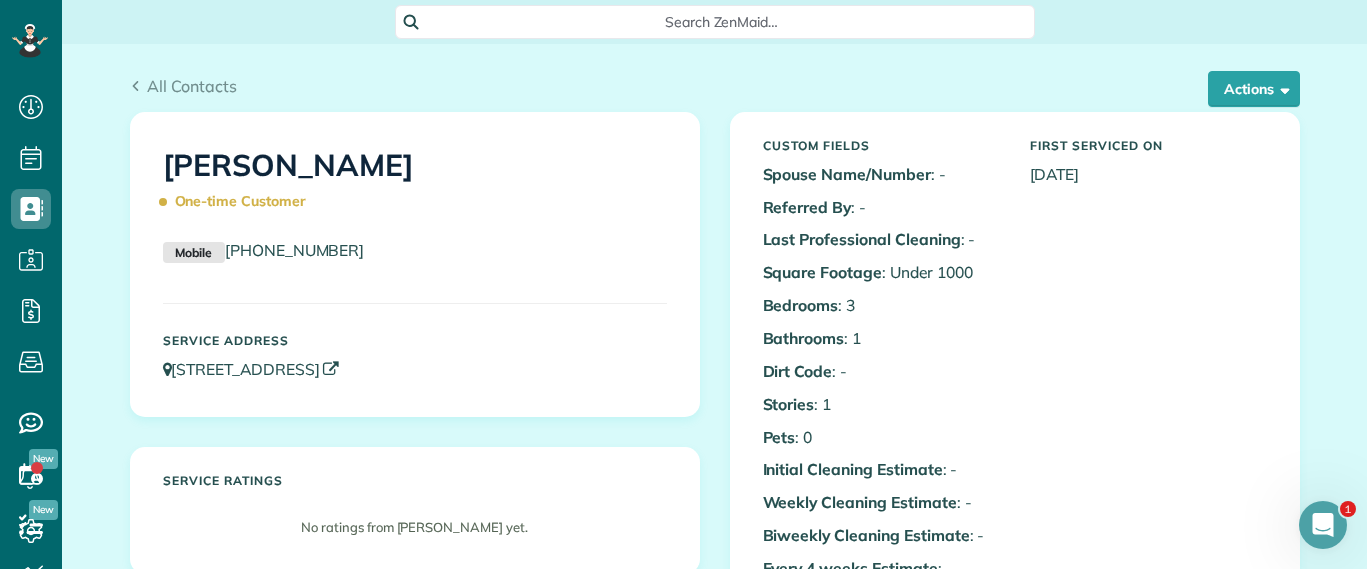 drag, startPoint x: 598, startPoint y: 369, endPoint x: 168, endPoint y: 377, distance: 430.0744 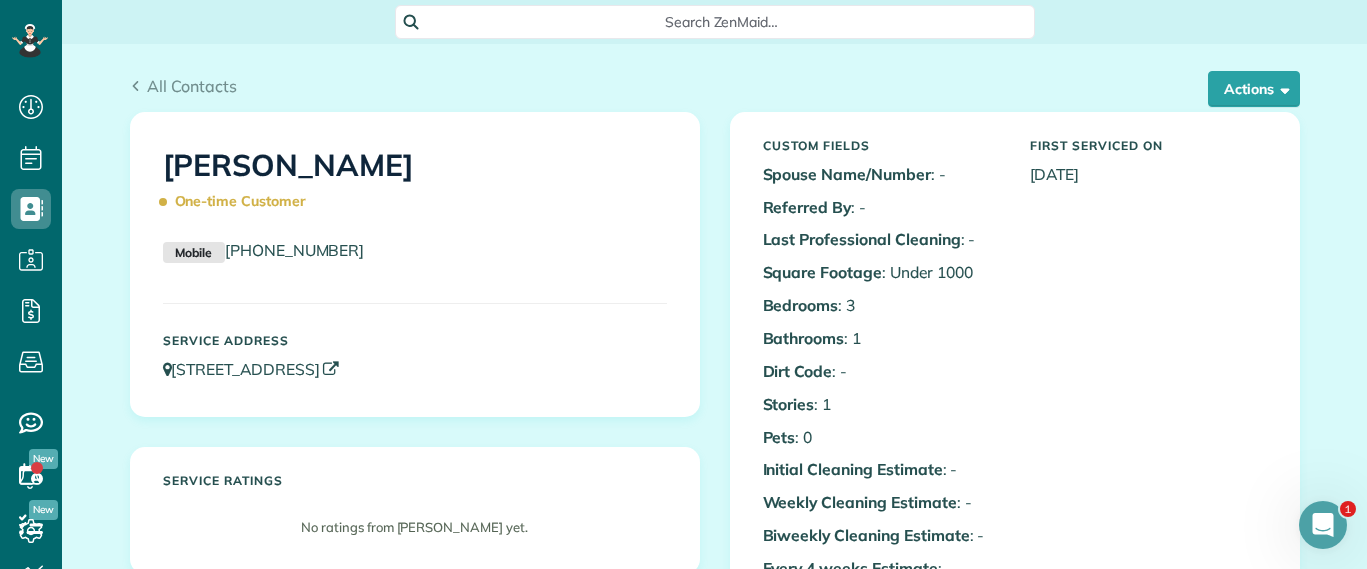 click on "109 North Juniper Avenue Highland Springs VA 23075" at bounding box center (415, 369) 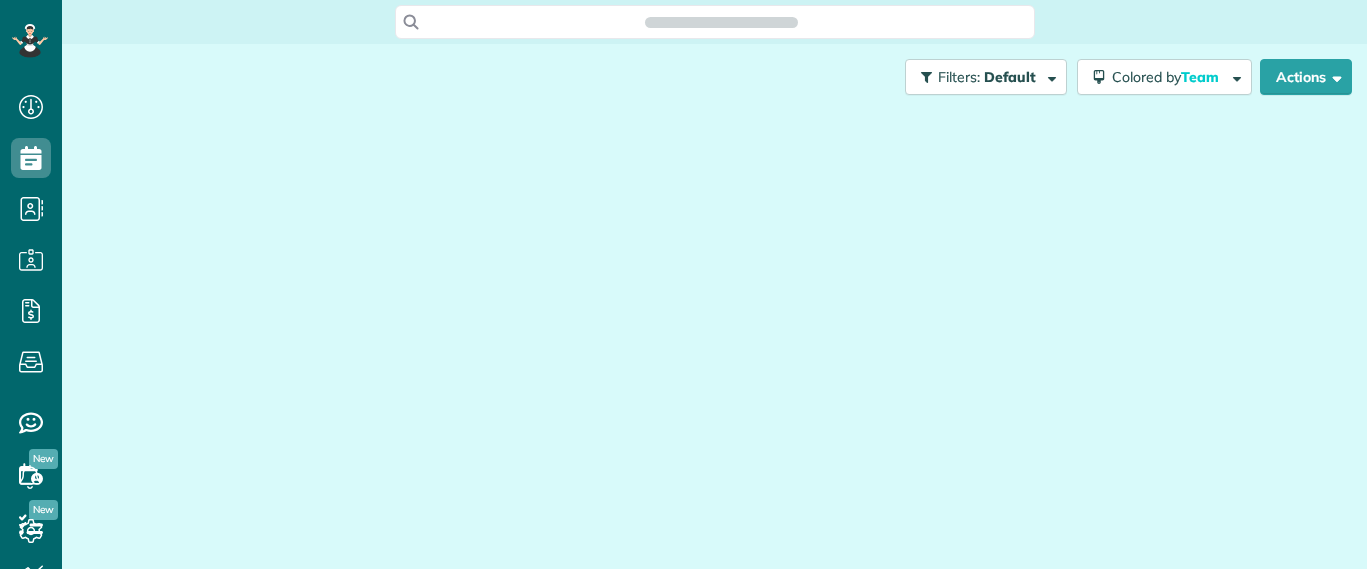 scroll, scrollTop: 0, scrollLeft: 0, axis: both 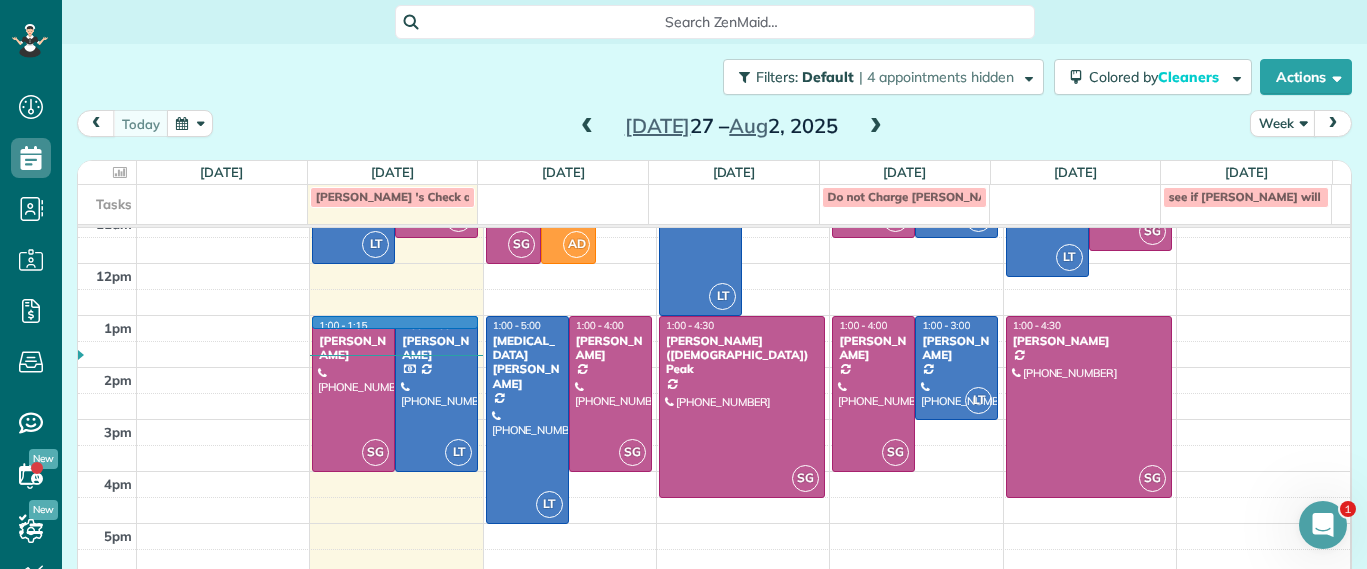 click at bounding box center [744, 329] 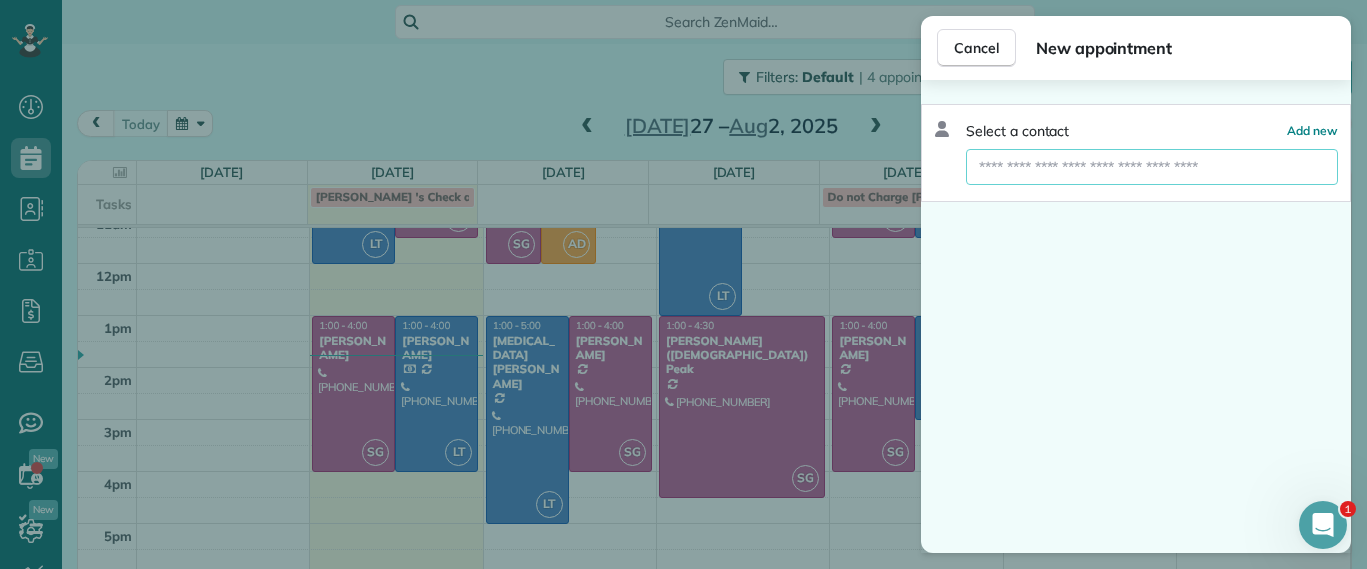click at bounding box center [1152, 167] 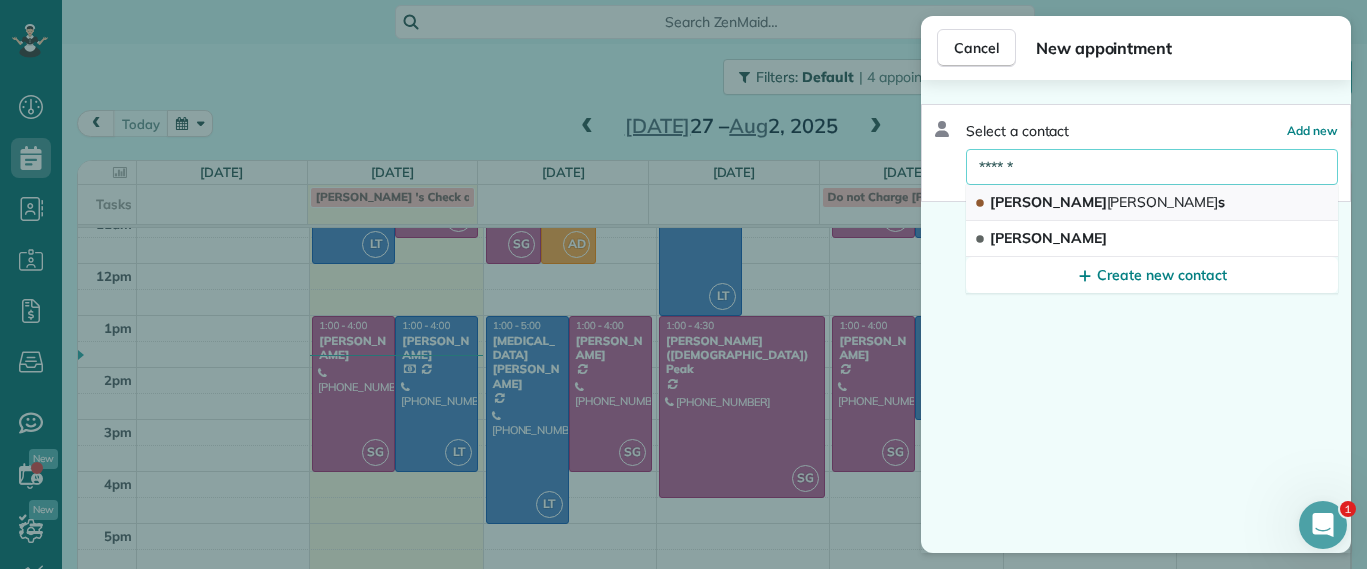 type on "******" 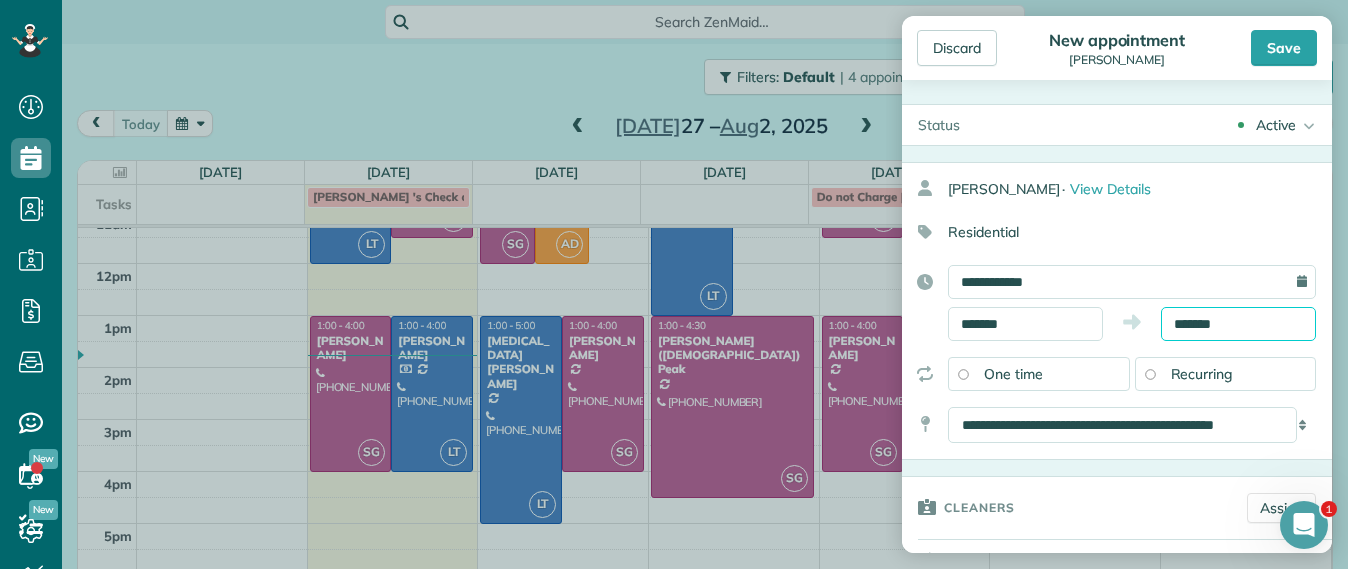 click on "*******" at bounding box center (1238, 324) 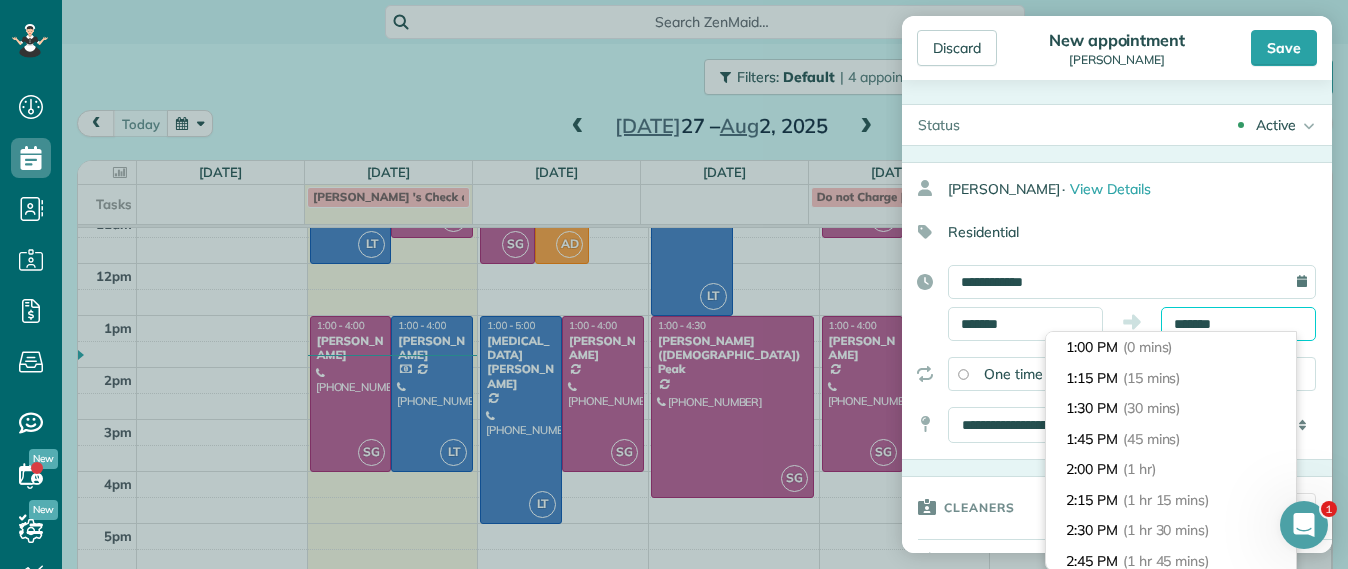 drag, startPoint x: 1228, startPoint y: 324, endPoint x: 1044, endPoint y: 297, distance: 185.97043 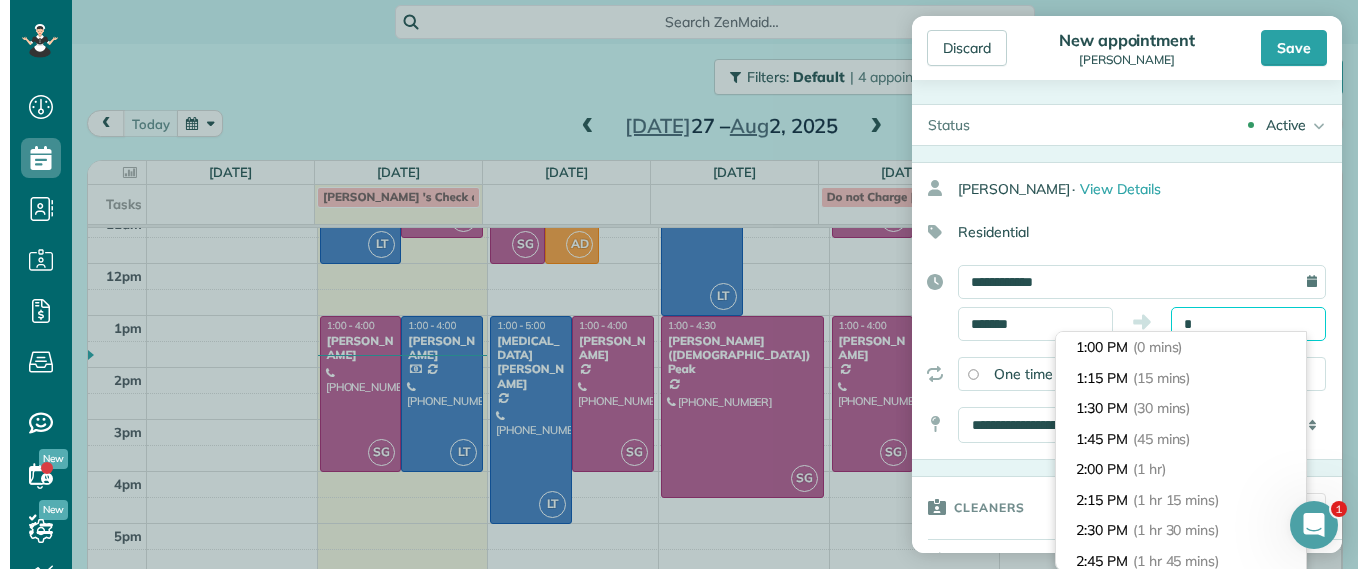 scroll, scrollTop: 457, scrollLeft: 0, axis: vertical 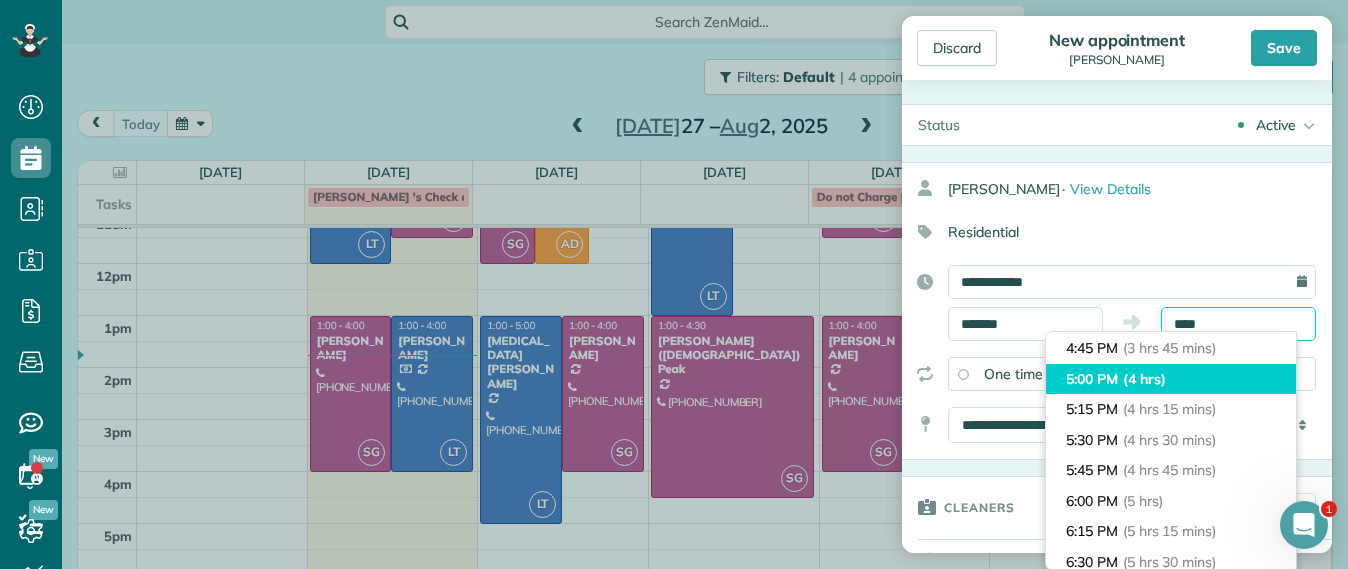 type on "*******" 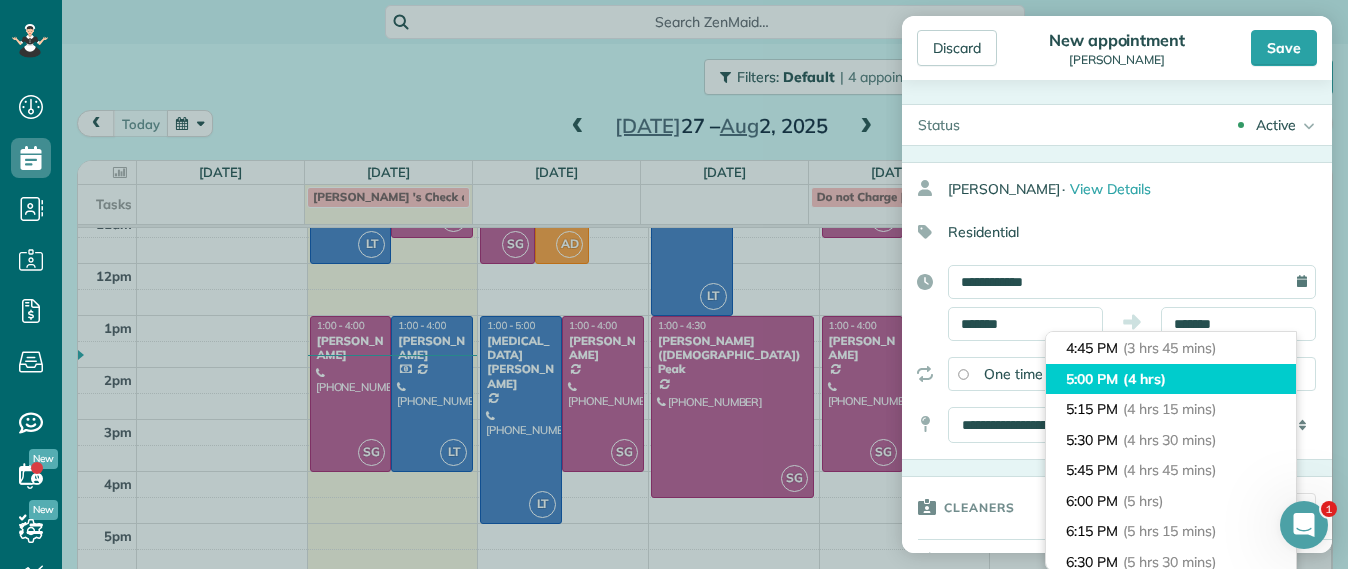 drag, startPoint x: 1145, startPoint y: 388, endPoint x: 1183, endPoint y: 352, distance: 52.34501 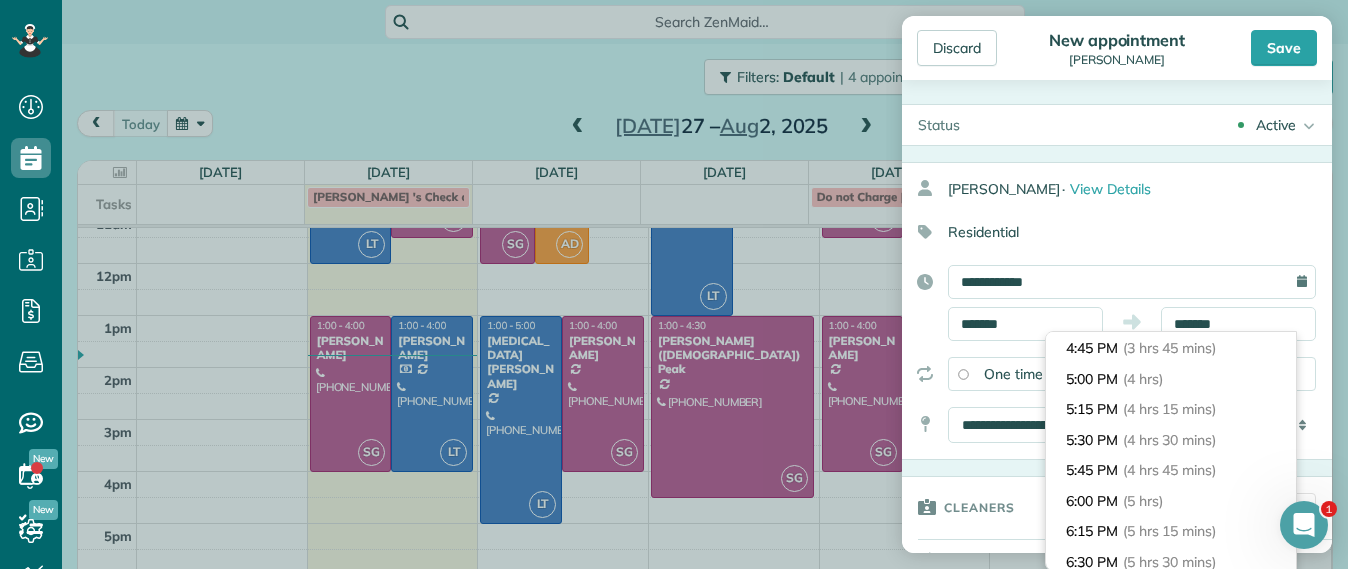 click on "5:00 PM  (4 hrs)" at bounding box center (1171, 379) 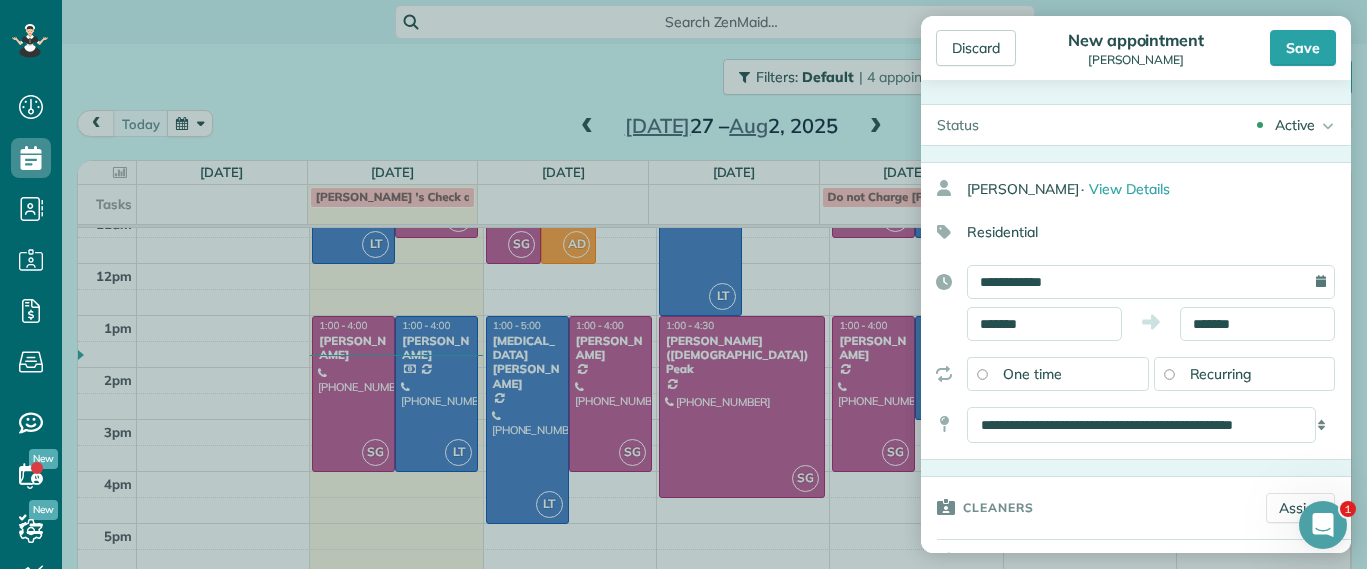 drag, startPoint x: 1297, startPoint y: 49, endPoint x: 1272, endPoint y: 124, distance: 79.05694 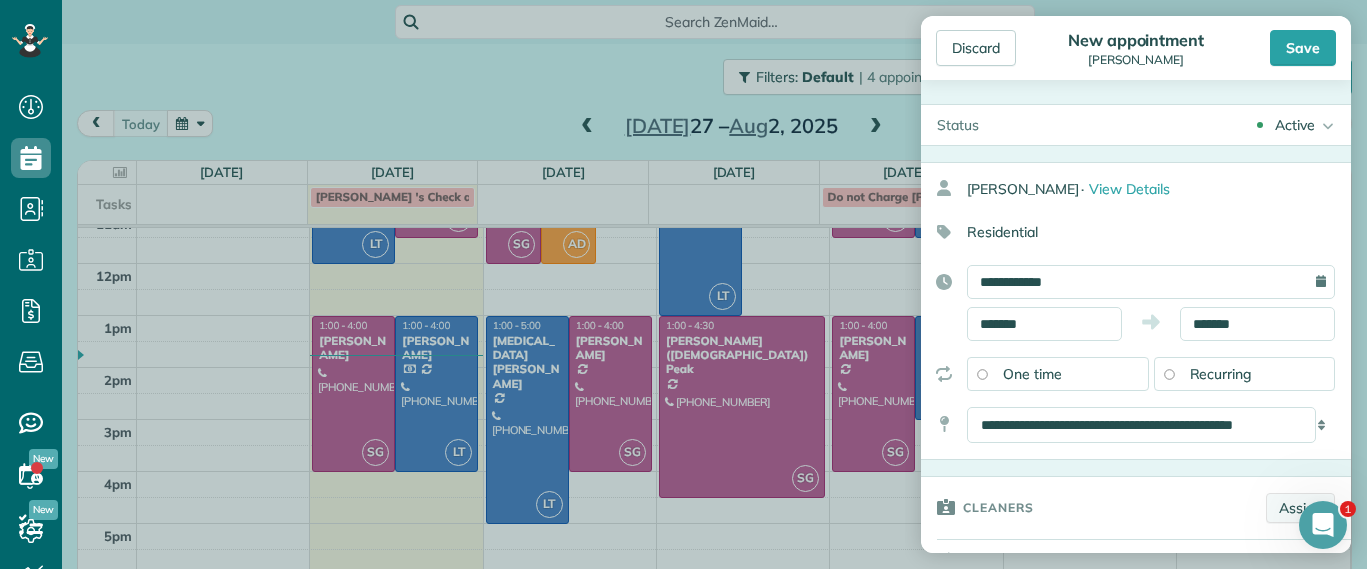 click on "Assign" at bounding box center (1300, 508) 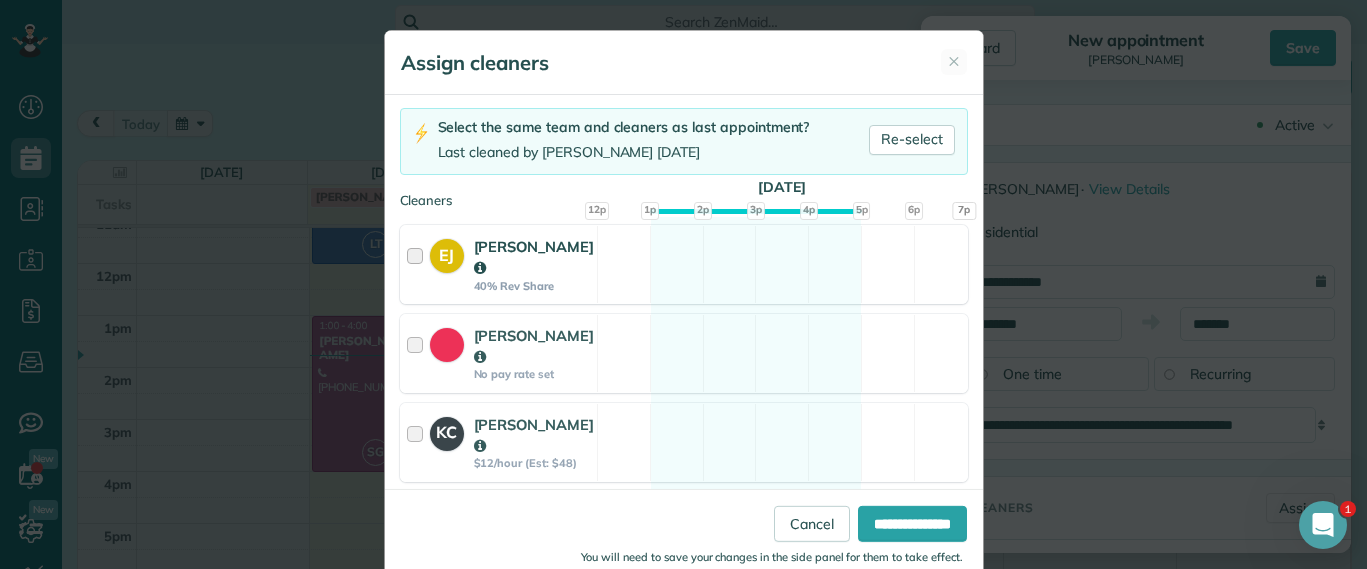 scroll, scrollTop: 250, scrollLeft: 0, axis: vertical 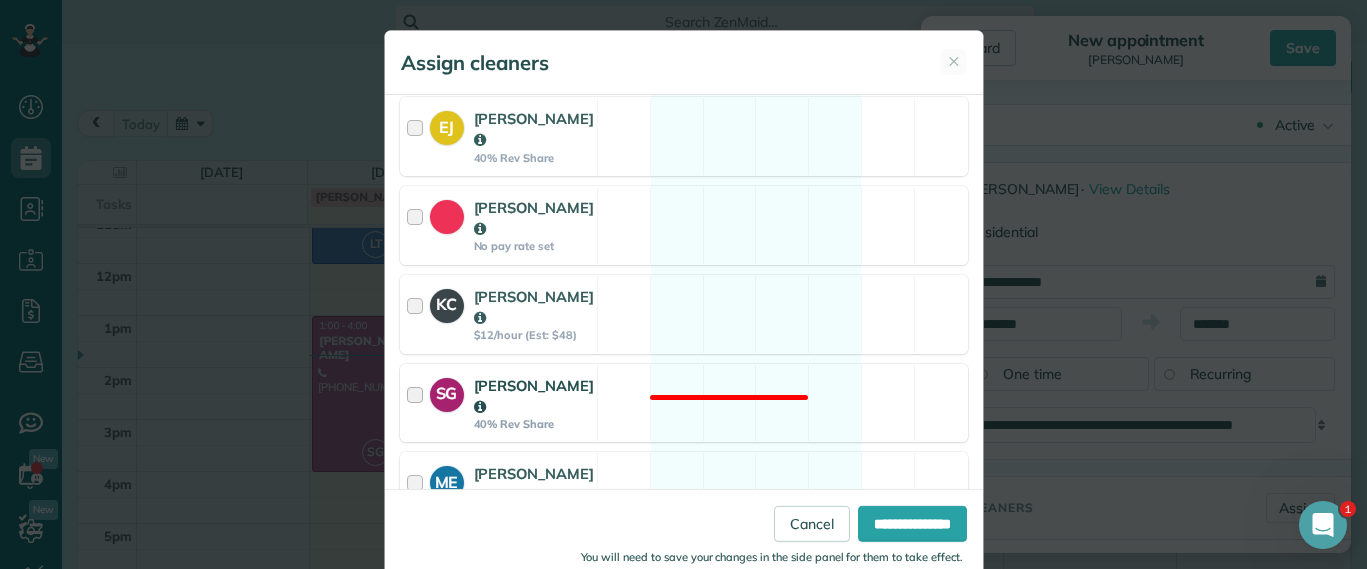 click on "SG
Sophie Gibbs
40% Rev Share
Not available" at bounding box center (684, 403) 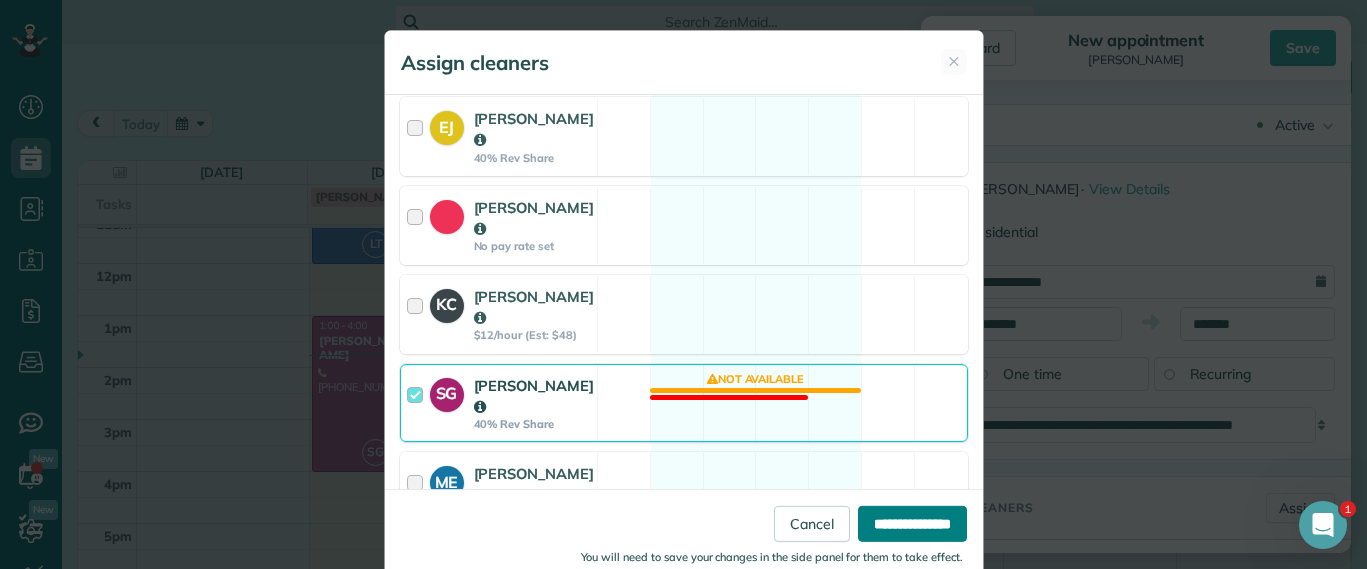 click on "**********" at bounding box center [912, 524] 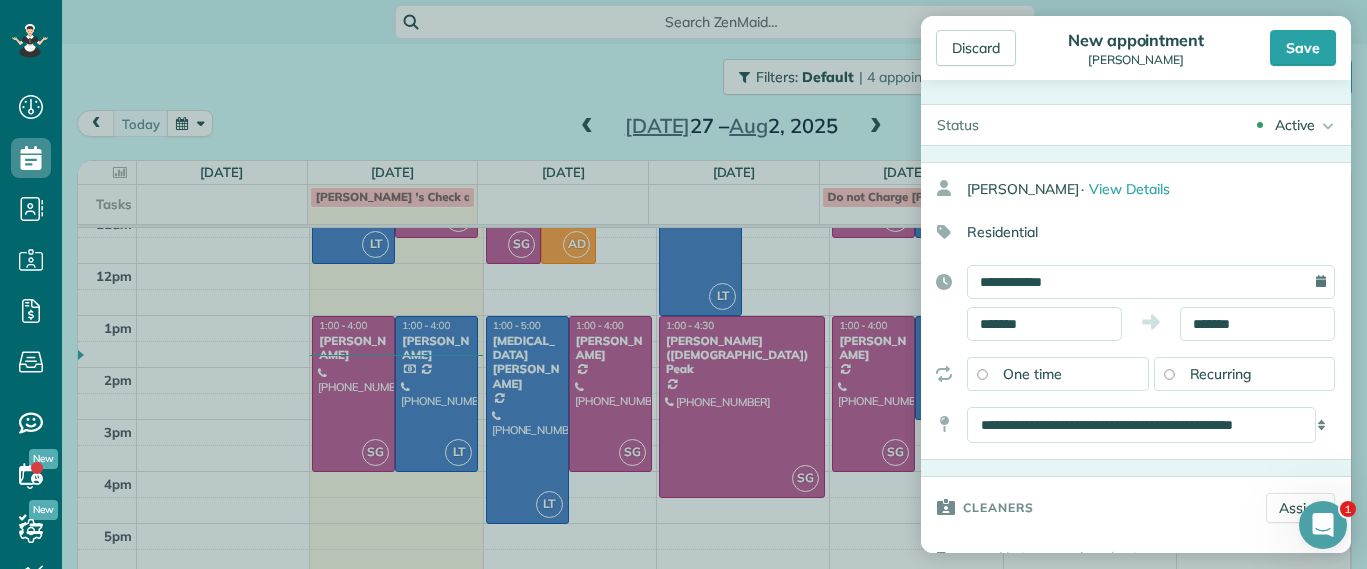 click on "Discard
New appointment
Lila Jenkins
Save
Status
Active
Active
Lock Out
Re-Clean
·" at bounding box center [683, 284] 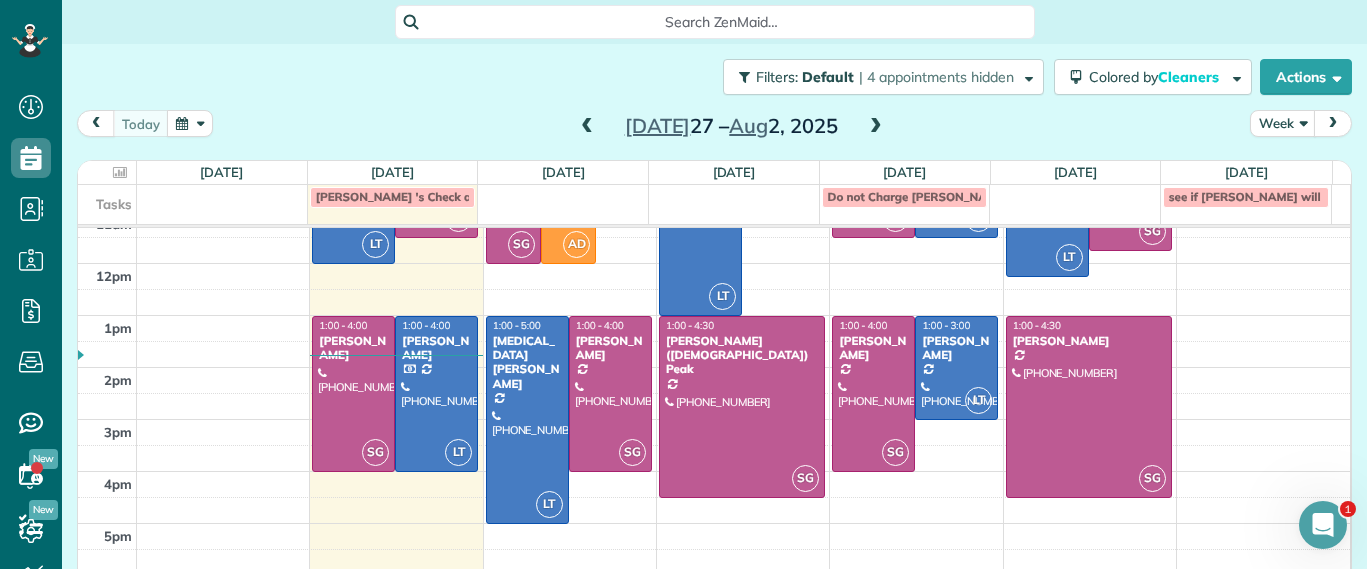 click at bounding box center (744, 329) 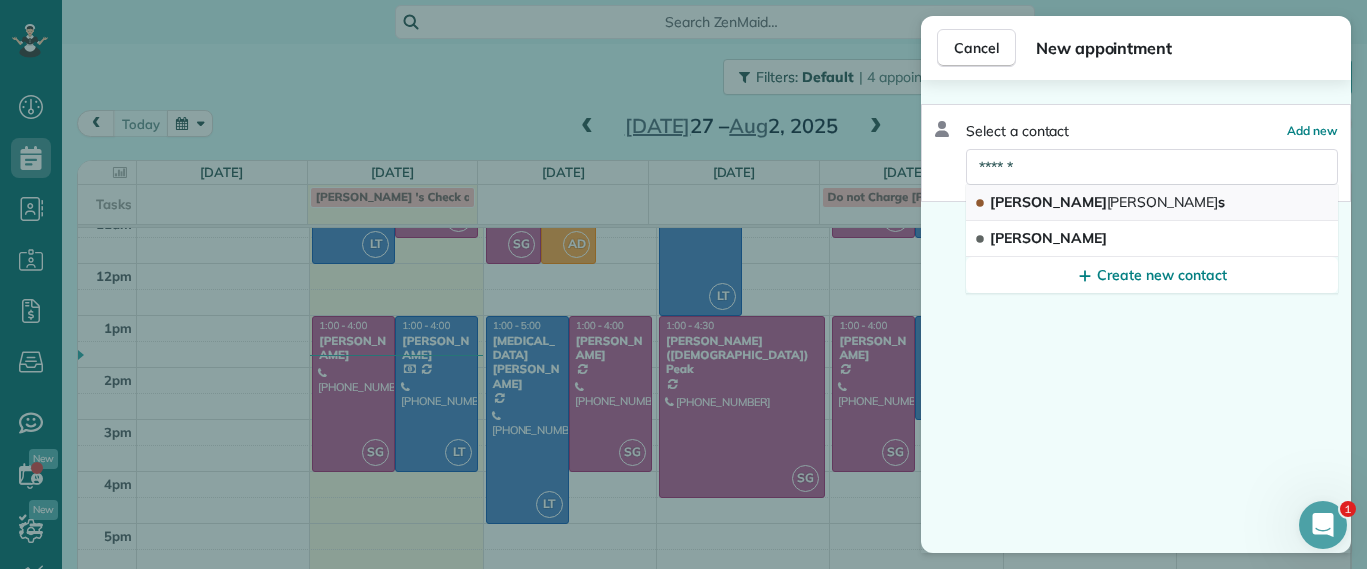 click on "Jenkin" at bounding box center (1163, 202) 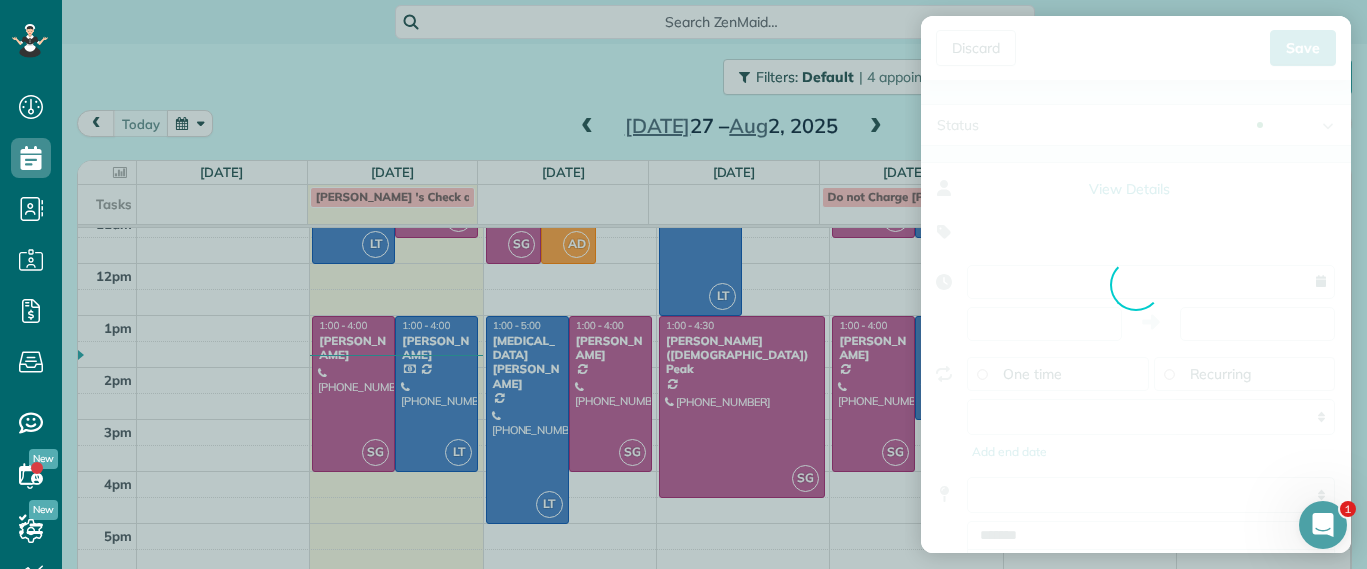 type on "**********" 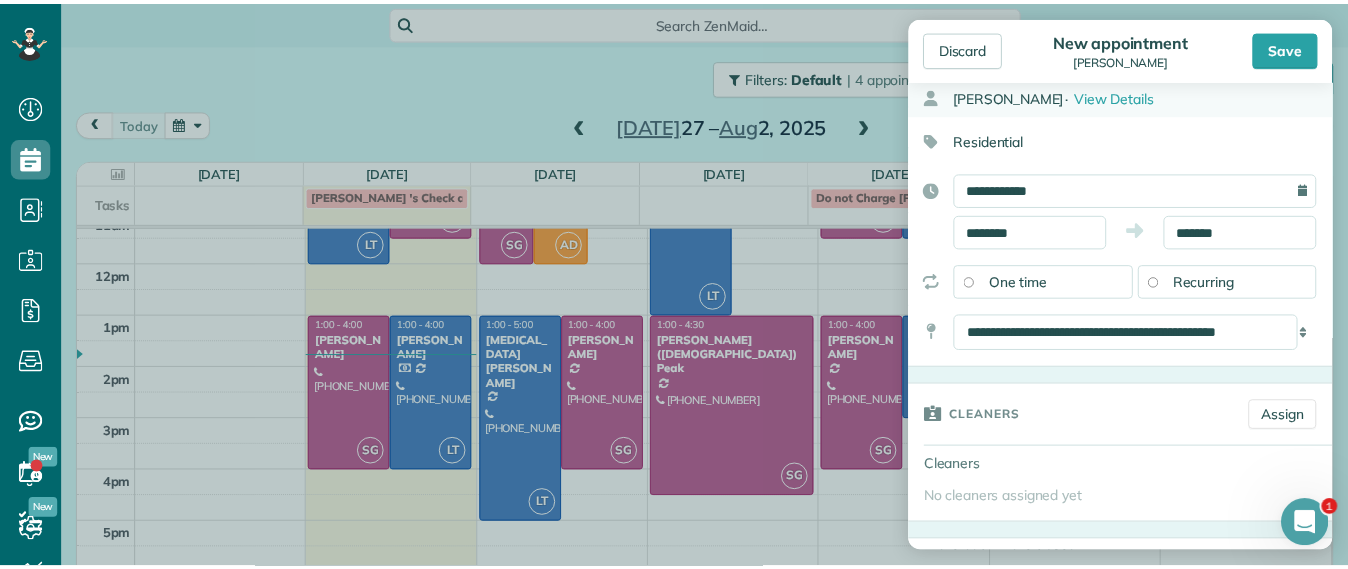 scroll, scrollTop: 0, scrollLeft: 0, axis: both 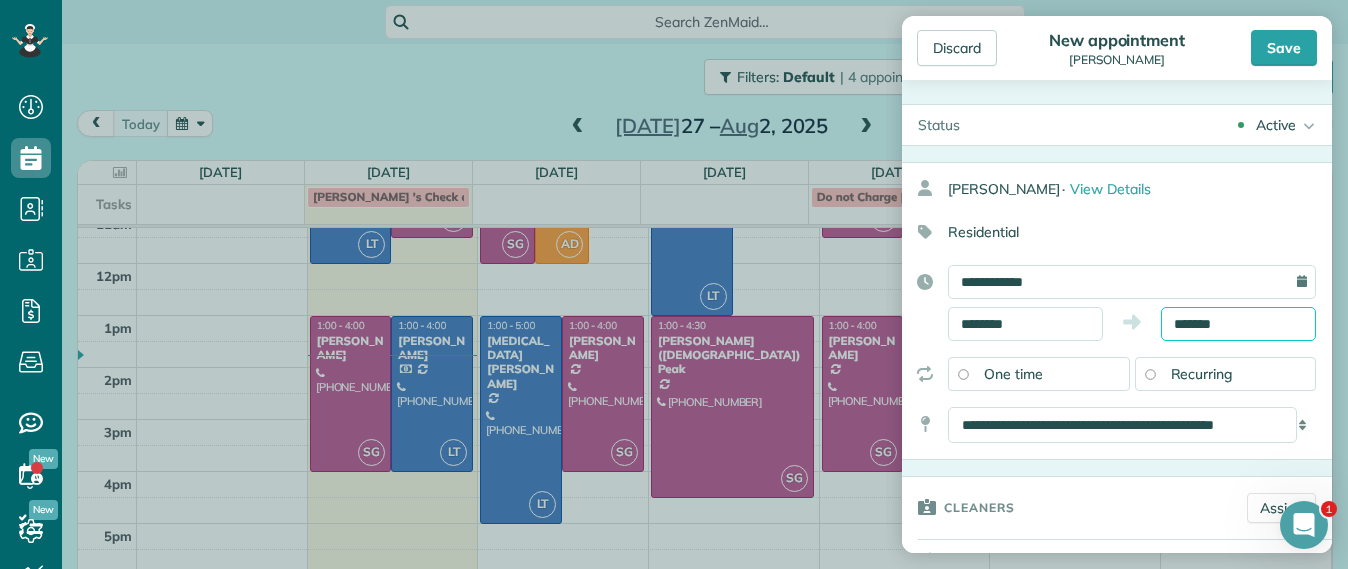 click on "*******" at bounding box center [1238, 324] 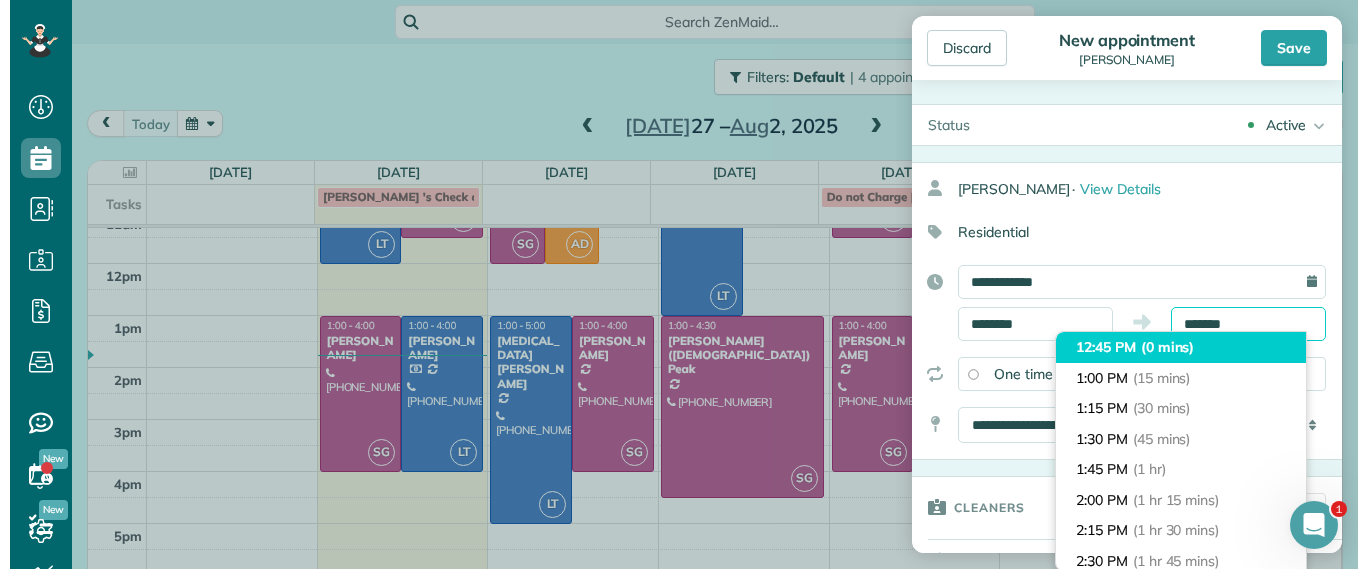 scroll, scrollTop: 488, scrollLeft: 0, axis: vertical 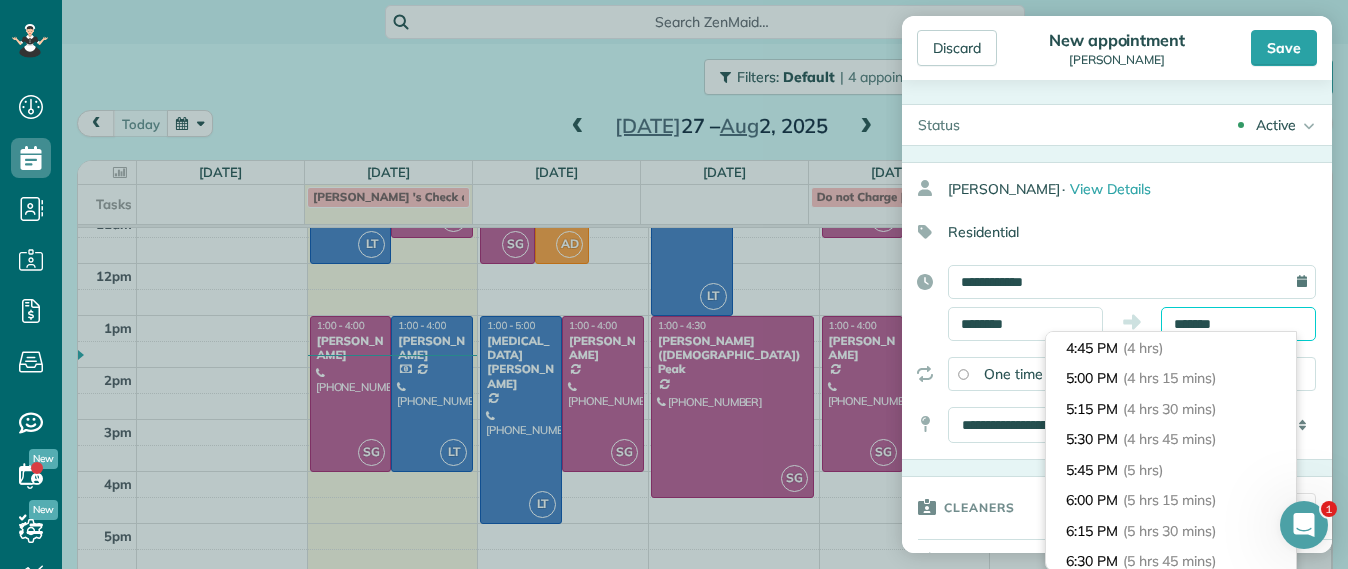 type on "*******" 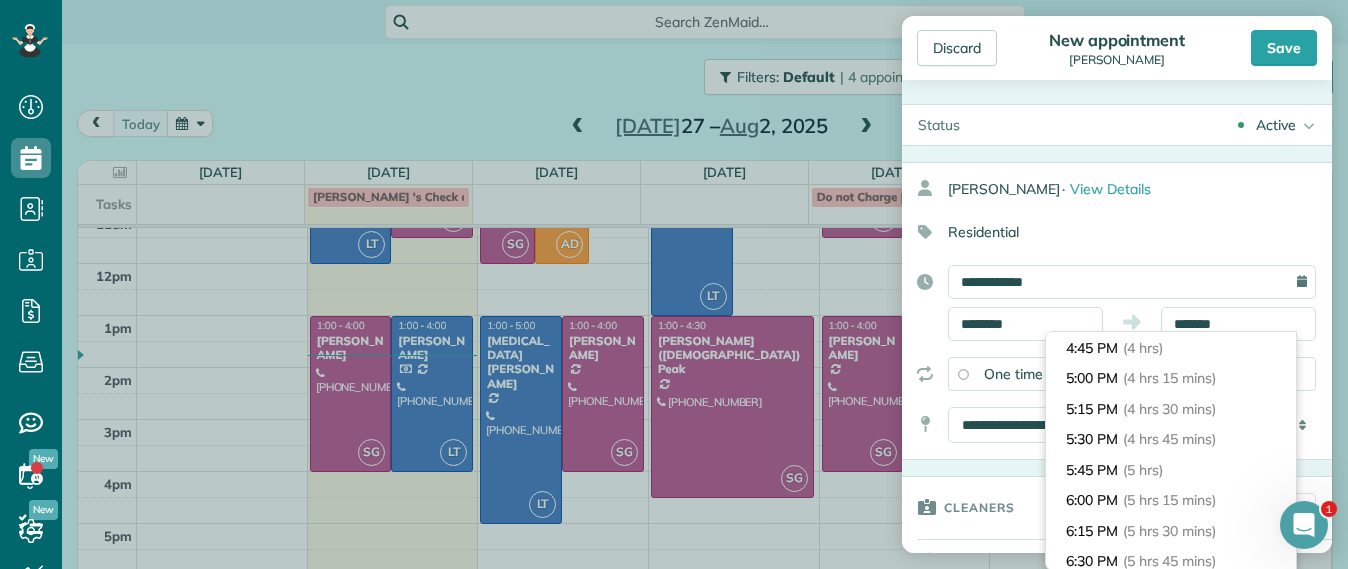 click on "**********" at bounding box center (1117, 311) 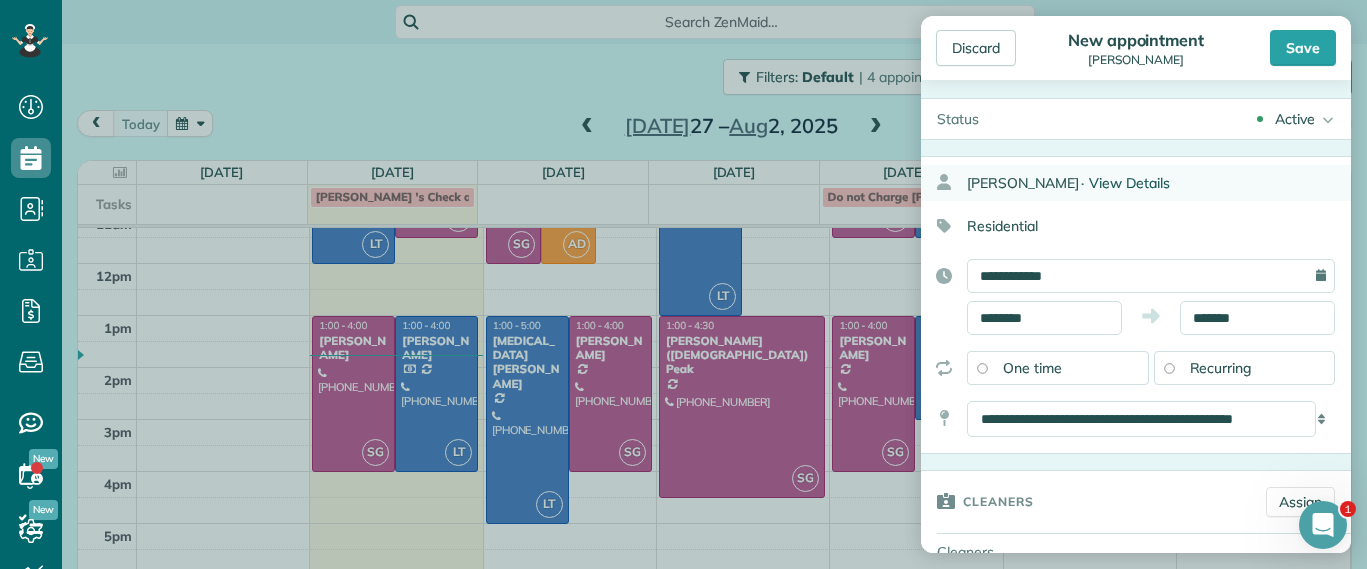 scroll, scrollTop: 0, scrollLeft: 0, axis: both 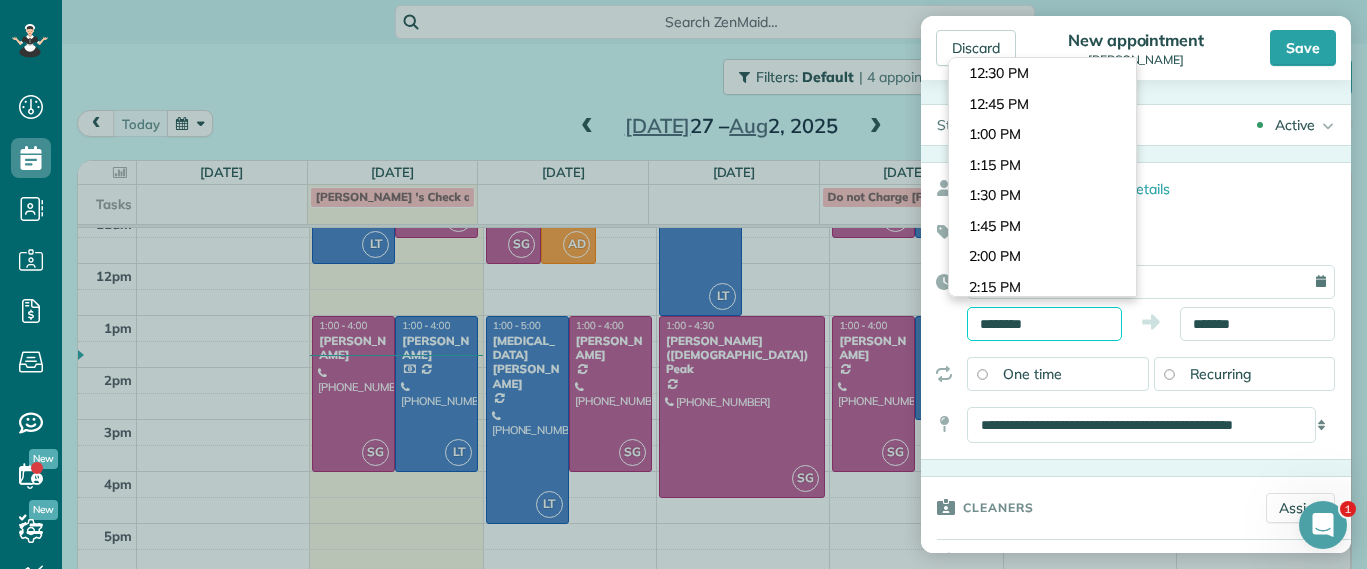 drag, startPoint x: 1017, startPoint y: 323, endPoint x: 945, endPoint y: 323, distance: 72 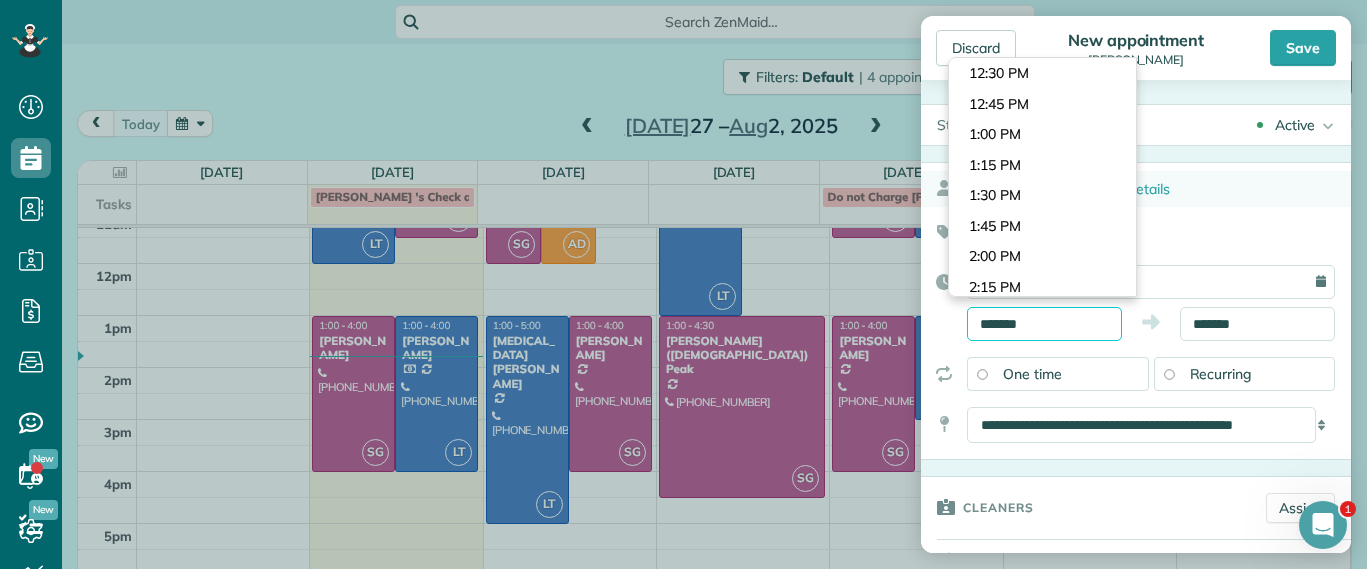 type on "*******" 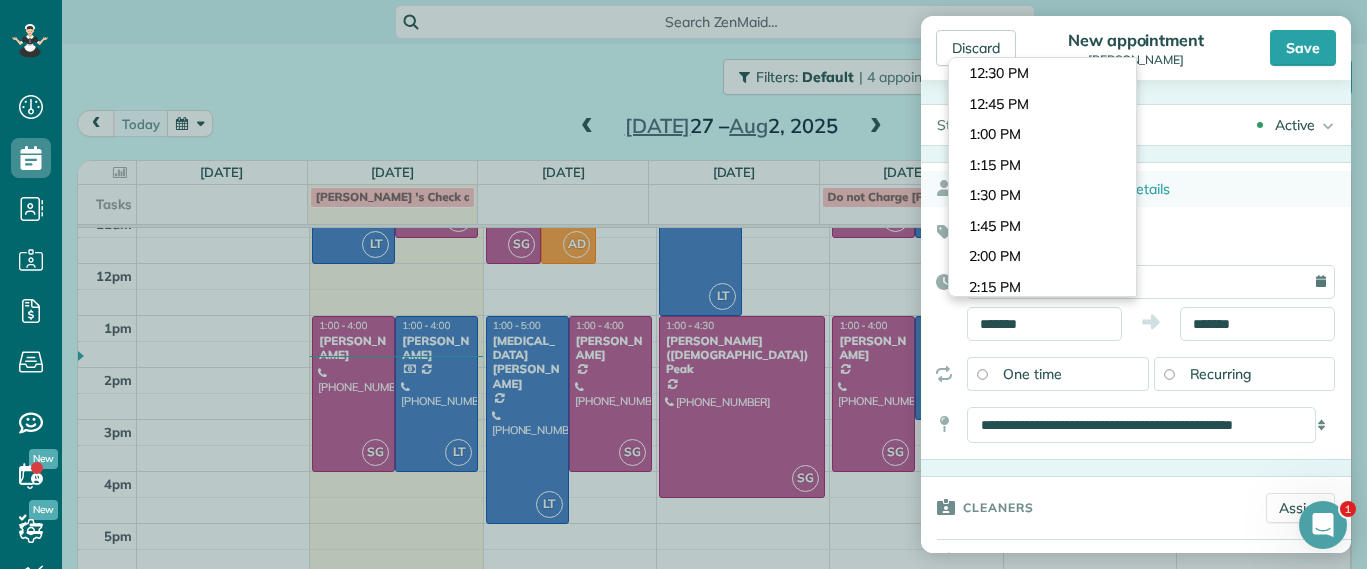 click on "Lila Jenkins
·
View Details" at bounding box center [1159, 189] 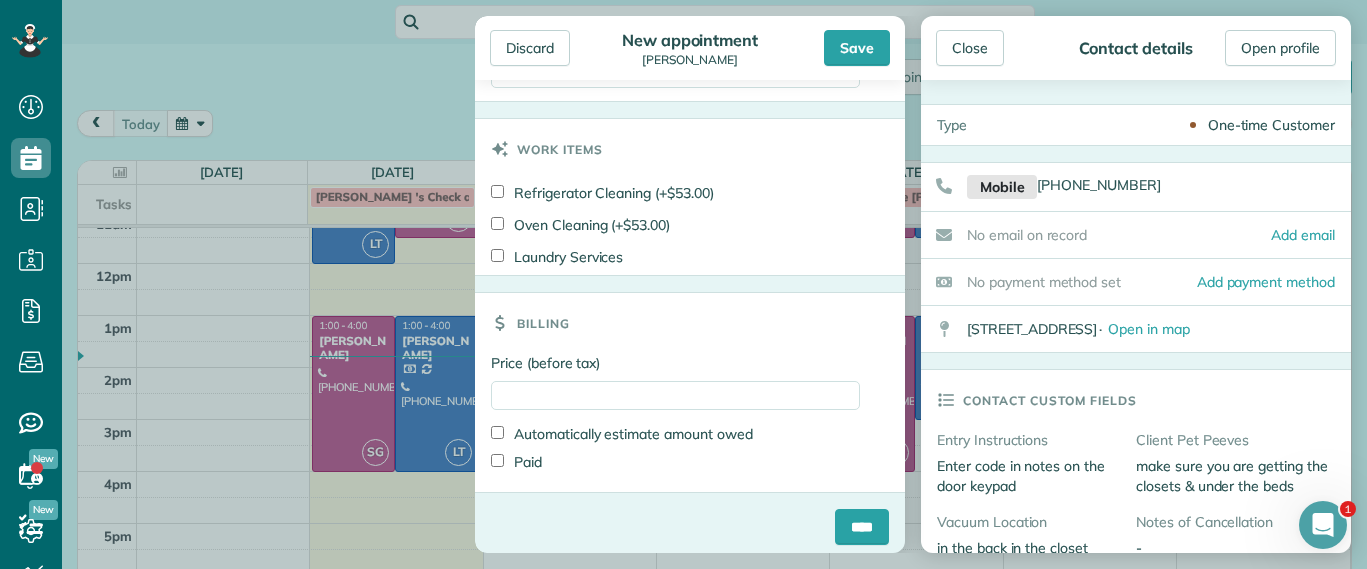 scroll, scrollTop: 1267, scrollLeft: 0, axis: vertical 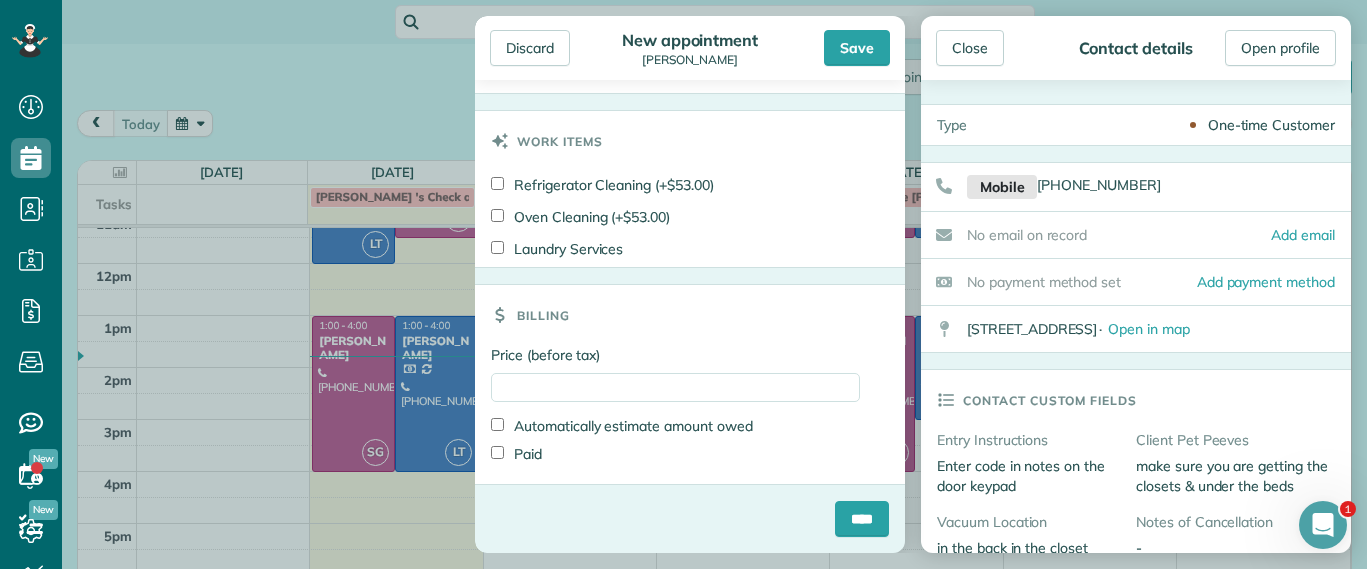 click on "Save" at bounding box center (857, 48) 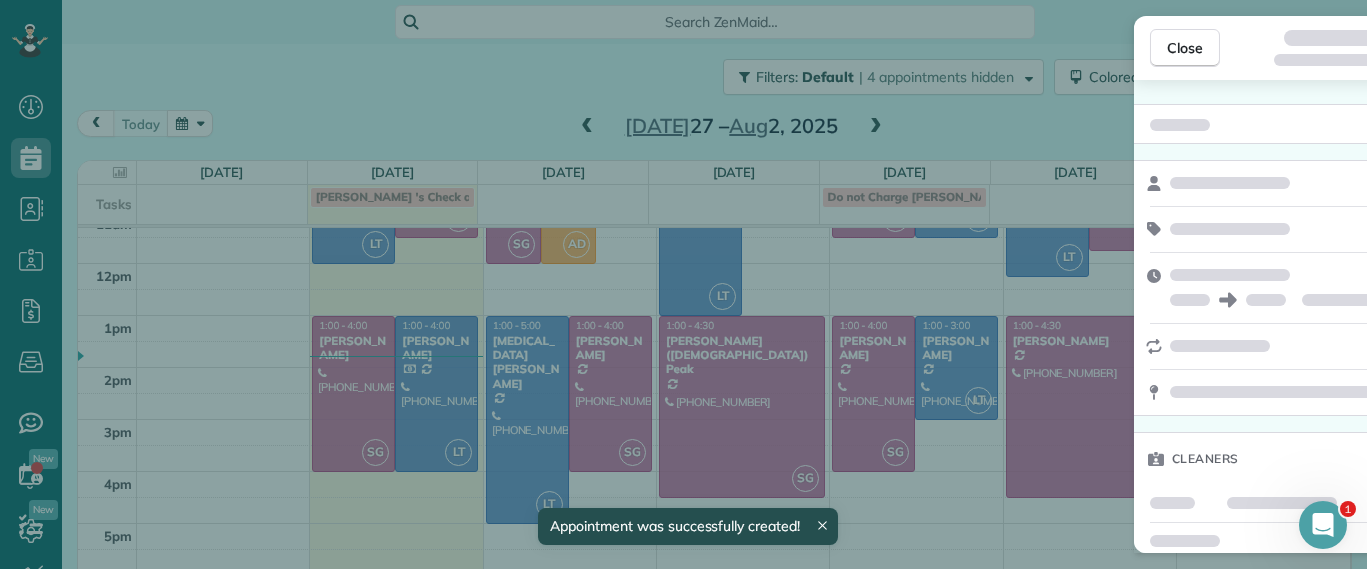 scroll, scrollTop: 204, scrollLeft: 0, axis: vertical 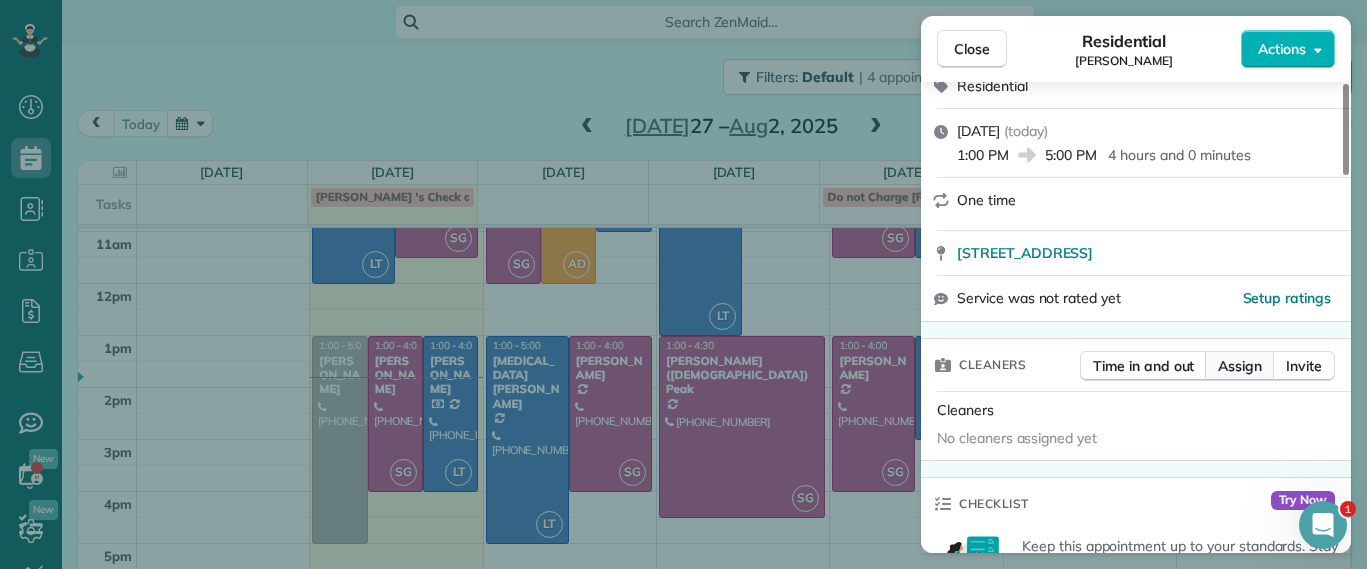 click on "Assign" at bounding box center [1240, 366] 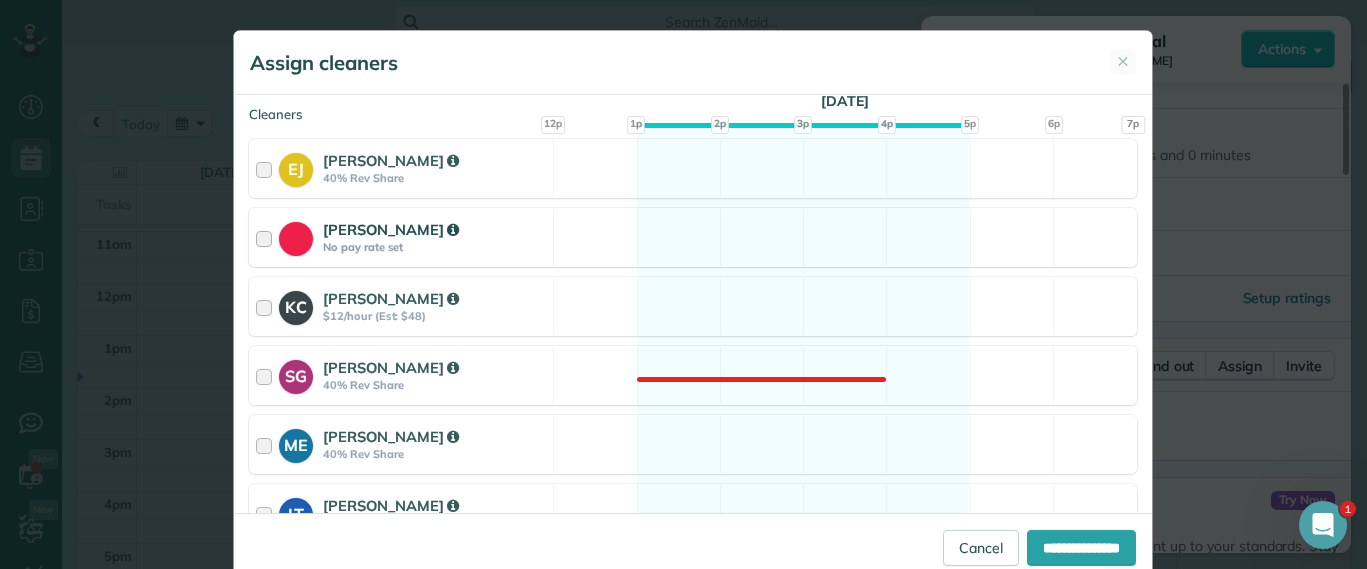 scroll, scrollTop: 375, scrollLeft: 0, axis: vertical 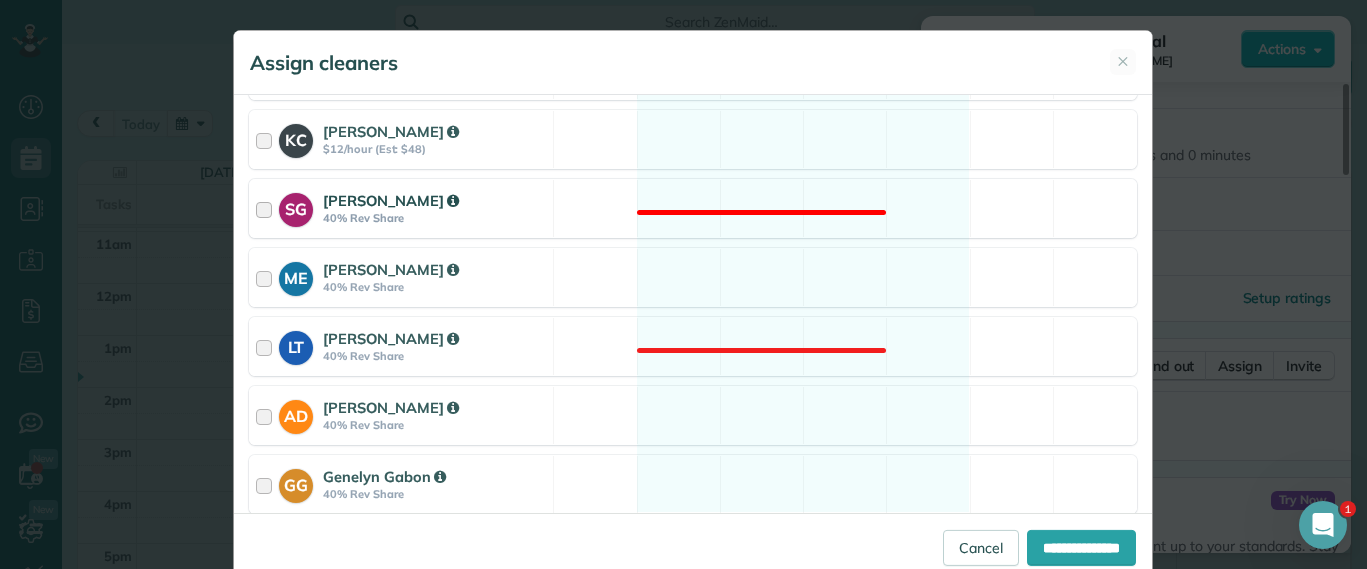 click on "SG
Sophie Gibbs
40% Rev Share
Not available" at bounding box center [693, 208] 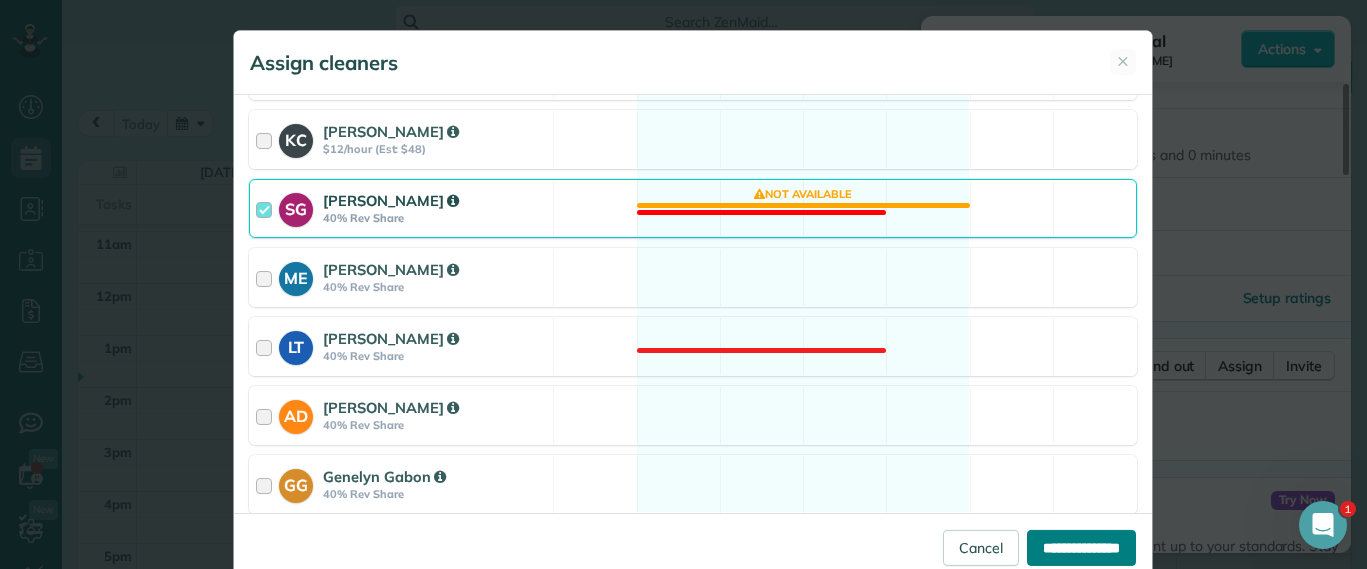 click on "**********" at bounding box center (1081, 548) 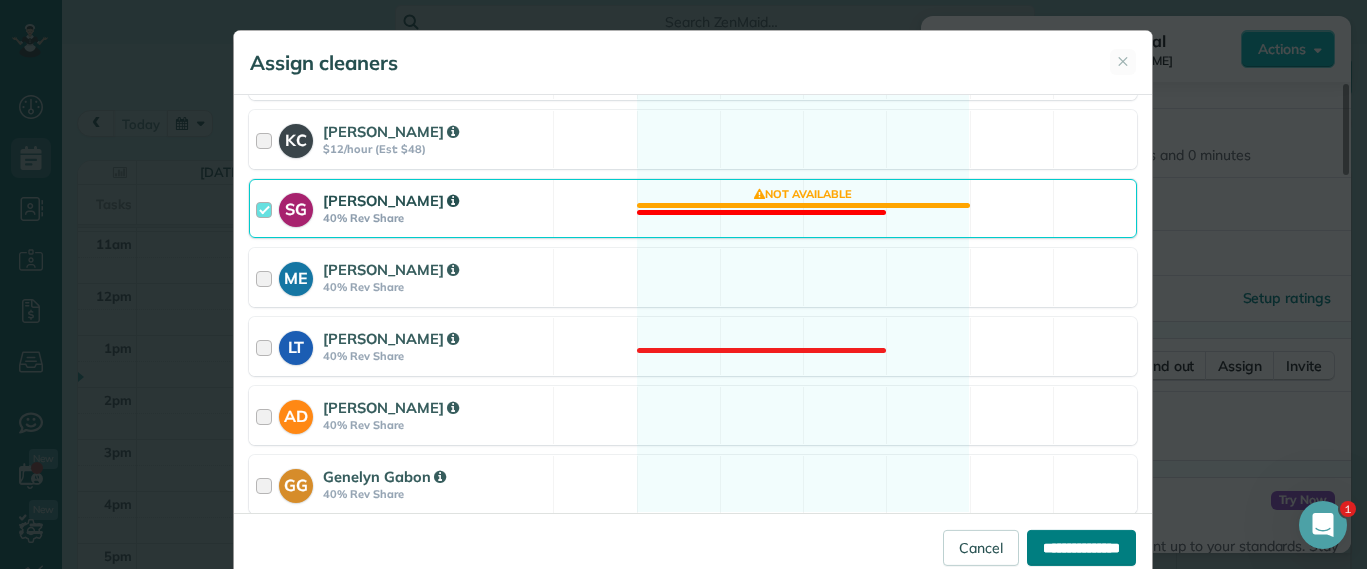 type on "**********" 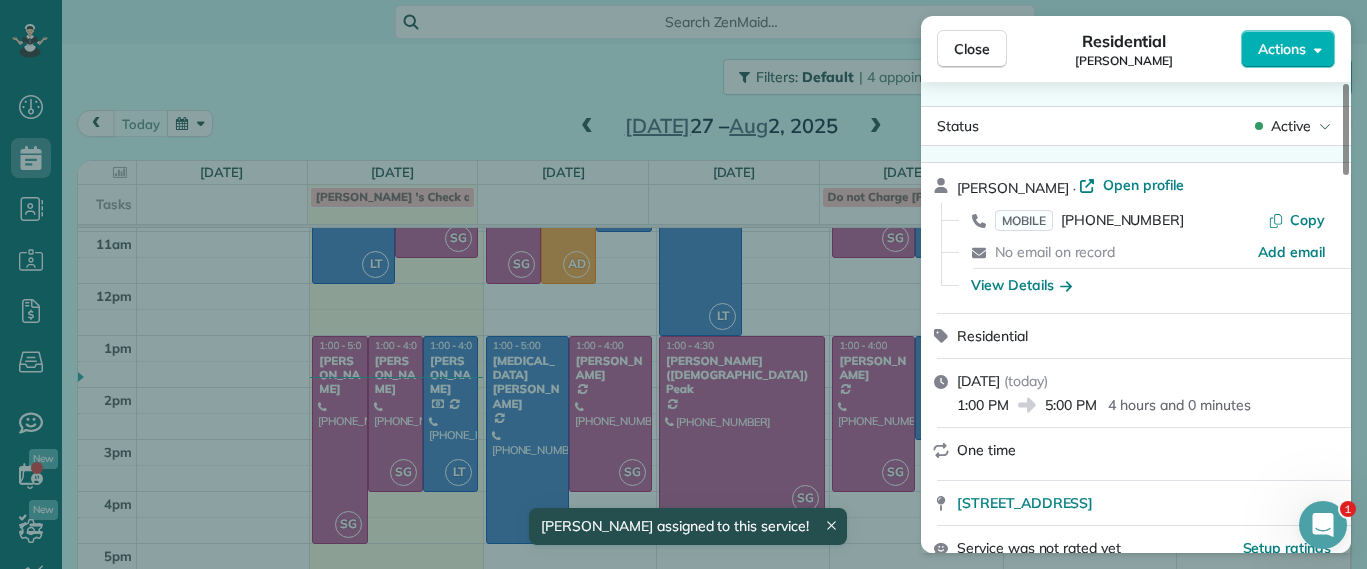 click on "Close Residential Lila Jenkins Actions Status Active Lila Jenkins · Open profile MOBILE (301) 357-4299 Copy No email on record Add email View Details Residential Monday, July 28, 2025 ( today ) 1:00 PM 5:00 PM 4 hours and 0 minutes One time 109 North Juniper Avenue Highland Springs VA 23075 Service was not rated yet Setup ratings Cleaners Time in and out Assign Invite Cleaners Sophie   Gibbs 1:00 PM 5:00 PM Checklist Try Now Keep this appointment up to your standards. Stay on top of every detail, keep your cleaners organised, and your client happy. Assign a checklist Watch a 5 min demo Billing Billing actions Service Service Price (1x $0.00) $0.00 Add an item Overcharge $0.00 Discount $0.00 Coupon discount - Primary tax - Secondary tax - Total appointment price $0.00 Tips collected New feature! $0.00 Mark as paid Total including tip $0.00 Get paid online in no-time! Send an invoice and reward your cleaners with tips Charge customer credit card Appointment custom fields Man Hours - Type of Cleaning  - - Notes" at bounding box center (683, 284) 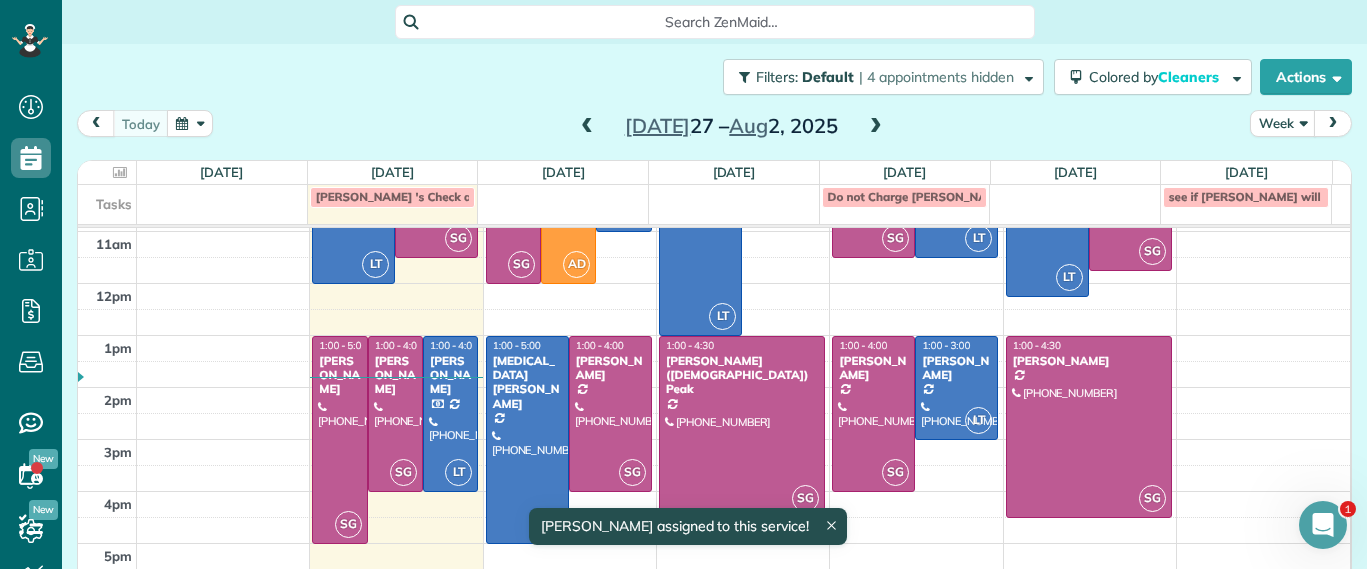 click on "Dashboard
Scheduling
Calendar View
List View
Dispatch View - Weekly scheduling (Beta)" at bounding box center (683, 284) 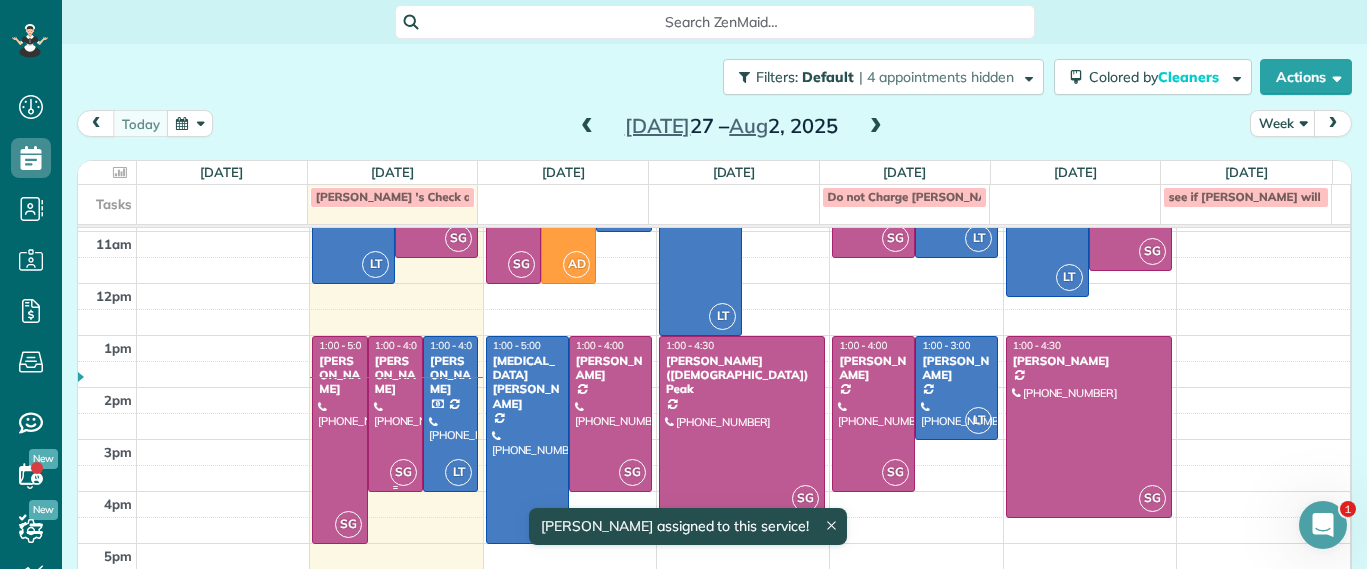click at bounding box center (395, 414) 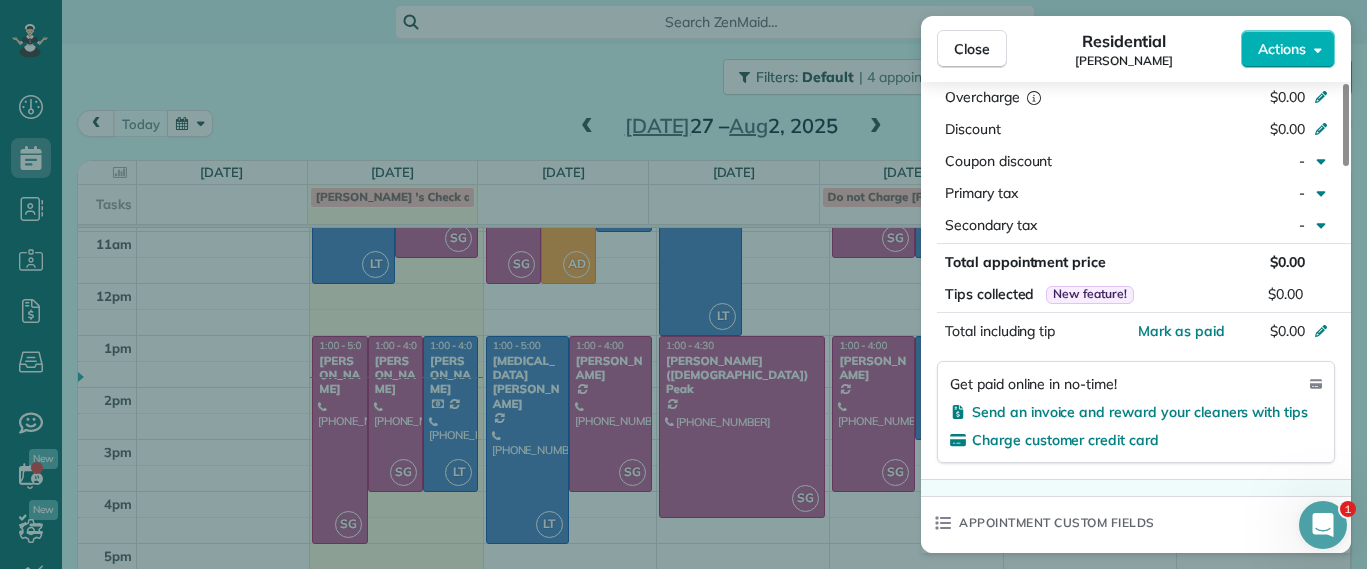 scroll, scrollTop: 342, scrollLeft: 0, axis: vertical 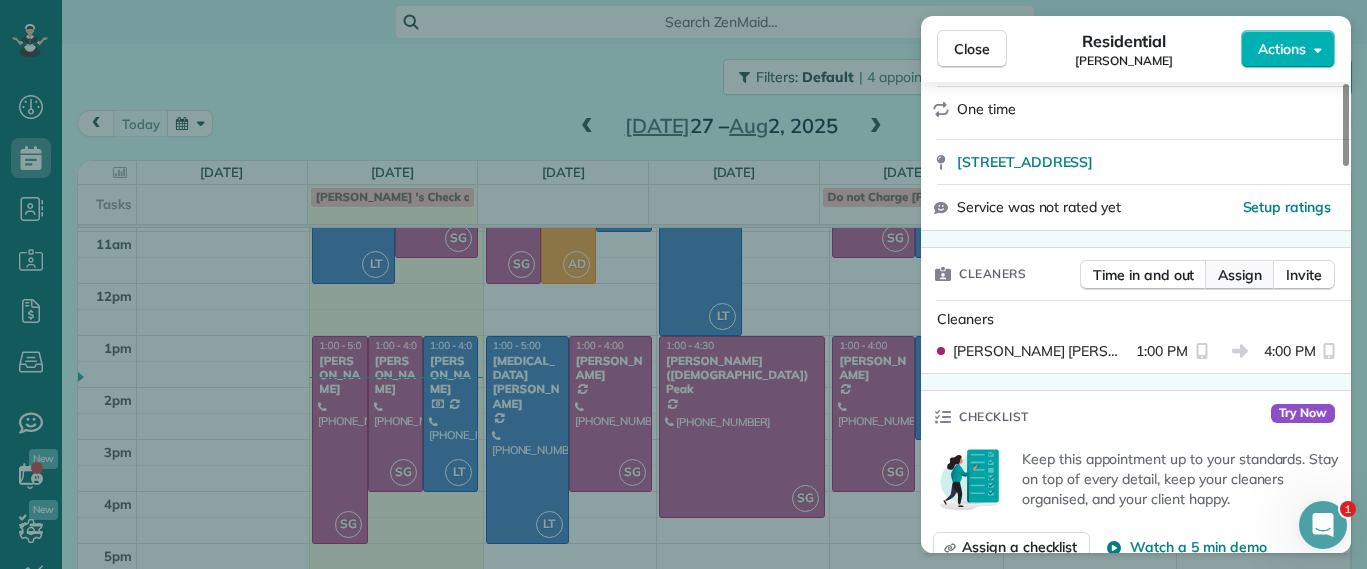 drag, startPoint x: 1248, startPoint y: 292, endPoint x: 1247, endPoint y: 282, distance: 10.049875 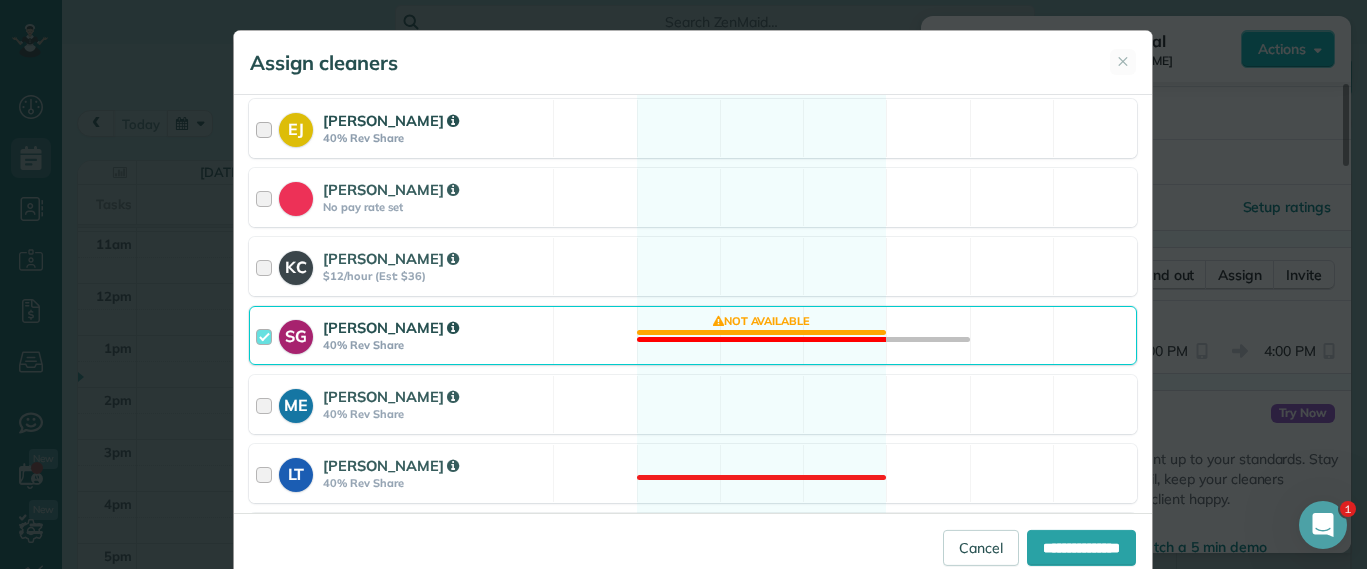 scroll, scrollTop: 375, scrollLeft: 0, axis: vertical 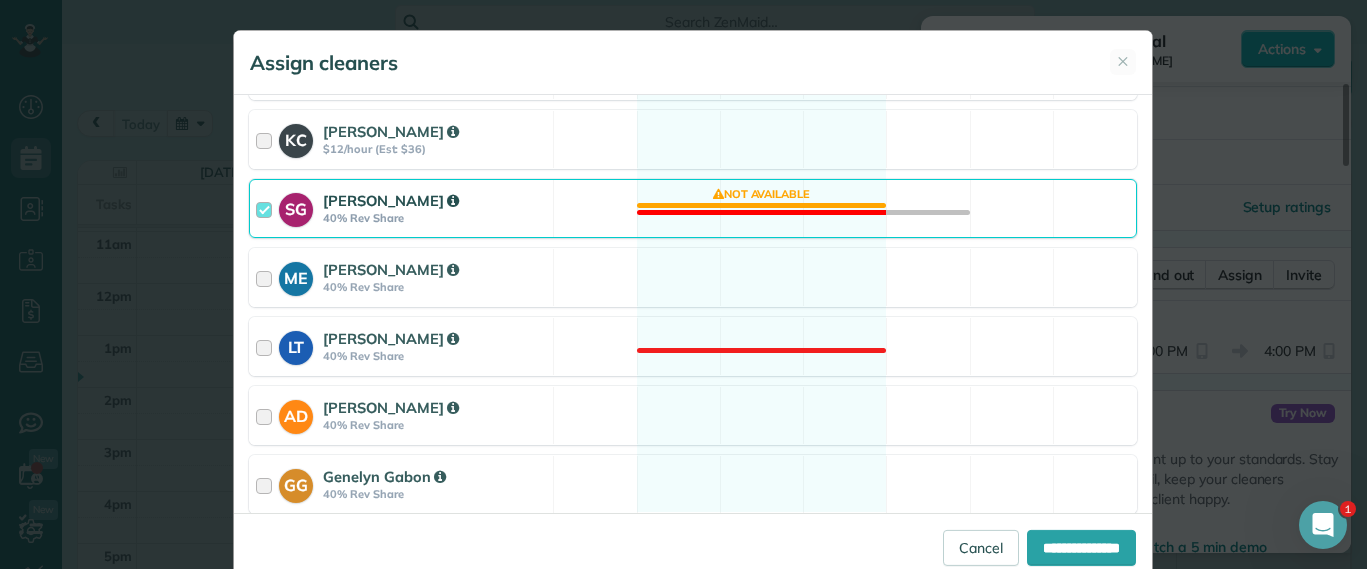 click on "SG
Sophie Gibbs
40% Rev Share
Not available" at bounding box center (693, 208) 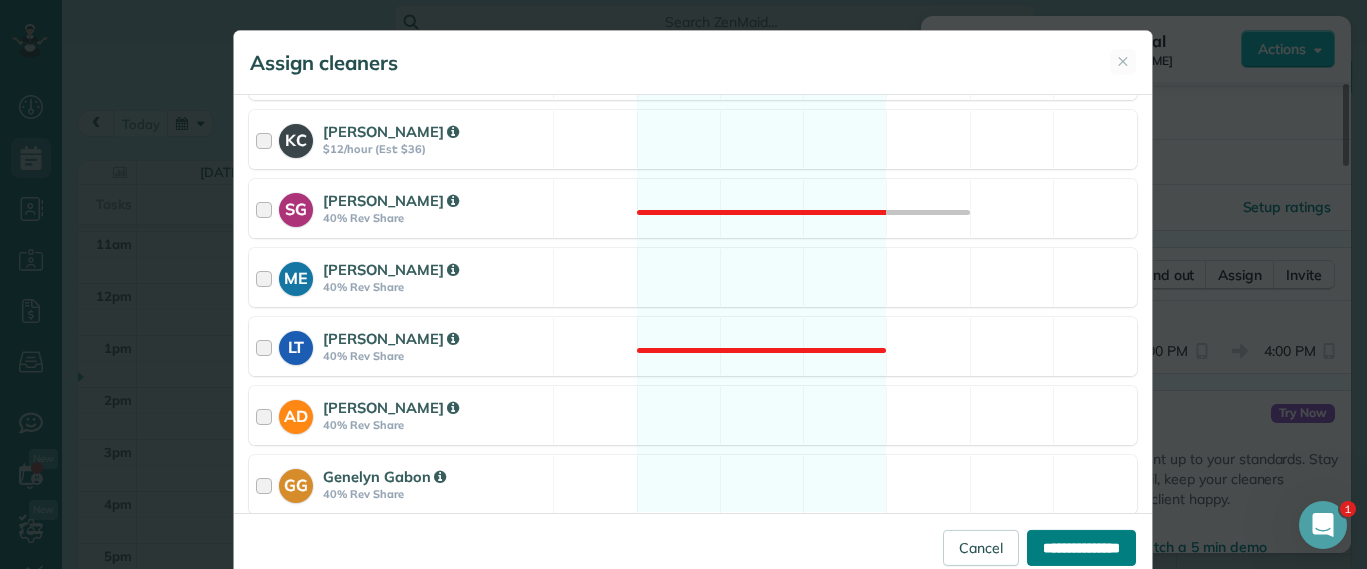 click on "**********" at bounding box center (1081, 548) 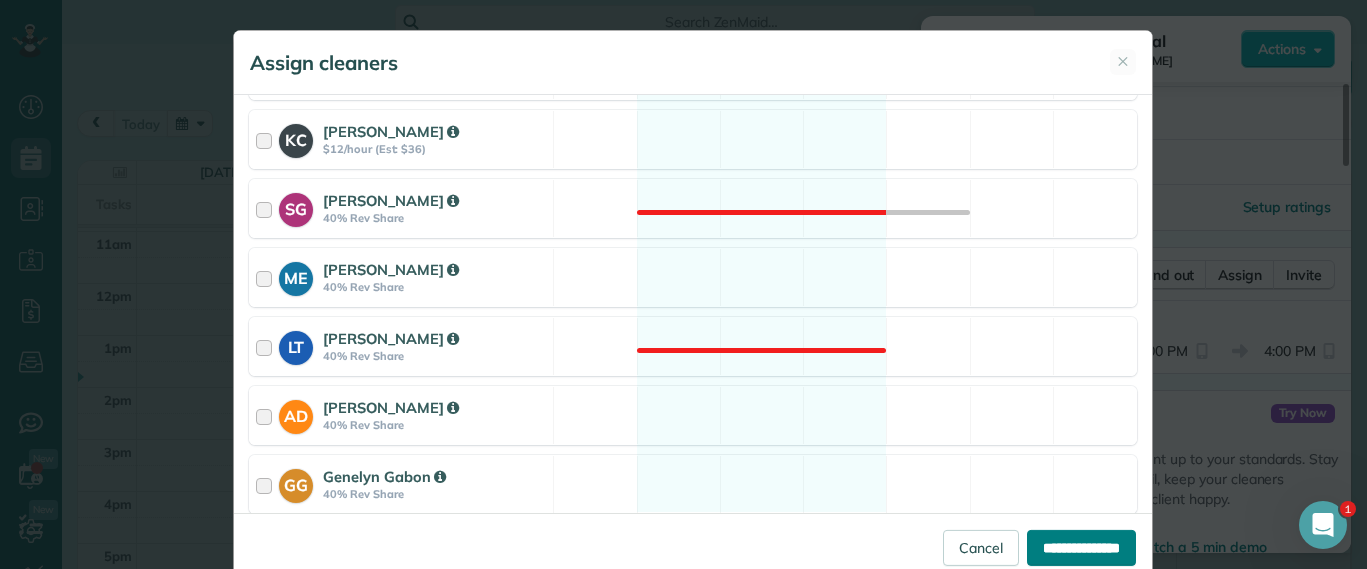 type on "**********" 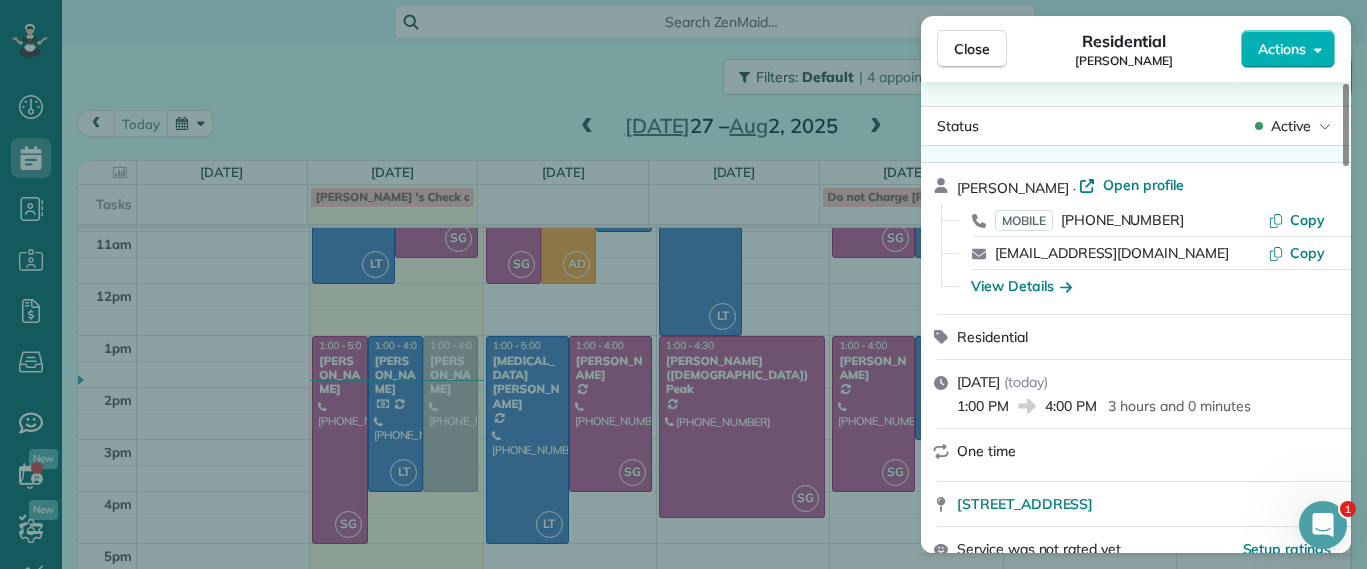click on "Close Residential Michelle Welch Actions Status Active Michelle Welch · Open profile MOBILE (804) 339-9583 Copy michellew2005@yahoo.com Copy View Details Residential Monday, July 28, 2025 ( today ) 1:00 PM 4:00 PM 3 hours and 0 minutes One time 4406 Brook Road Richmond VA 23227 Service was not rated yet Setup ratings Cleaners Time in and out Assign Invite Cleaners No cleaners assigned yet Checklist Try Now Keep this appointment up to your standards. Stay on top of every detail, keep your cleaners organised, and your client happy. Assign a checklist Watch a 5 min demo Billing Billing actions Service Add an item Overcharge $0.00 Discount $0.00 Coupon discount - Primary tax - Secondary tax - Total appointment price $0.00 Tips collected New feature! $0.00 Mark as paid Total including tip $0.00 Get paid online in no-time! Send an invoice and reward your cleaners with tips Charge customer credit card Appointment custom fields Man Hours 3 Type of Cleaning  Priority Cleaning Reason for Skip - Hidden from cleaners 1" at bounding box center [683, 284] 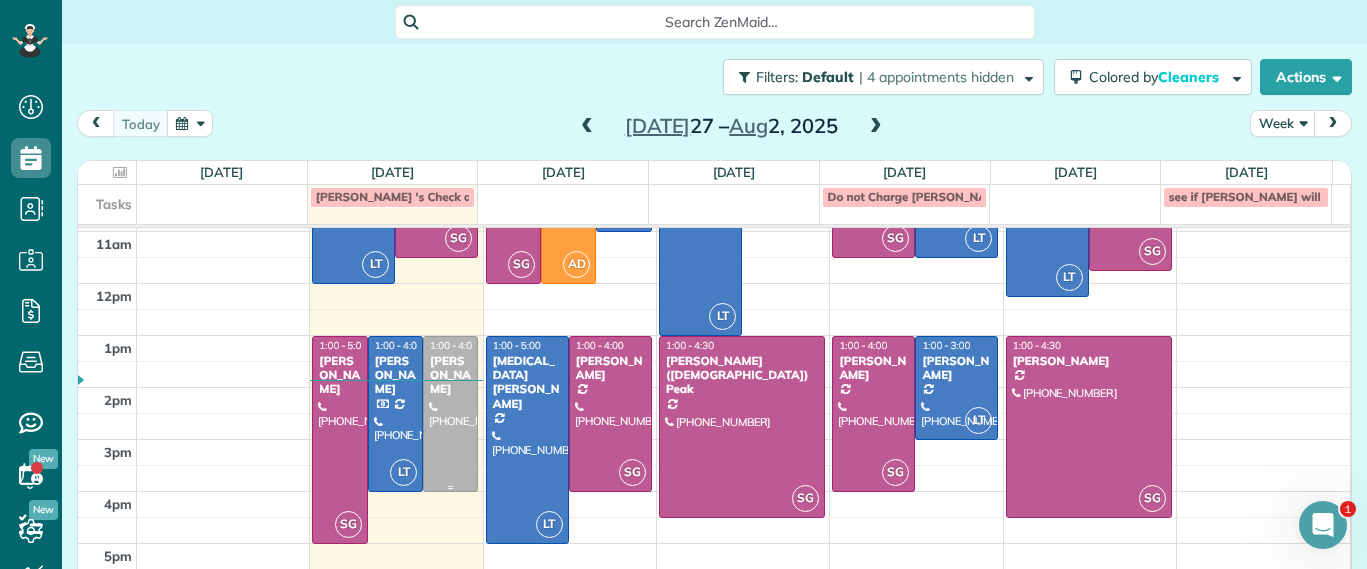 click at bounding box center [450, 414] 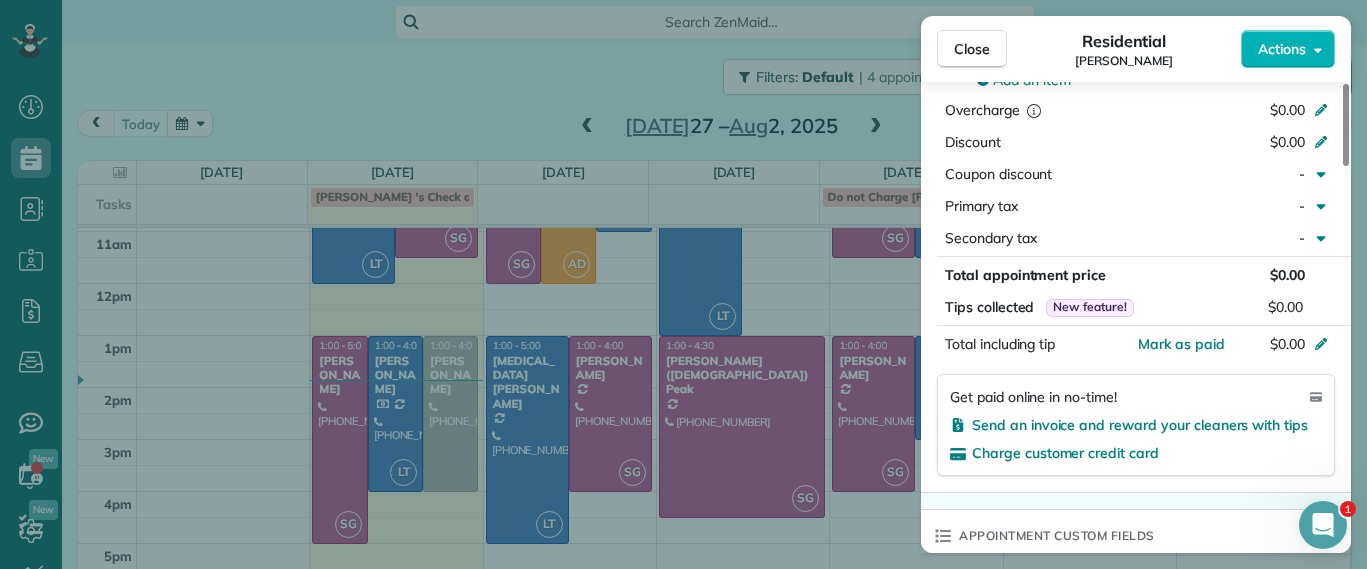 scroll, scrollTop: 1250, scrollLeft: 0, axis: vertical 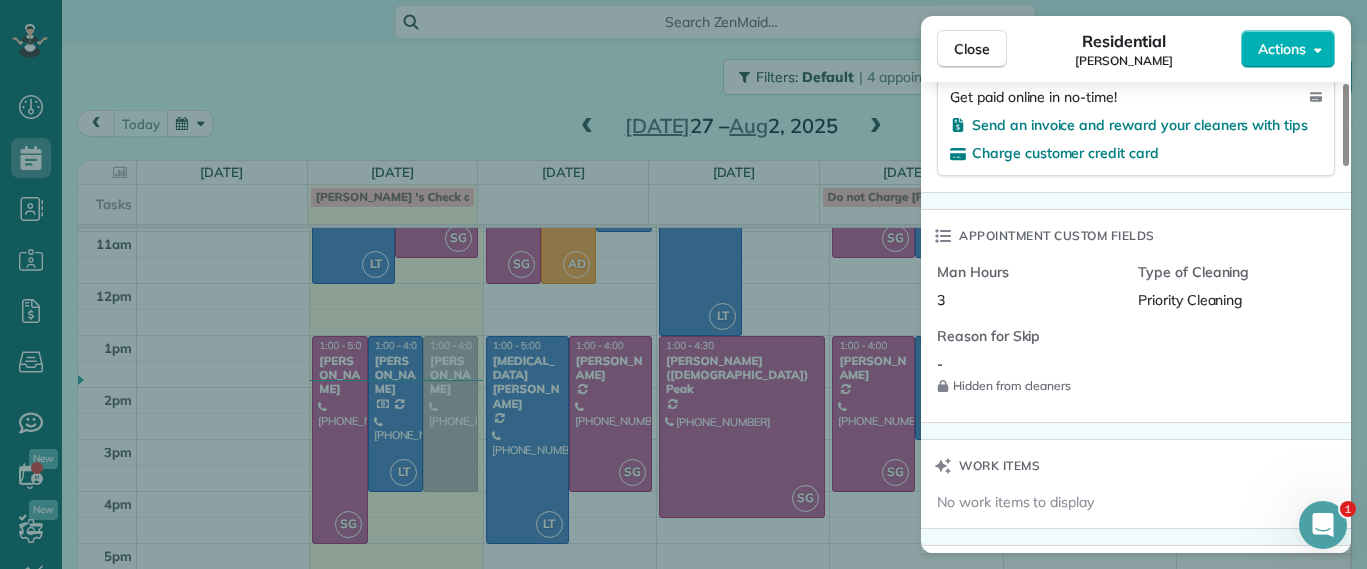 click on "Close Residential Michelle Welch Actions Status Active Michelle Welch · Open profile MOBILE (804) 339-9583 Copy michellew2005@yahoo.com Copy View Details Residential Monday, July 28, 2025 ( today ) 1:00 PM 4:00 PM 3 hours and 0 minutes One time 4406 Brook Road Richmond VA 23227 Service was not rated yet Setup ratings Cleaners Time in and out Assign Invite Cleaners No cleaners assigned yet Checklist Try Now Keep this appointment up to your standards. Stay on top of every detail, keep your cleaners organised, and your client happy. Assign a checklist Watch a 5 min demo Billing Billing actions Service Add an item Overcharge $0.00 Discount $0.00 Coupon discount - Primary tax - Secondary tax - Total appointment price $0.00 Tips collected New feature! $0.00 Mark as paid Total including tip $0.00 Get paid online in no-time! Send an invoice and reward your cleaners with tips Charge customer credit card Appointment custom fields Man Hours 3 Type of Cleaning  Priority Cleaning Reason for Skip - Hidden from cleaners 1" at bounding box center [683, 284] 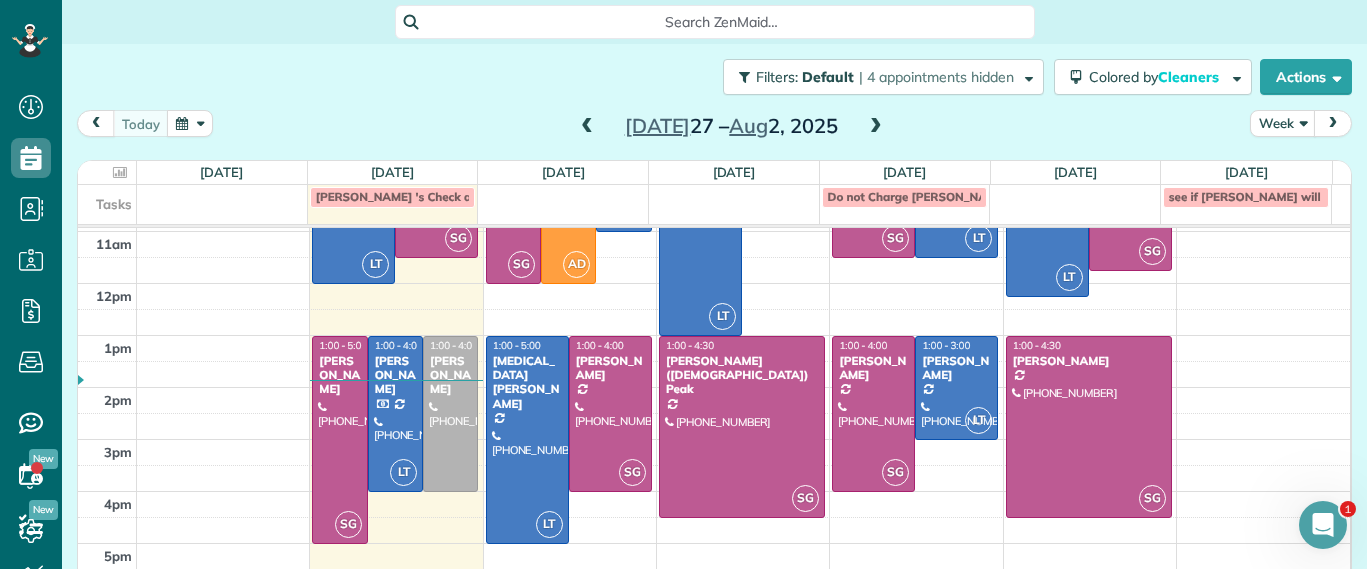 click on "Jul  27 –  Aug  2, 2025" at bounding box center [731, 126] 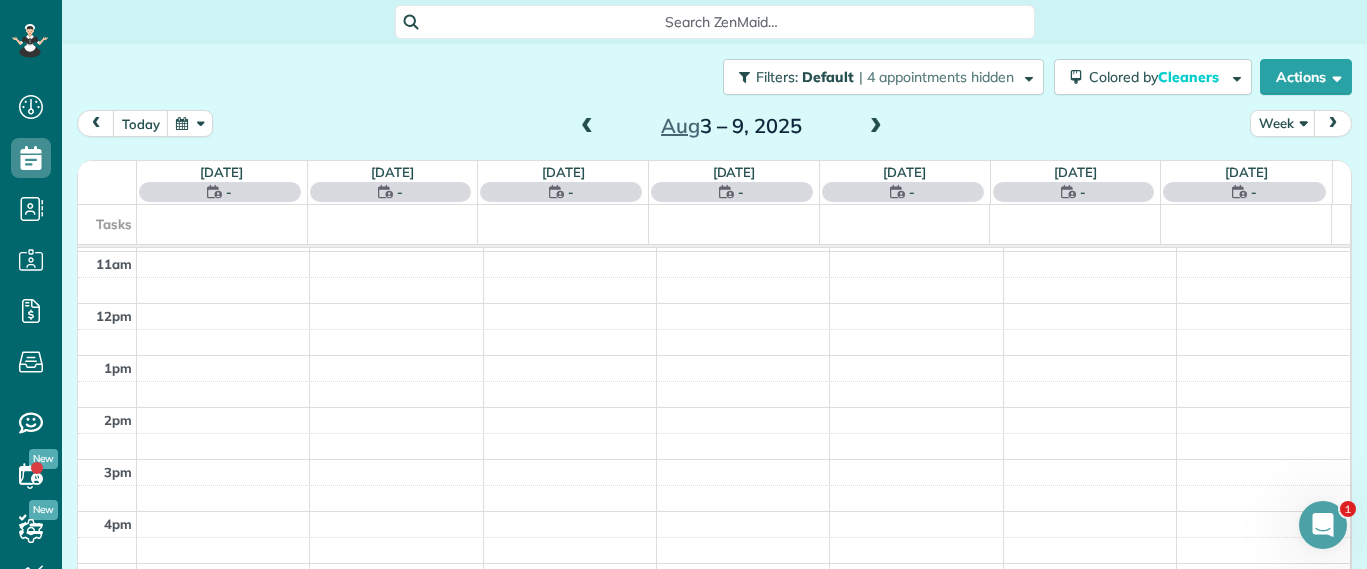 scroll, scrollTop: 0, scrollLeft: 0, axis: both 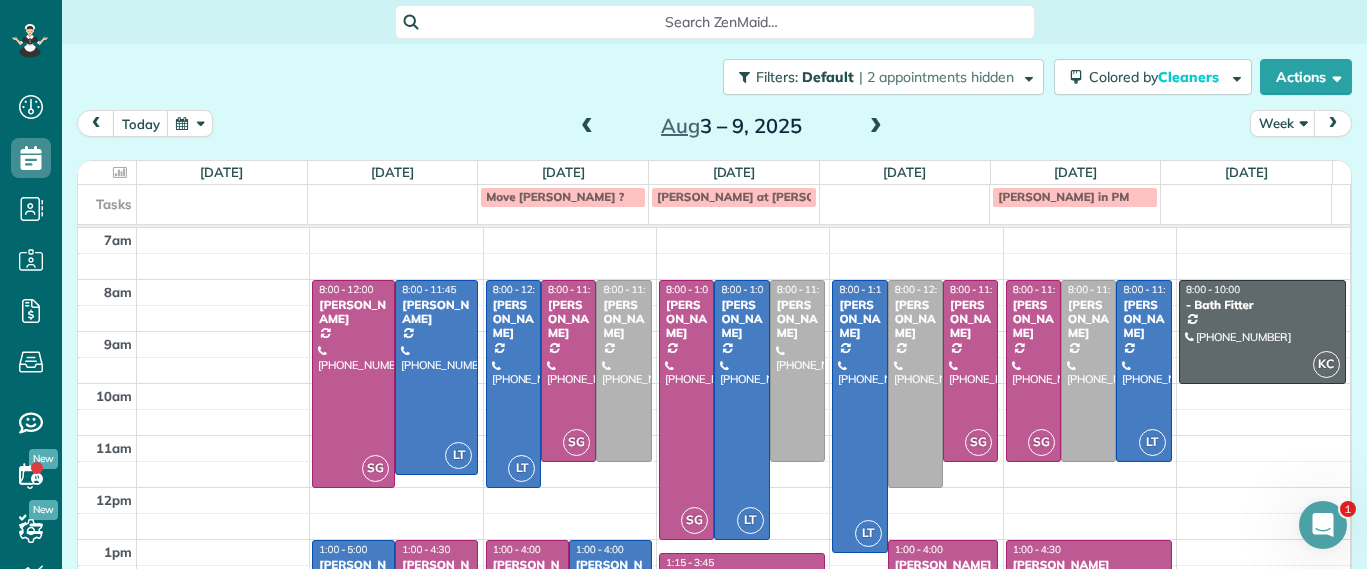 click at bounding box center [876, 127] 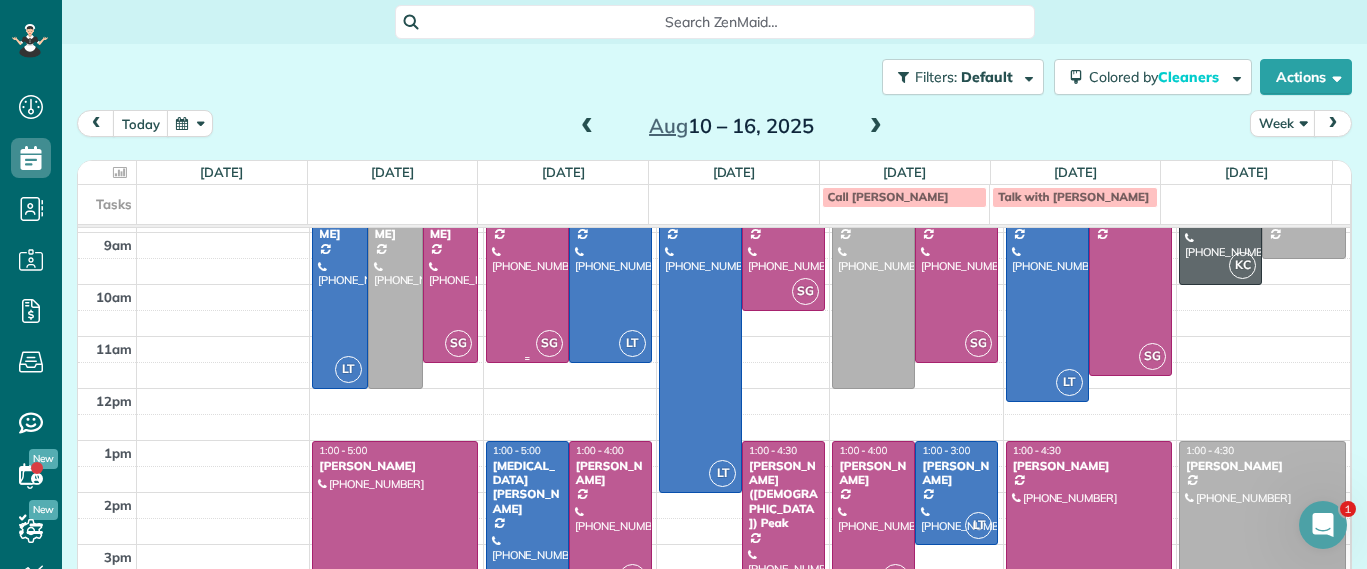 scroll, scrollTop: 0, scrollLeft: 0, axis: both 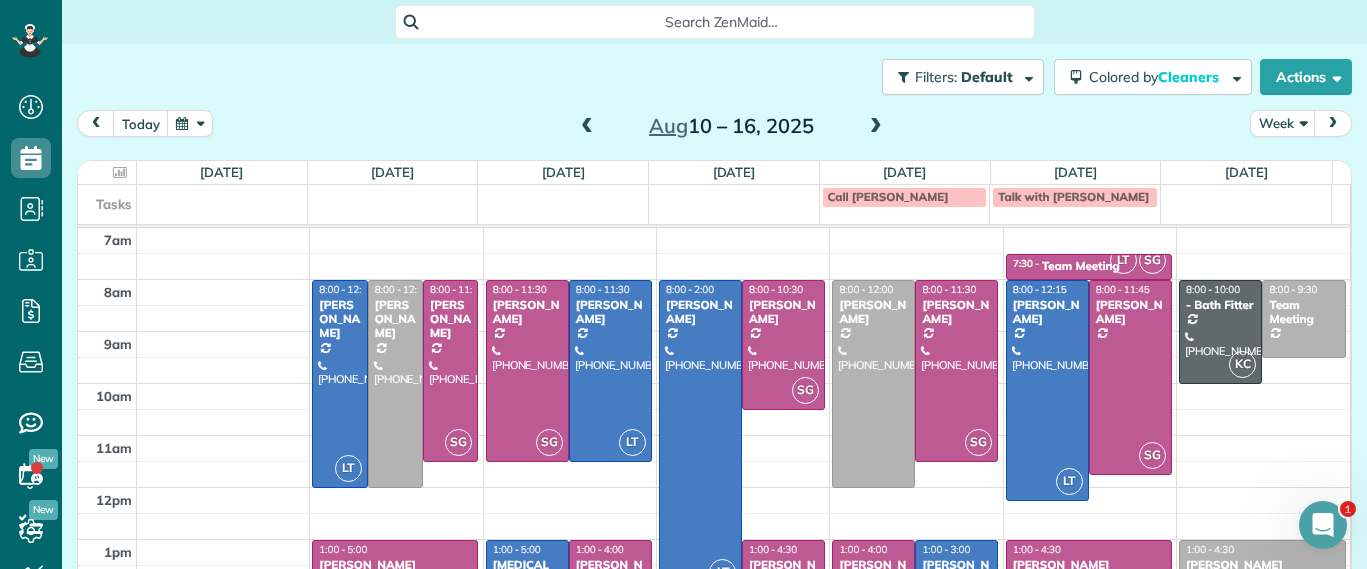 click at bounding box center [587, 127] 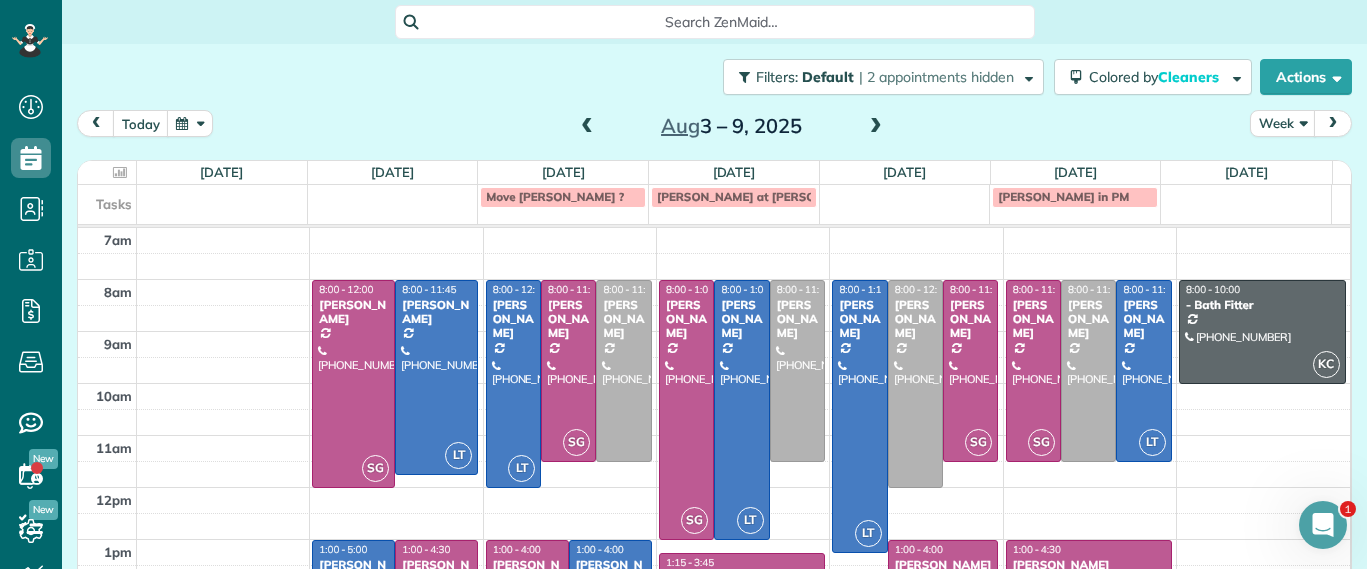 click at bounding box center (876, 127) 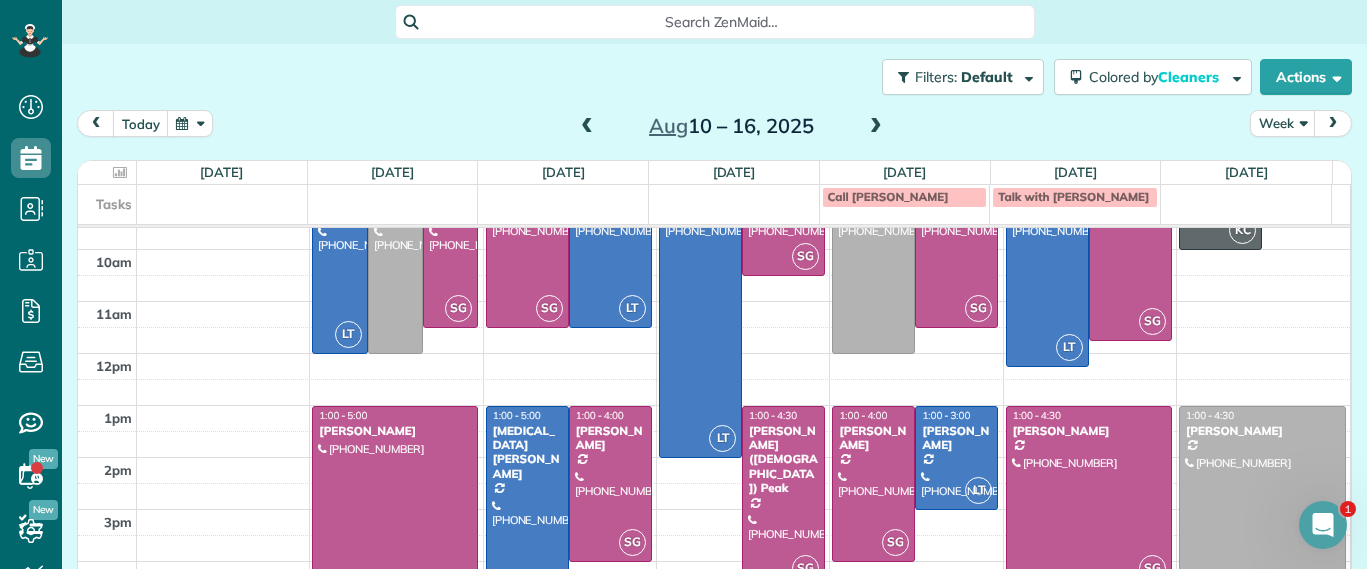scroll, scrollTop: 224, scrollLeft: 0, axis: vertical 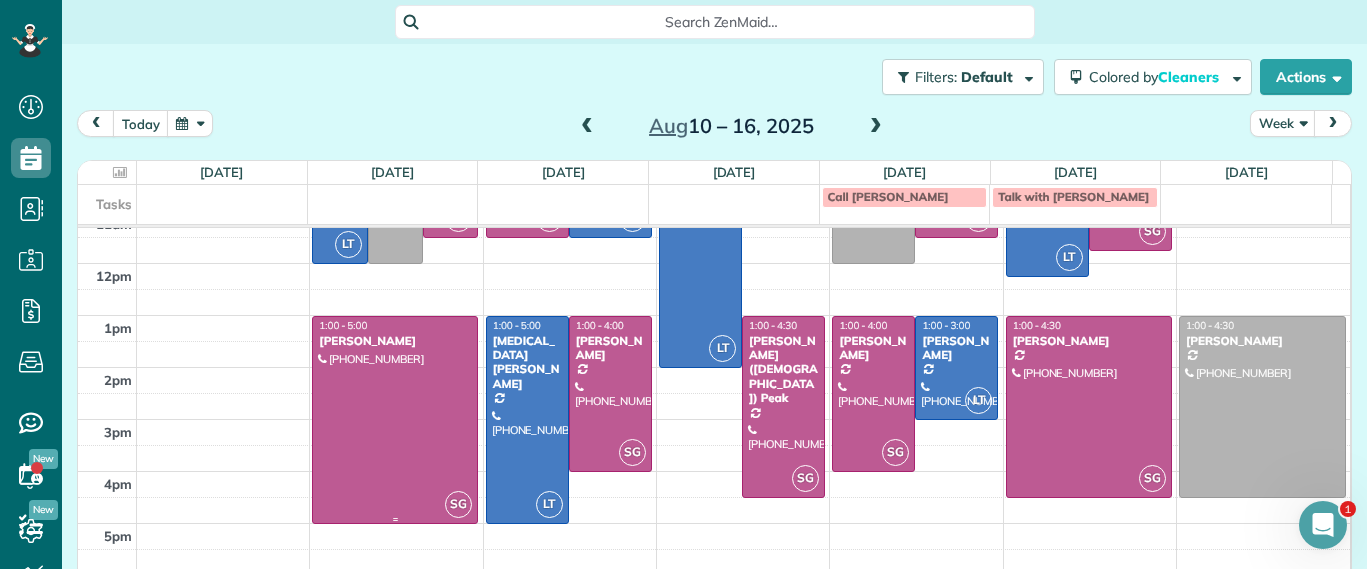 click at bounding box center (395, 420) 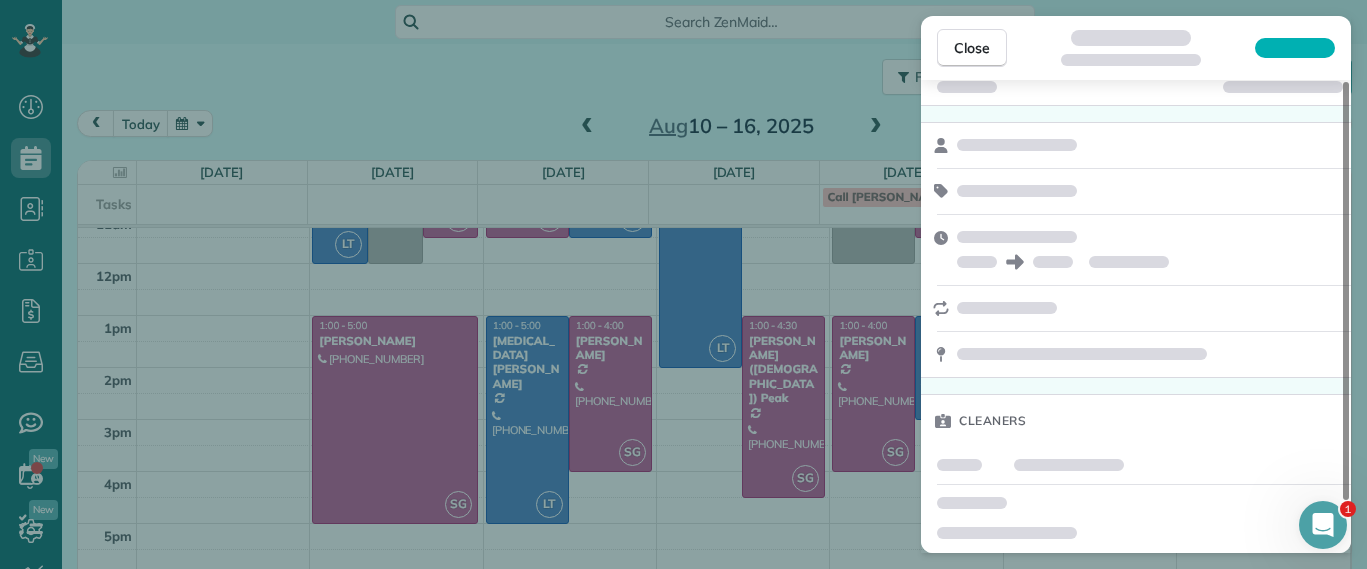 scroll, scrollTop: 58, scrollLeft: 0, axis: vertical 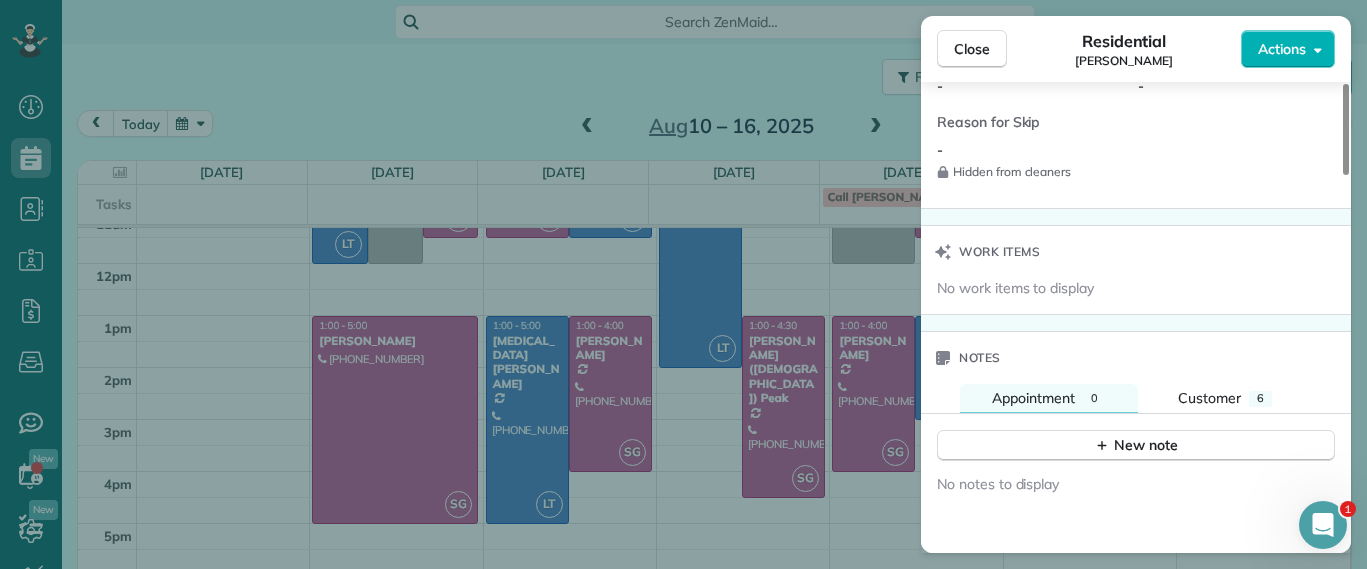 click on "Close Residential John Miller Actions Status Active John Miller · Open profile MOBILE (804) 938-0280 Copy johnmiller9609@gmail.com Copy View Details Residential Monday, August 11, 2025 1:00 PM 5:00 PM 4 hours and 0 minutes One time 8603 Warrenton Drive Richmond VA 23229 Service was not rated yet Setup ratings Cleaners Time in and out Assign Invite Cleaners Sophie   Gibbs 1:00 PM 5:00 PM Checklist Try Now Keep this appointment up to your standards. Stay on top of every detail, keep your cleaners organised, and your client happy. Assign a checklist Watch a 5 min demo Billing Billing actions Service Service Price (1x $0.00) $0.00 Add an item Overcharge $0.00 Discount $0.00 Coupon discount - Primary tax - Secondary tax - Total appointment price $0.00 Tips collected New feature! $0.00 Mark as paid Total including tip $0.00 Get paid online in no-time! Send an invoice and reward your cleaners with tips Charge customer credit card Appointment custom fields Man Hours - Type of Cleaning  - Reason for Skip - Work items" at bounding box center [683, 284] 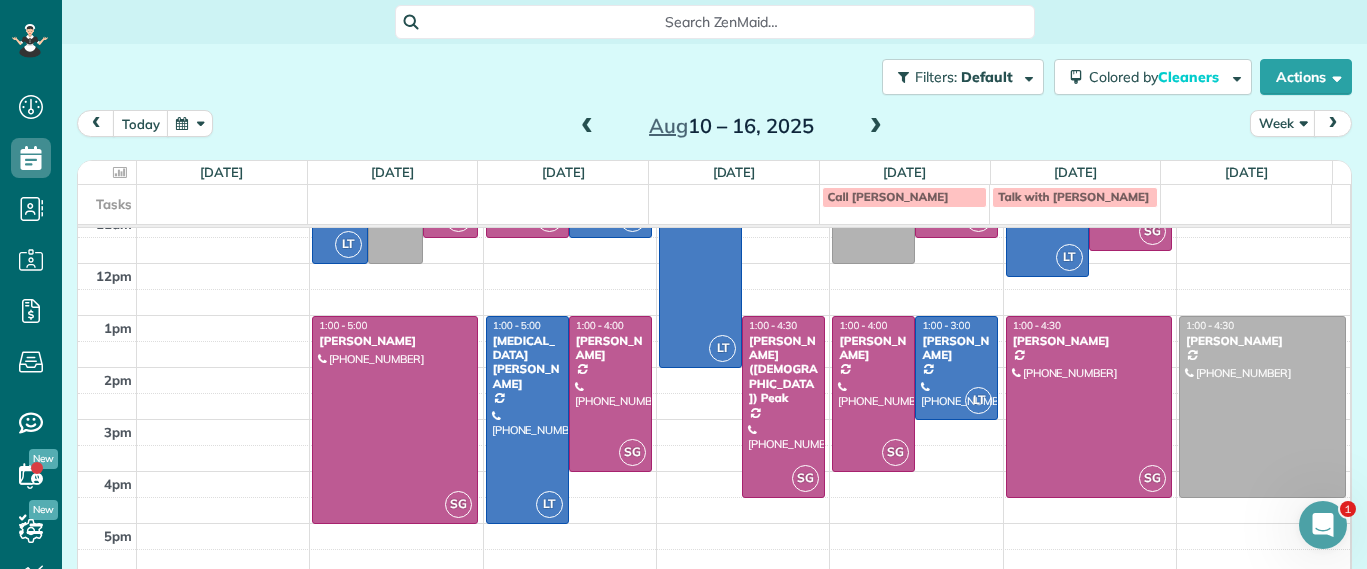click at bounding box center (587, 127) 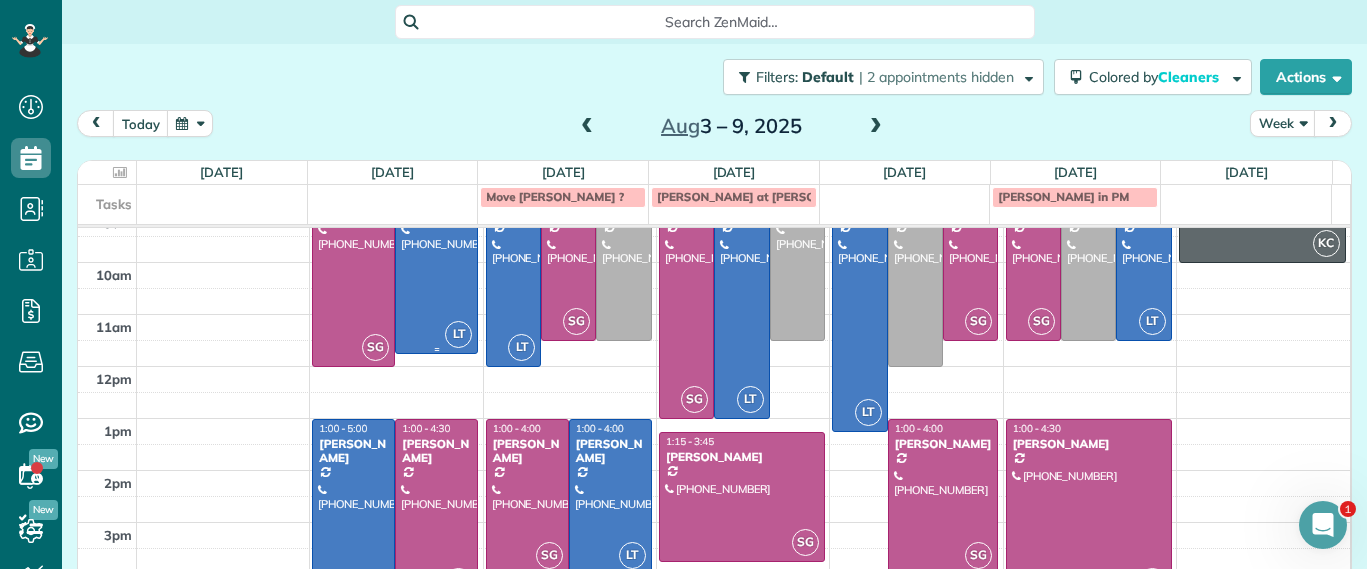 scroll, scrollTop: 0, scrollLeft: 0, axis: both 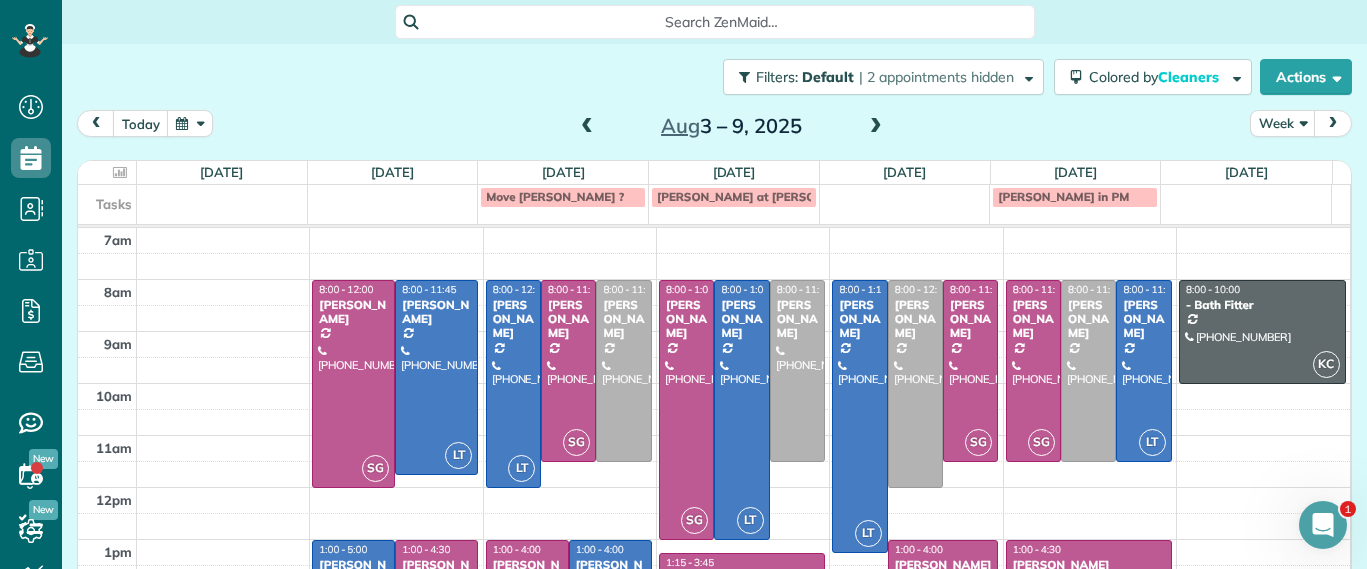 click at bounding box center (587, 127) 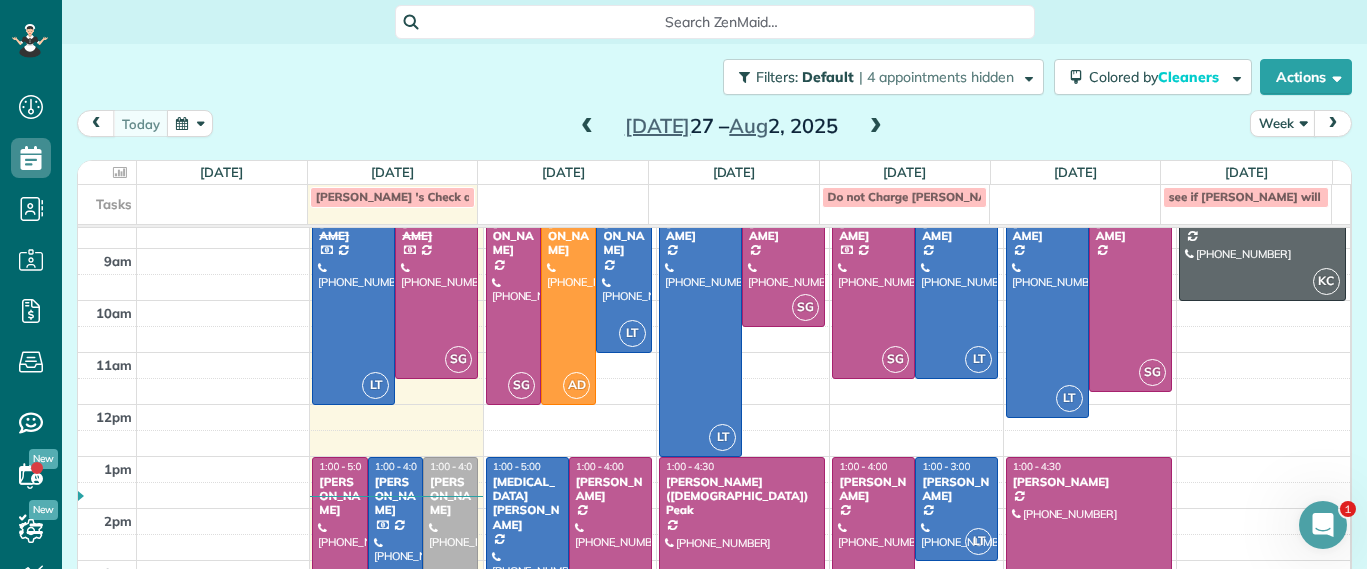 scroll, scrollTop: 224, scrollLeft: 0, axis: vertical 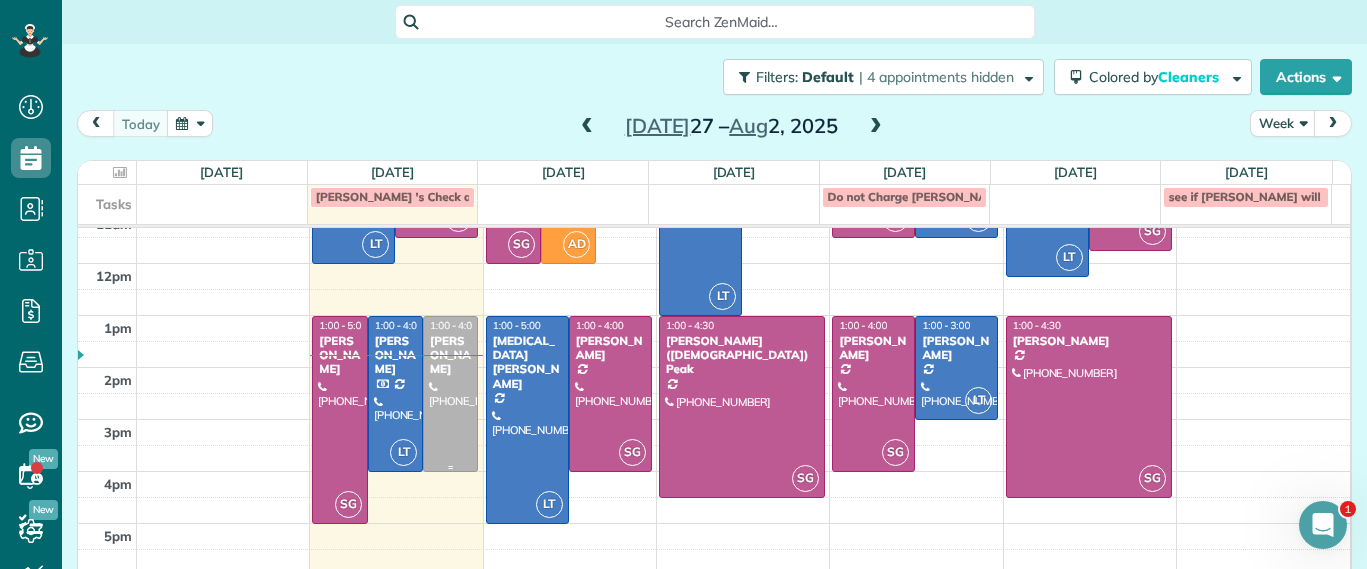 click at bounding box center (450, 394) 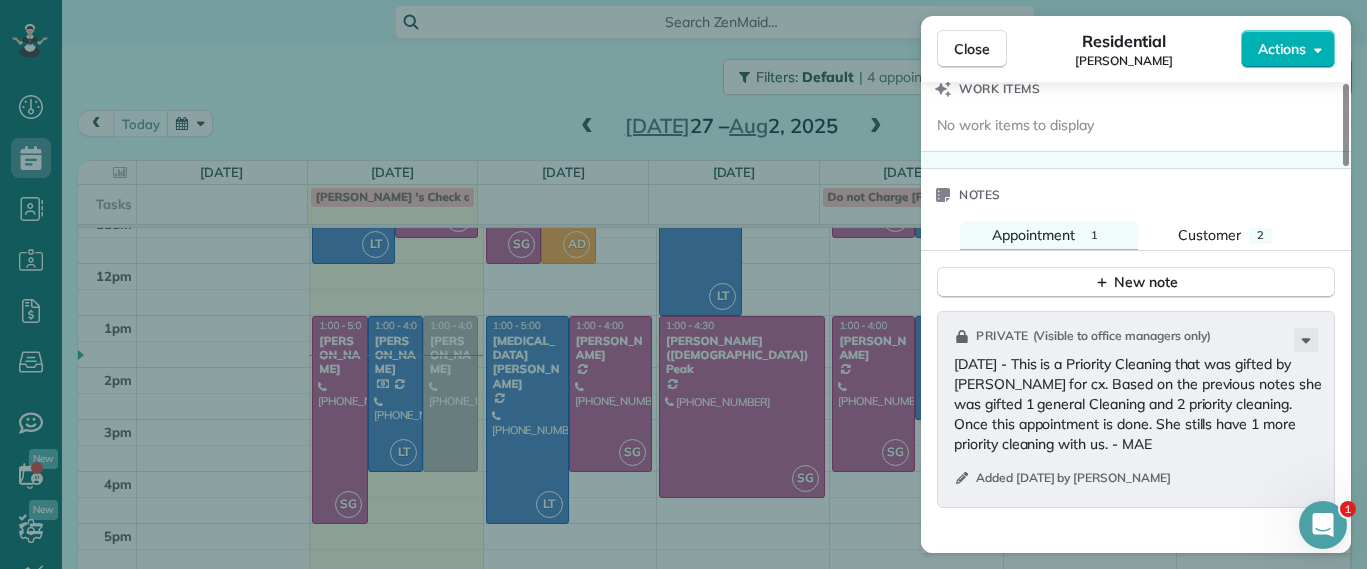 scroll, scrollTop: 1750, scrollLeft: 0, axis: vertical 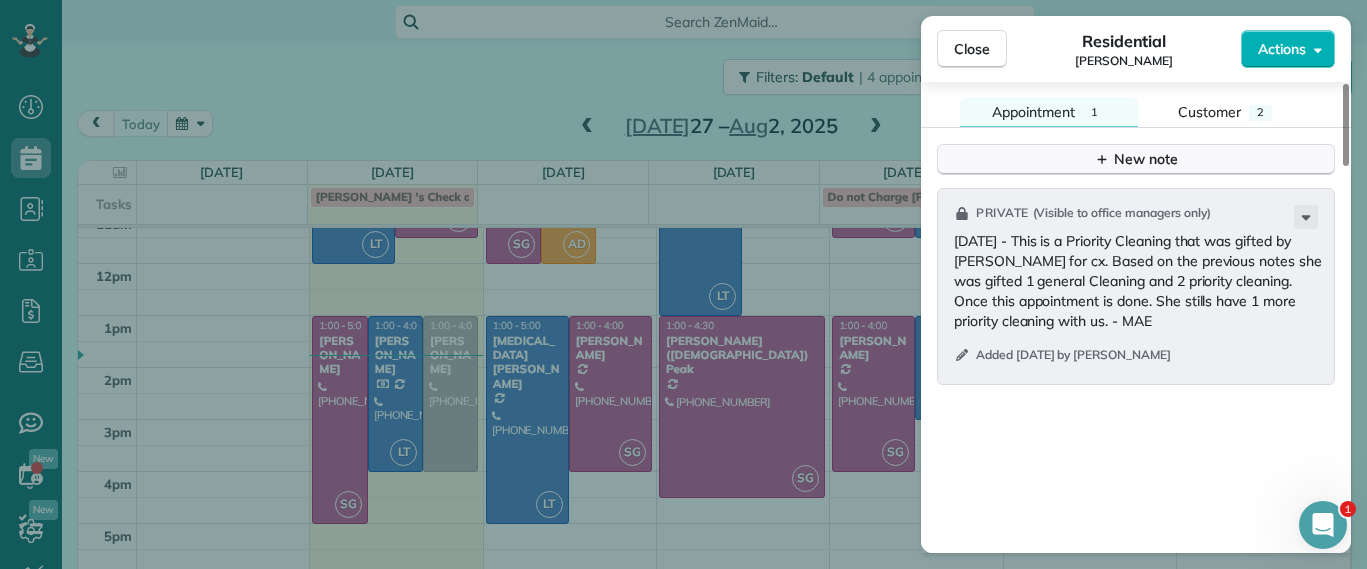 click on "New note" at bounding box center [1136, 159] 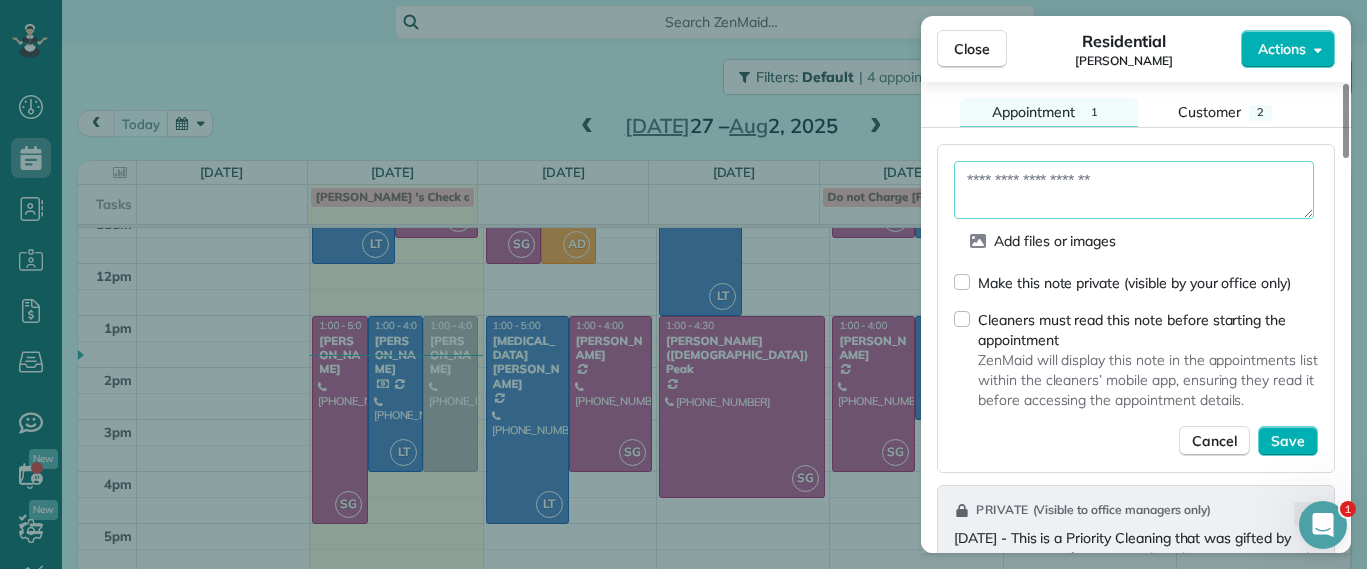 click at bounding box center [1134, 190] 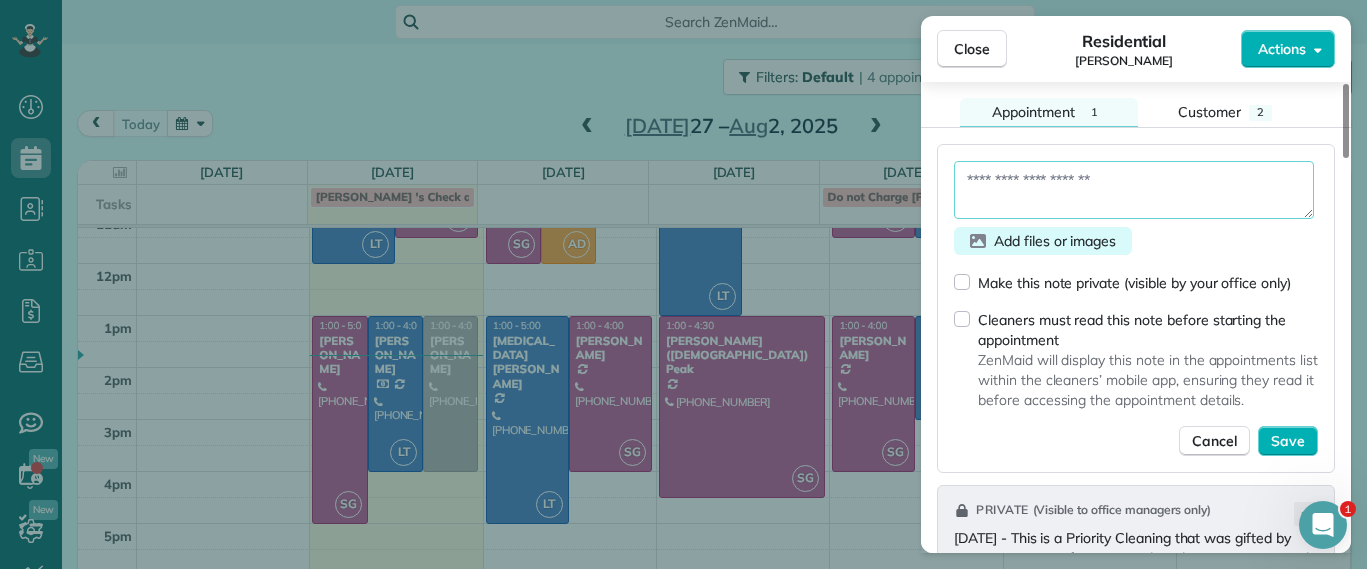 click on "Add files or images" at bounding box center [1055, 241] 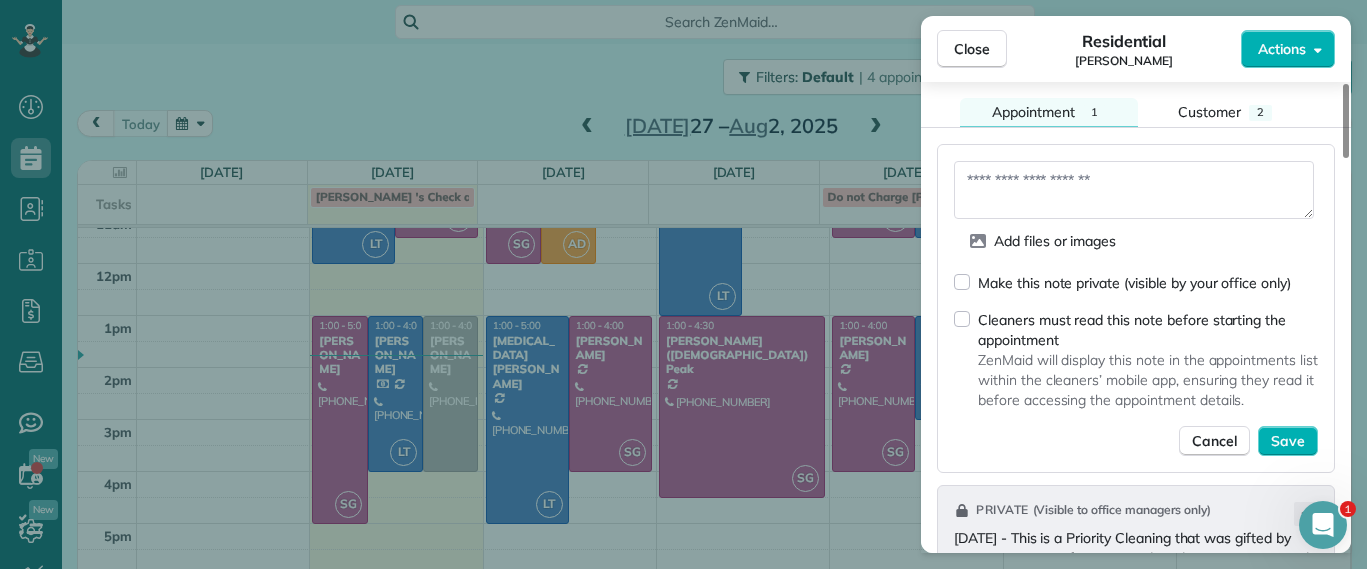 click at bounding box center [1134, 190] 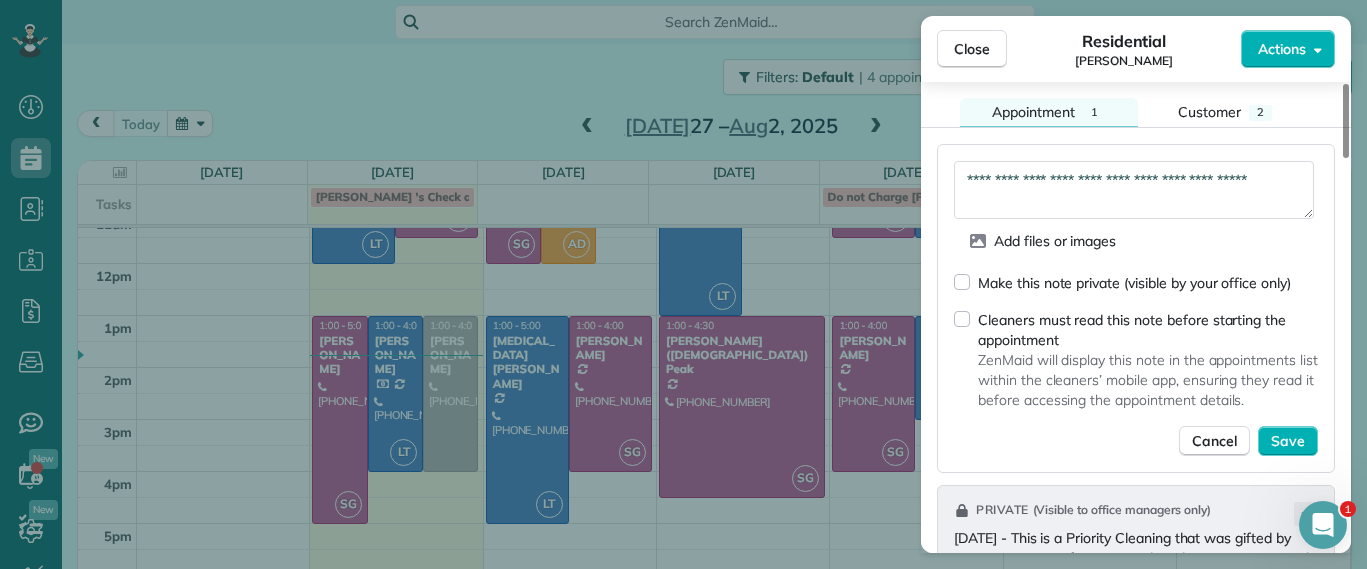 drag, startPoint x: 881, startPoint y: 121, endPoint x: 847, endPoint y: 80, distance: 53.263496 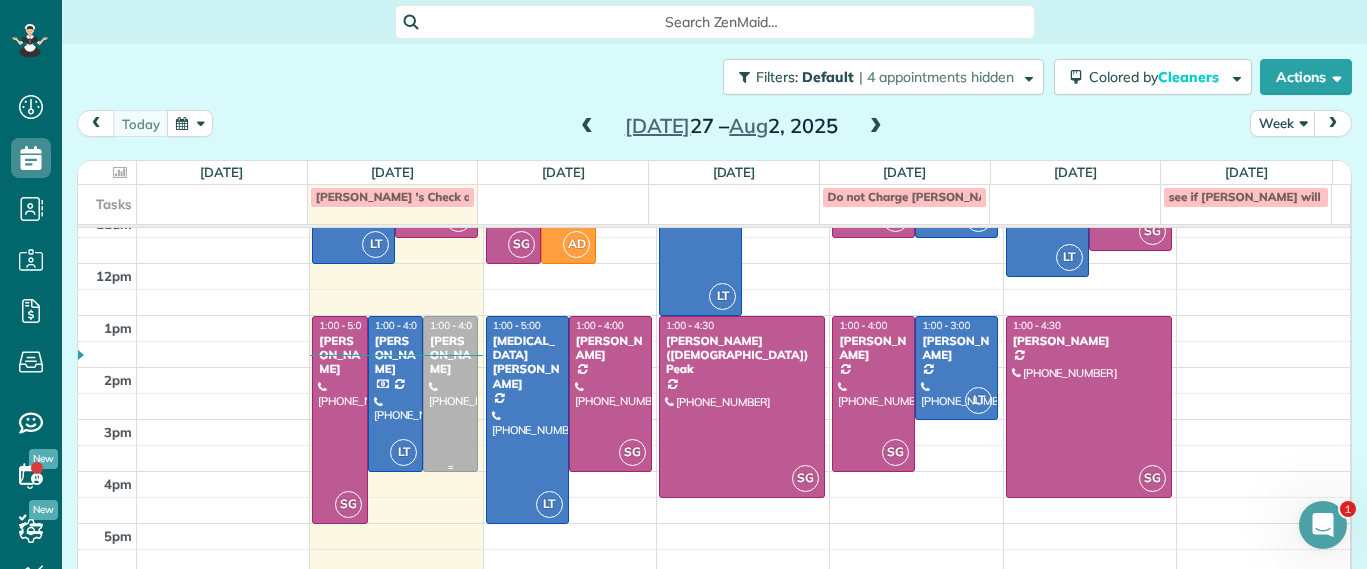 click at bounding box center (450, 394) 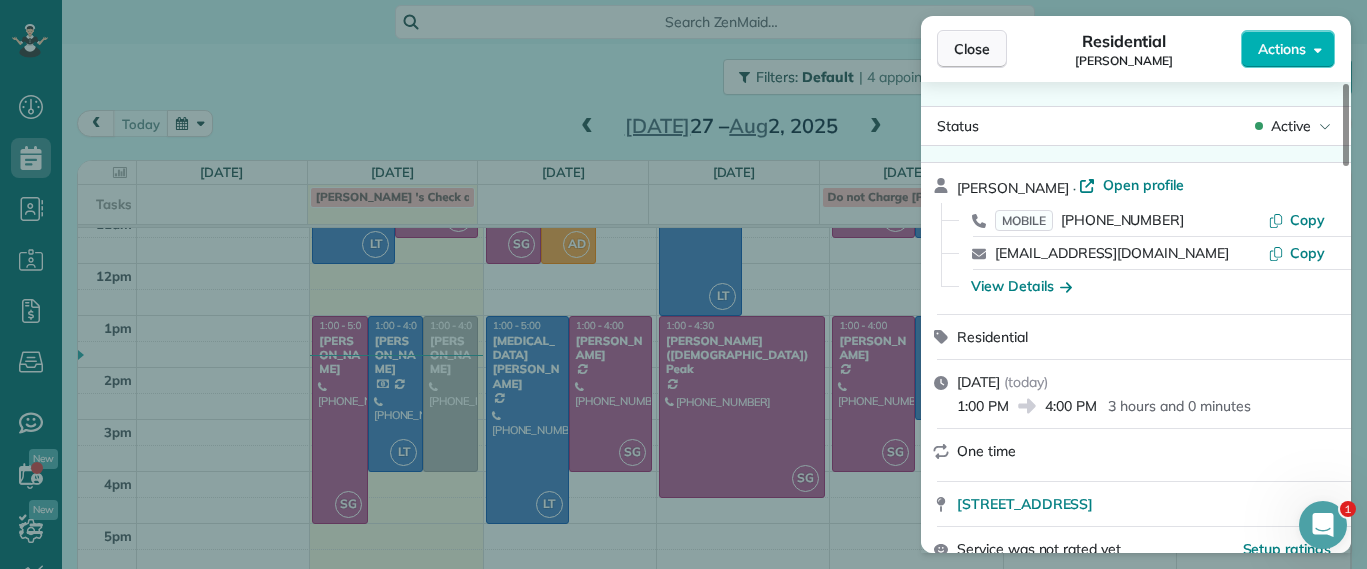 click on "Close" at bounding box center [972, 49] 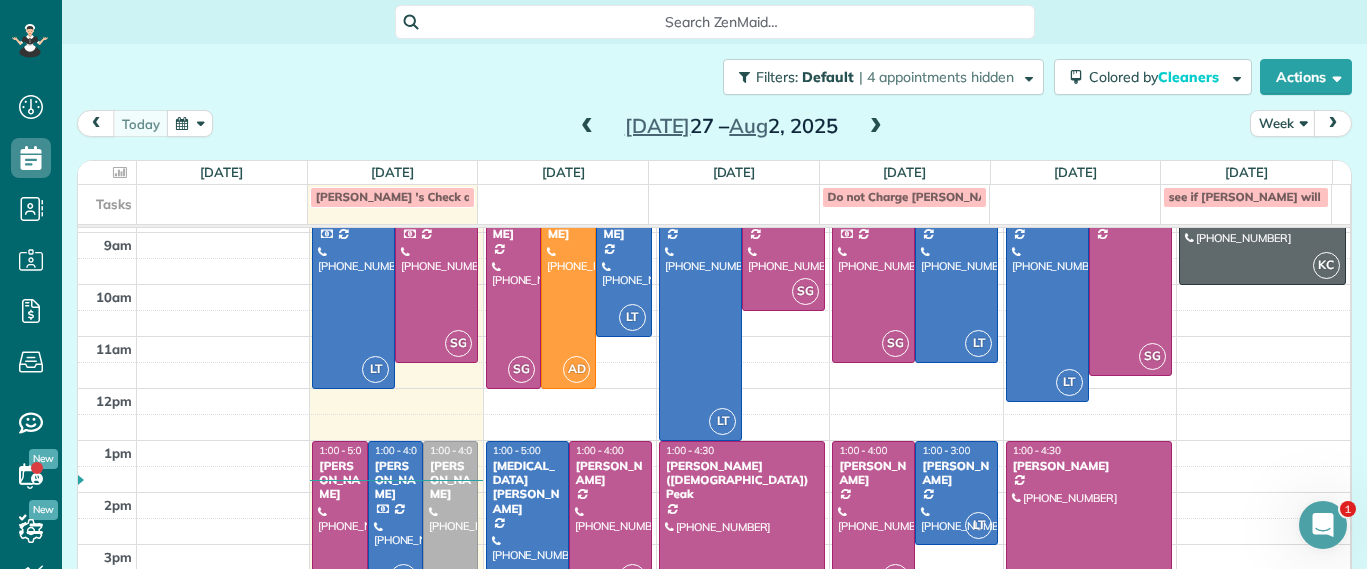 scroll, scrollTop: 224, scrollLeft: 0, axis: vertical 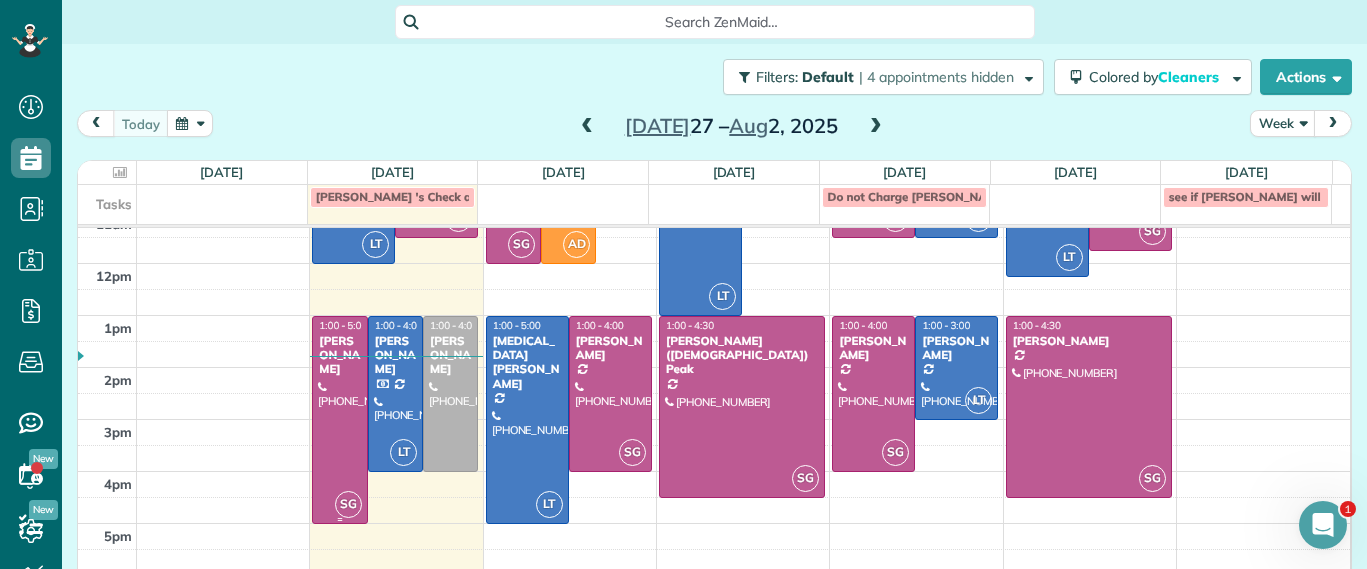 click on "[PERSON_NAME]" at bounding box center (339, 355) 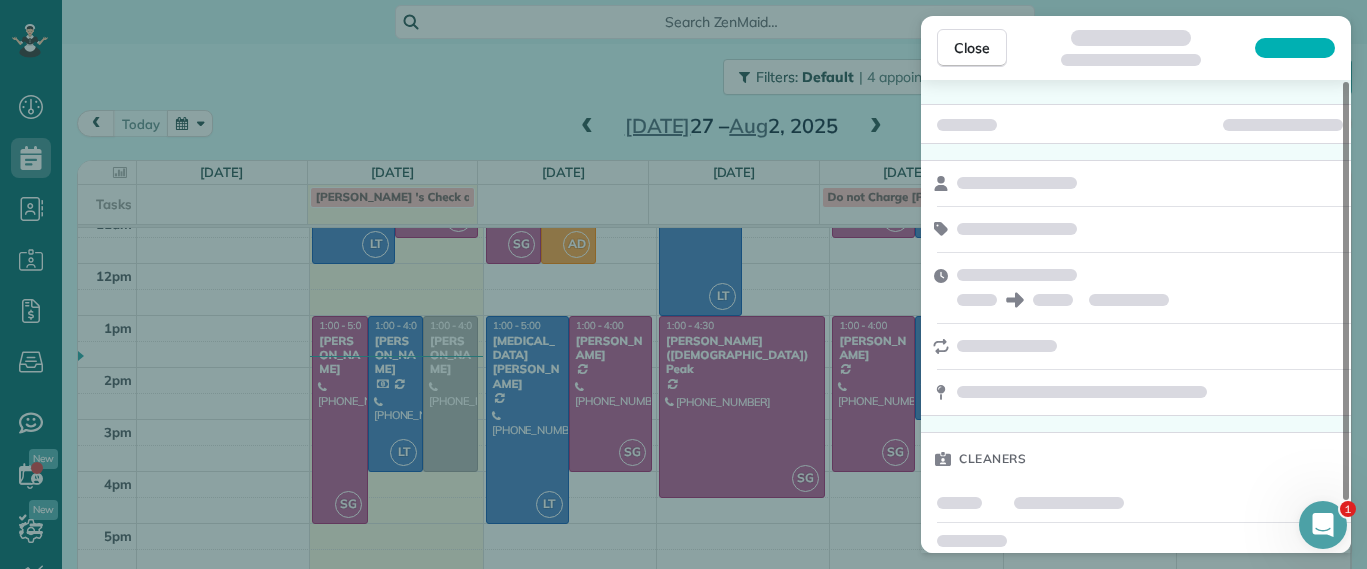 click on "Close   Cleaners" at bounding box center [683, 284] 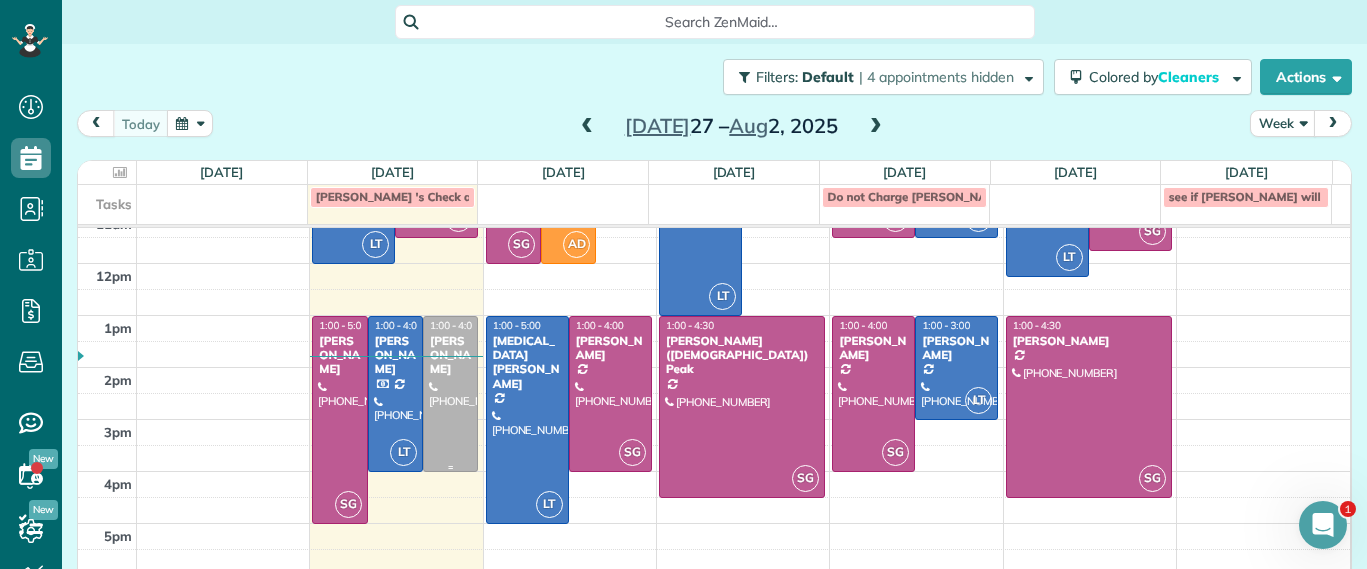 click at bounding box center [450, 394] 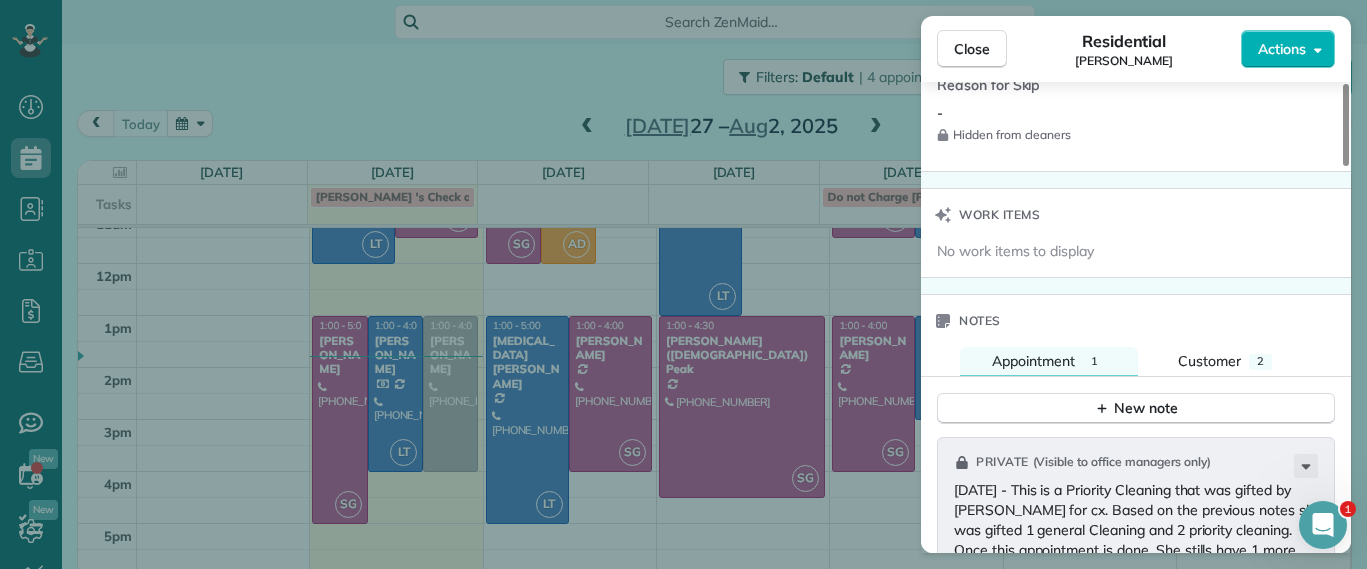 scroll, scrollTop: 1625, scrollLeft: 0, axis: vertical 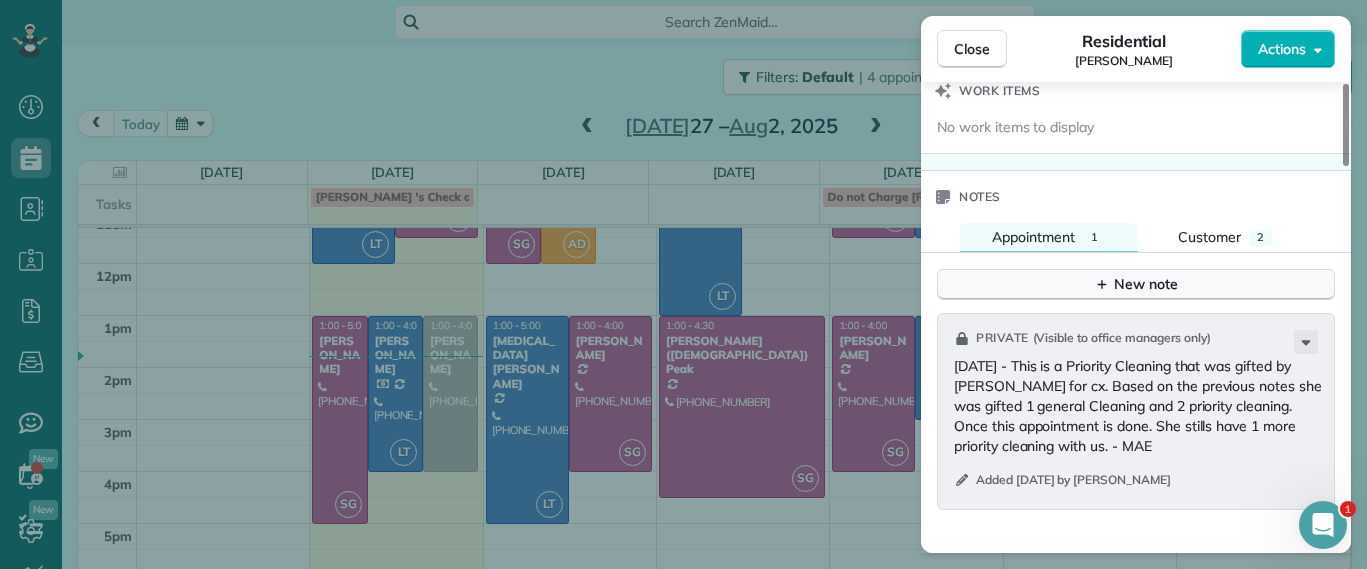 click on "New note" at bounding box center (1136, 284) 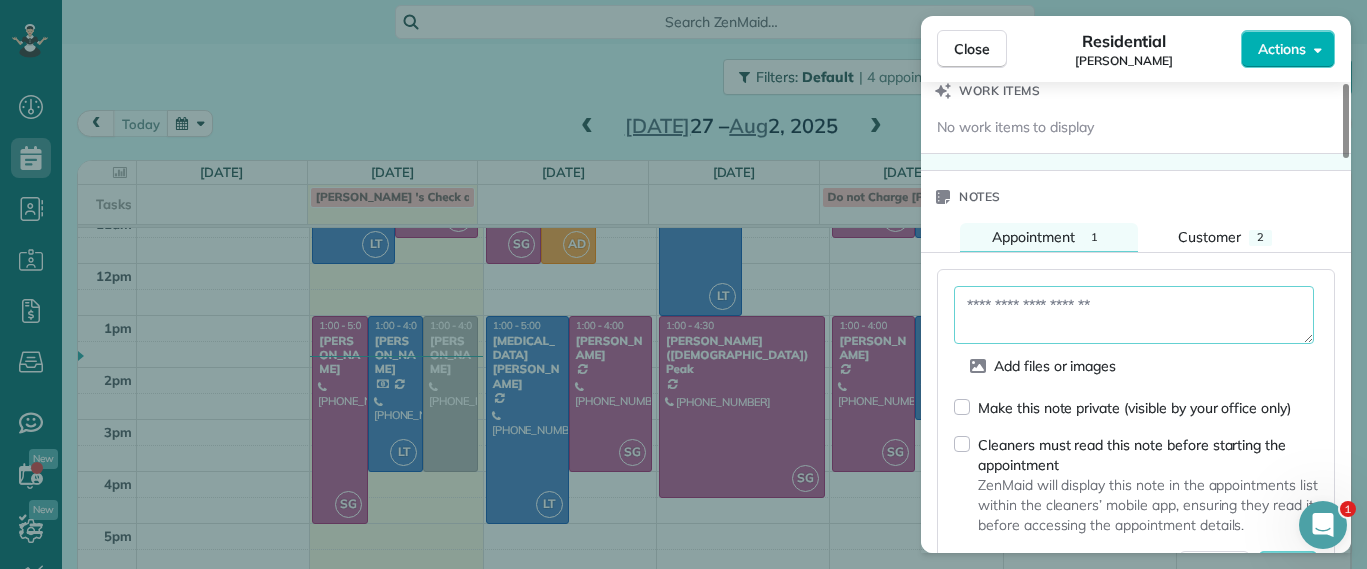 click at bounding box center (1134, 315) 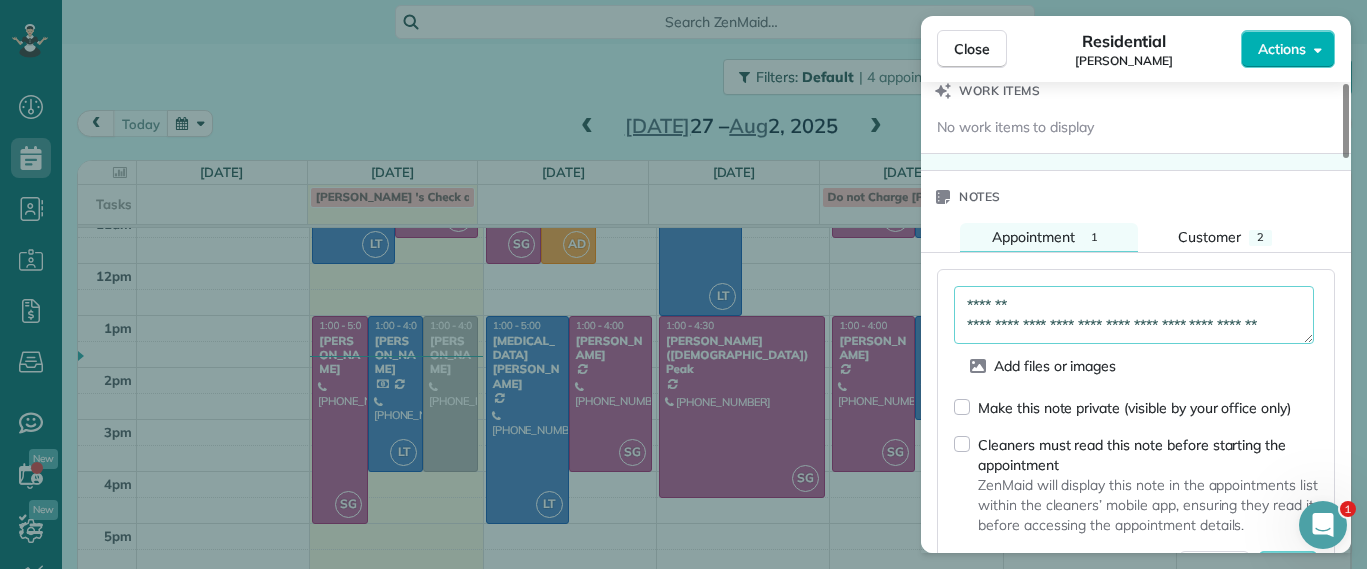 scroll, scrollTop: 12, scrollLeft: 0, axis: vertical 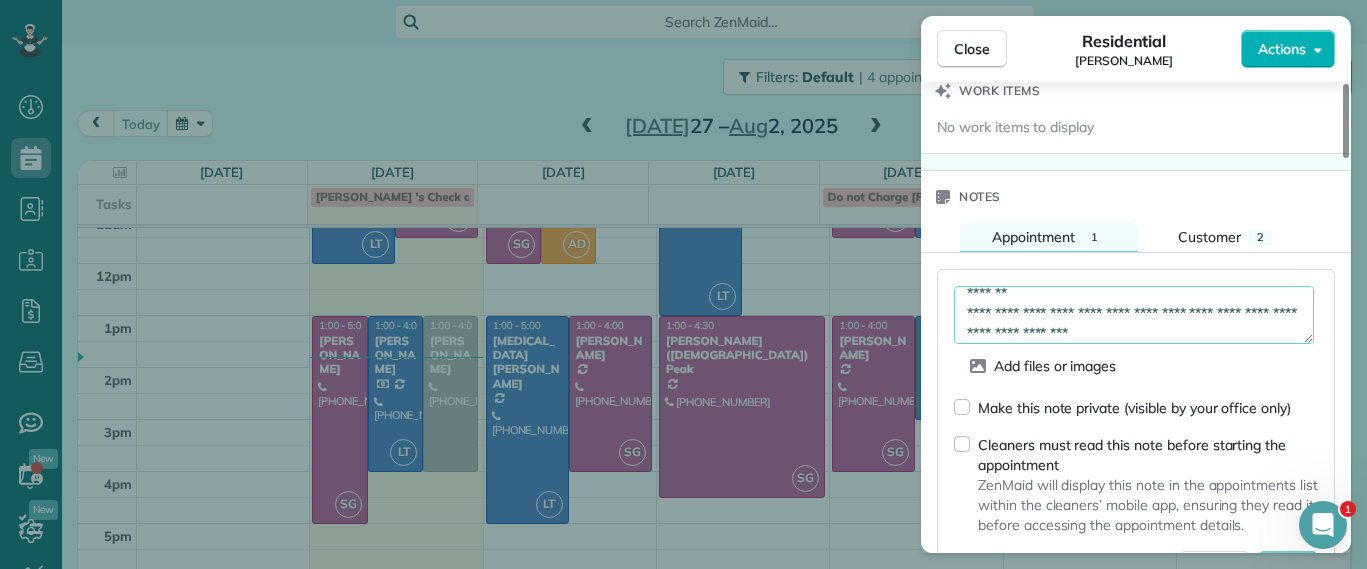 click on "**********" at bounding box center (1134, 315) 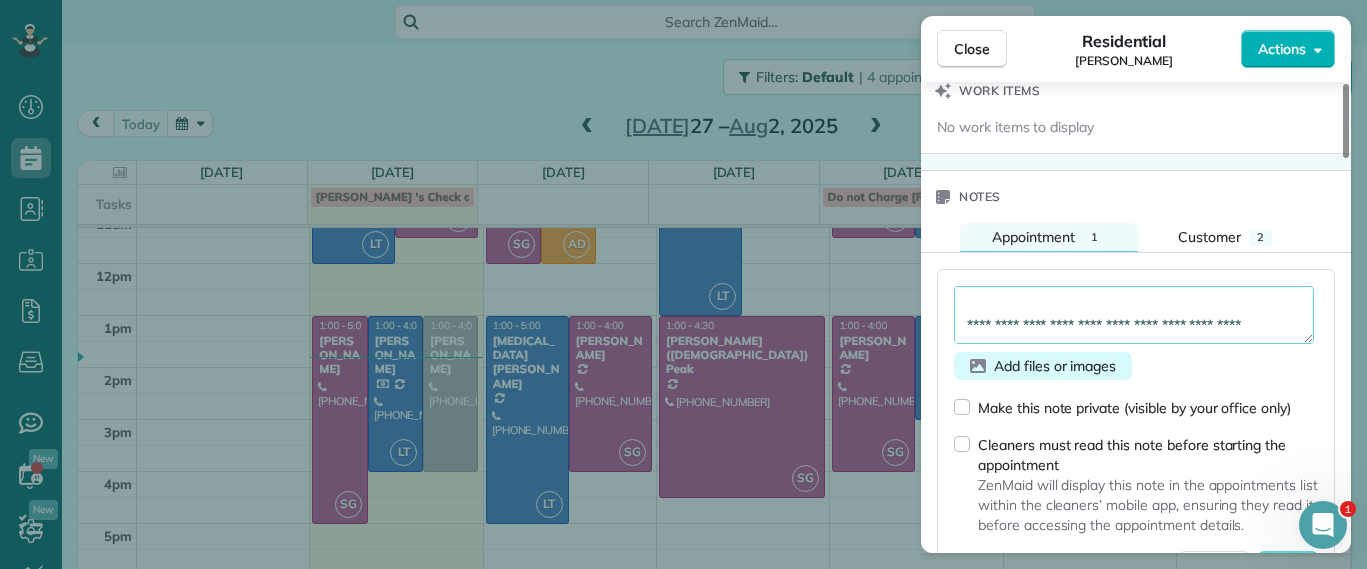 scroll, scrollTop: 92, scrollLeft: 0, axis: vertical 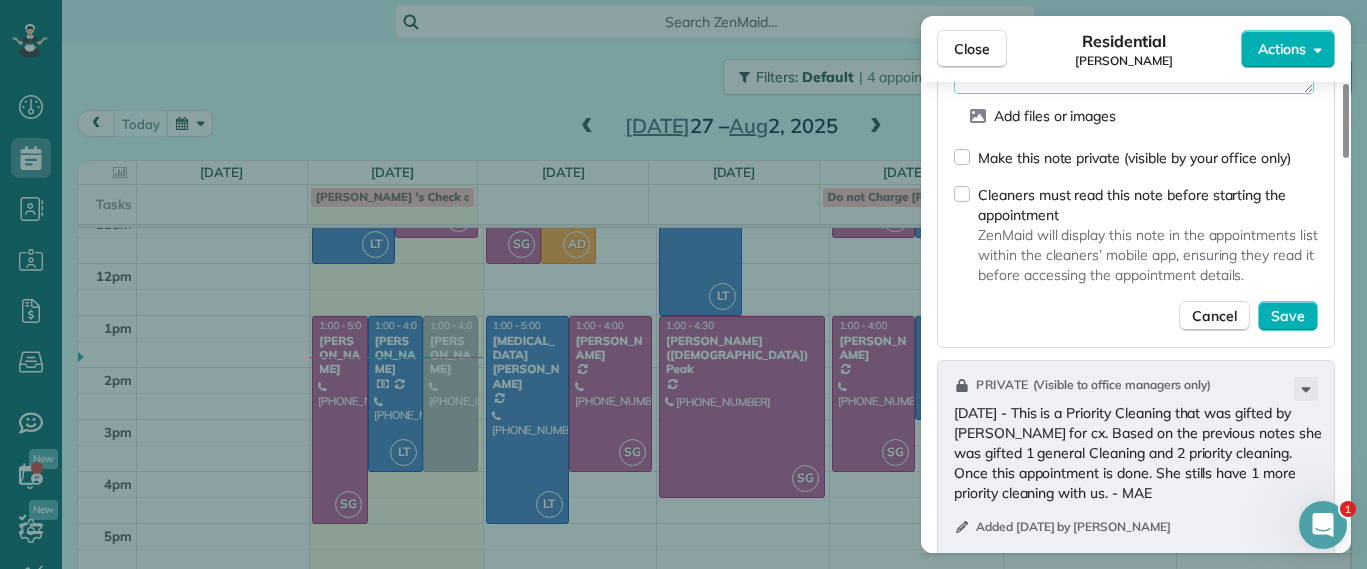type on "**********" 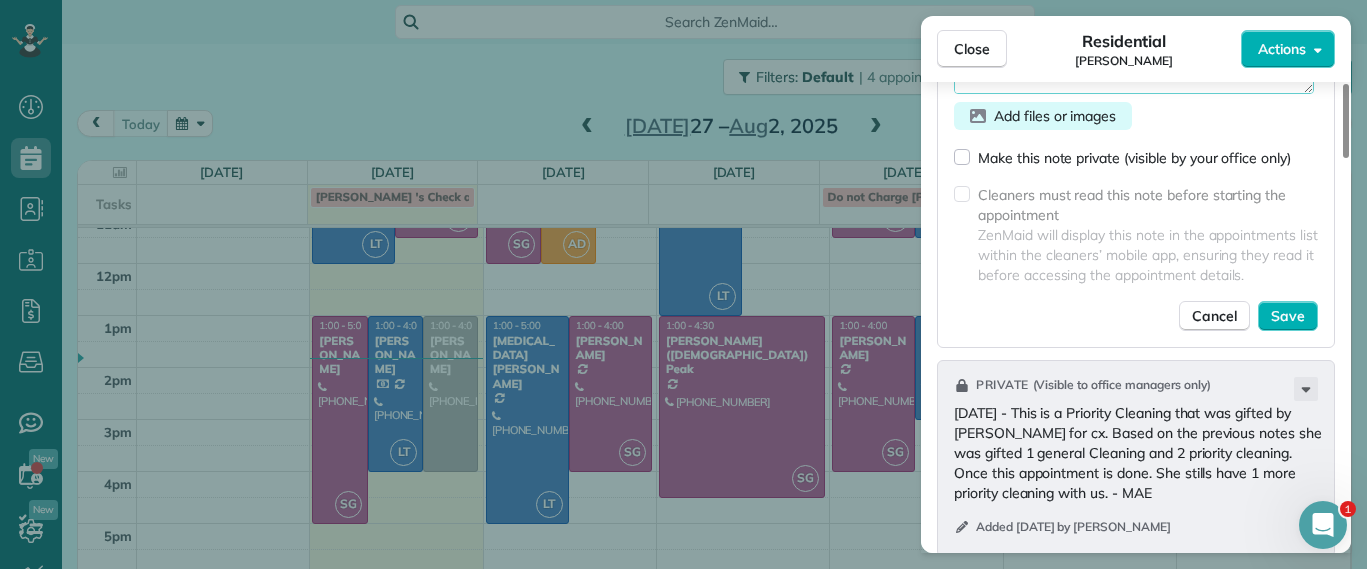 click on "Add files or images" at bounding box center (1055, 116) 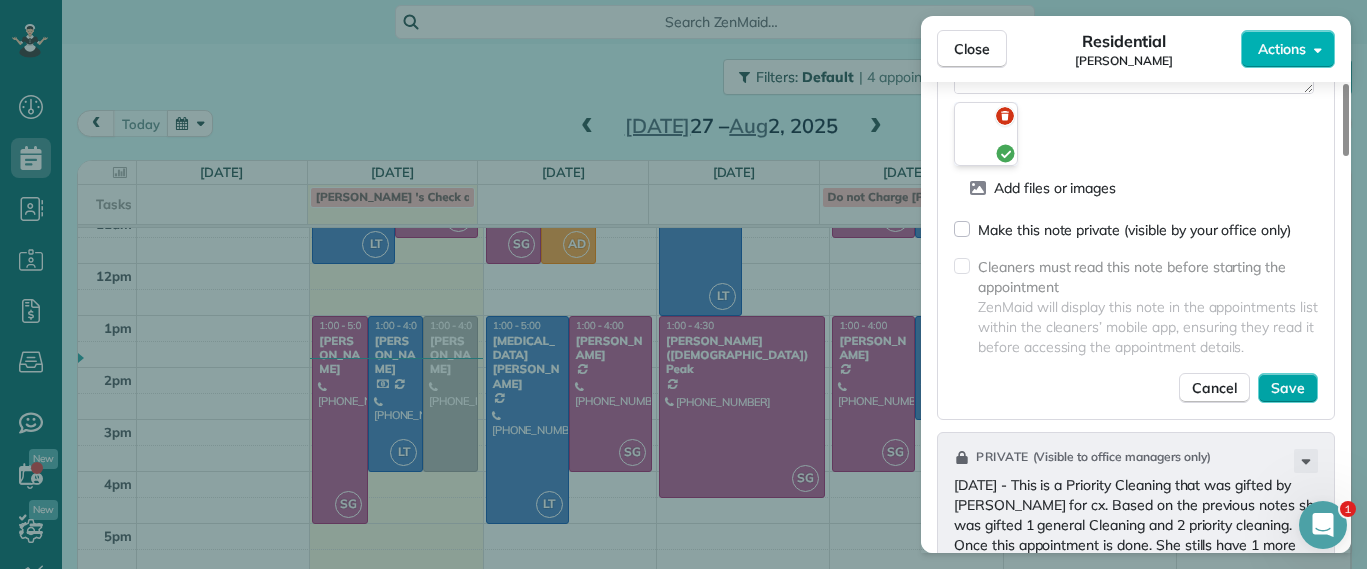 click on "Save" at bounding box center (1288, 388) 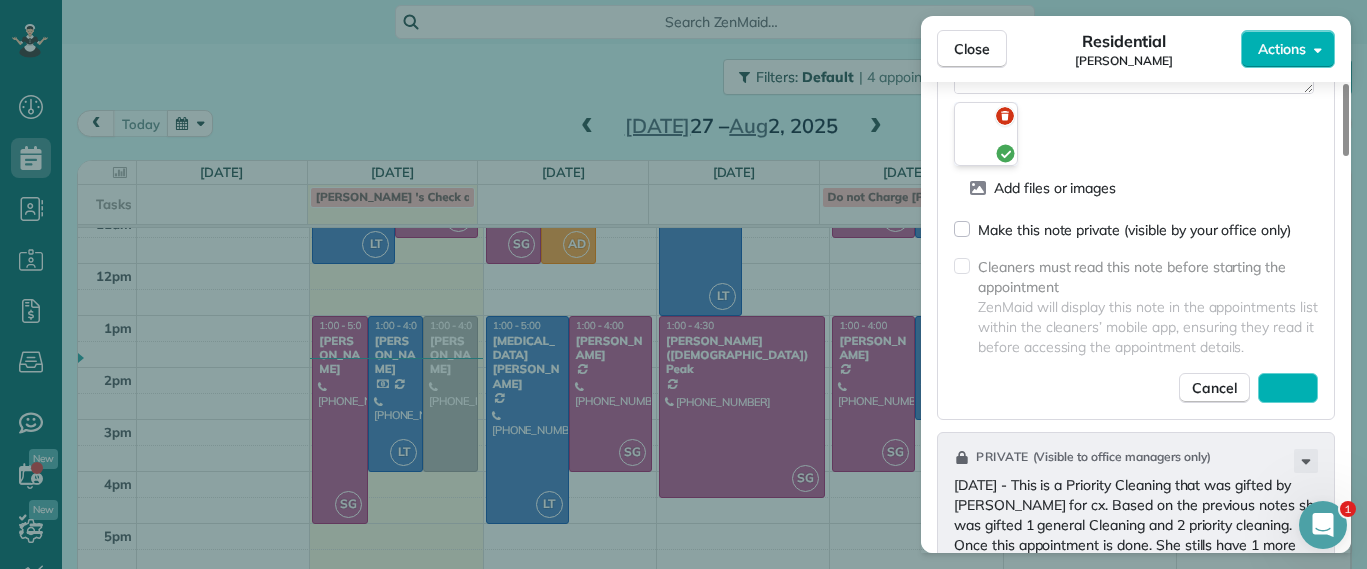 click on "Close Residential Michelle Welch Actions Status Active Michelle Welch · Open profile MOBILE (804) 339-9583 Copy michellew2005@yahoo.com Copy View Details Residential Monday, July 28, 2025 ( today ) 1:00 PM 4:00 PM 3 hours and 0 minutes One time 4406 Brook Road Richmond VA 23227 Service was not rated yet Setup ratings Cleaners Time in and out Assign Invite Cleaners No cleaners assigned yet Checklist Try Now Keep this appointment up to your standards. Stay on top of every detail, keep your cleaners organised, and your client happy. Assign a checklist Watch a 5 min demo Billing Billing actions Service Add an item Overcharge $0.00 Discount $0.00 Coupon discount - Primary tax - Secondary tax - Total appointment price $0.00 Tips collected New feature! $0.00 Mark as paid Total including tip $0.00 Get paid online in no-time! Send an invoice and reward your cleaners with tips Charge customer credit card Appointment custom fields Man Hours 3 Type of Cleaning  Priority Cleaning Reason for Skip - Hidden from cleaners 1" at bounding box center (683, 284) 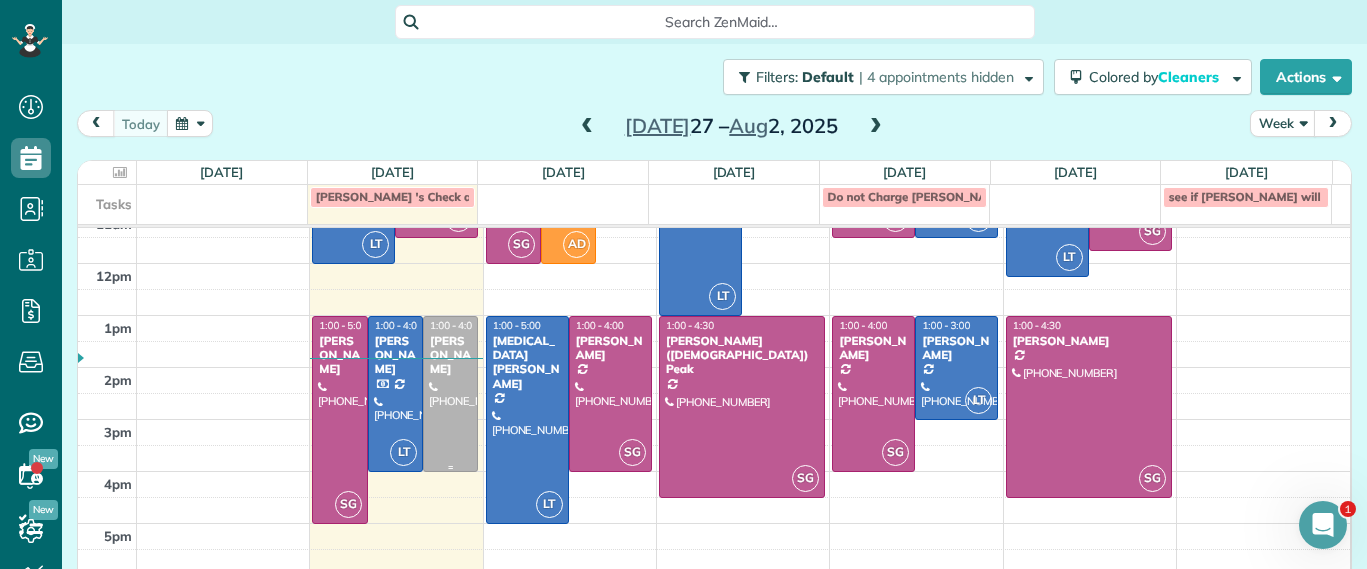 click at bounding box center (450, 394) 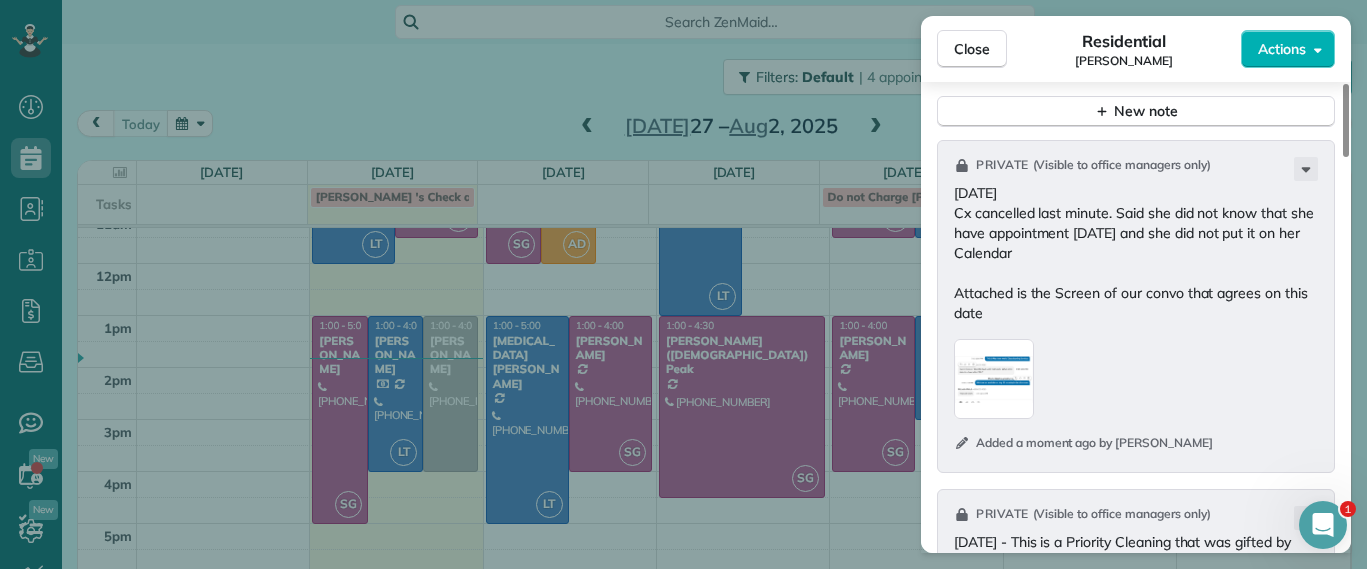 scroll, scrollTop: 1875, scrollLeft: 0, axis: vertical 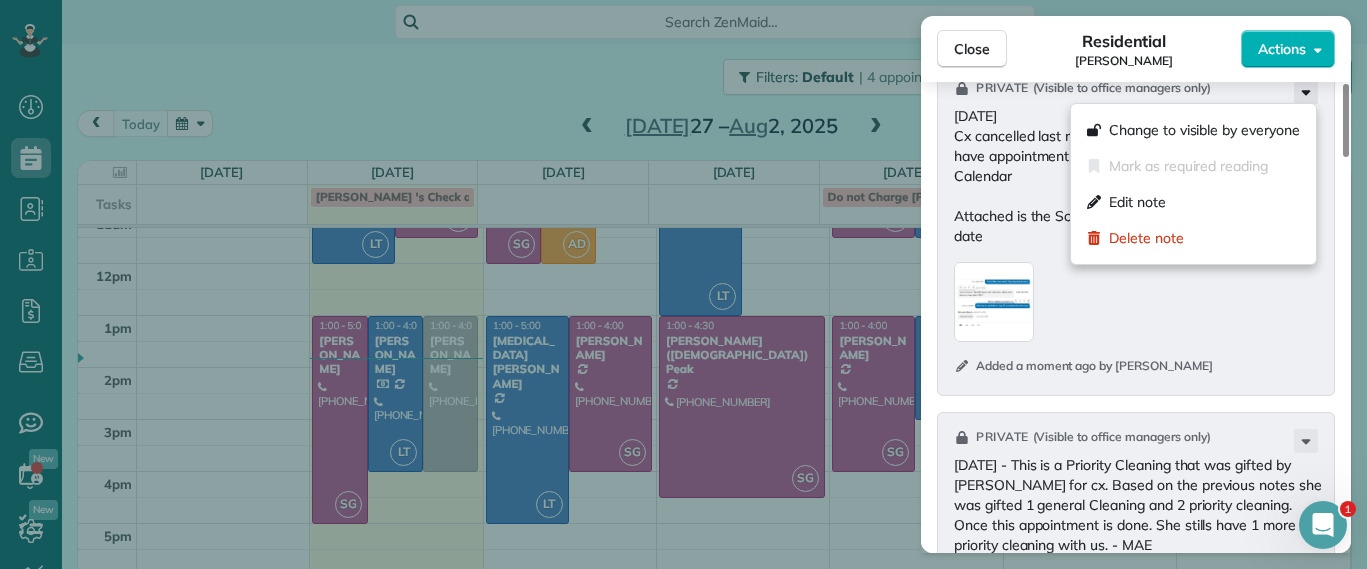 click 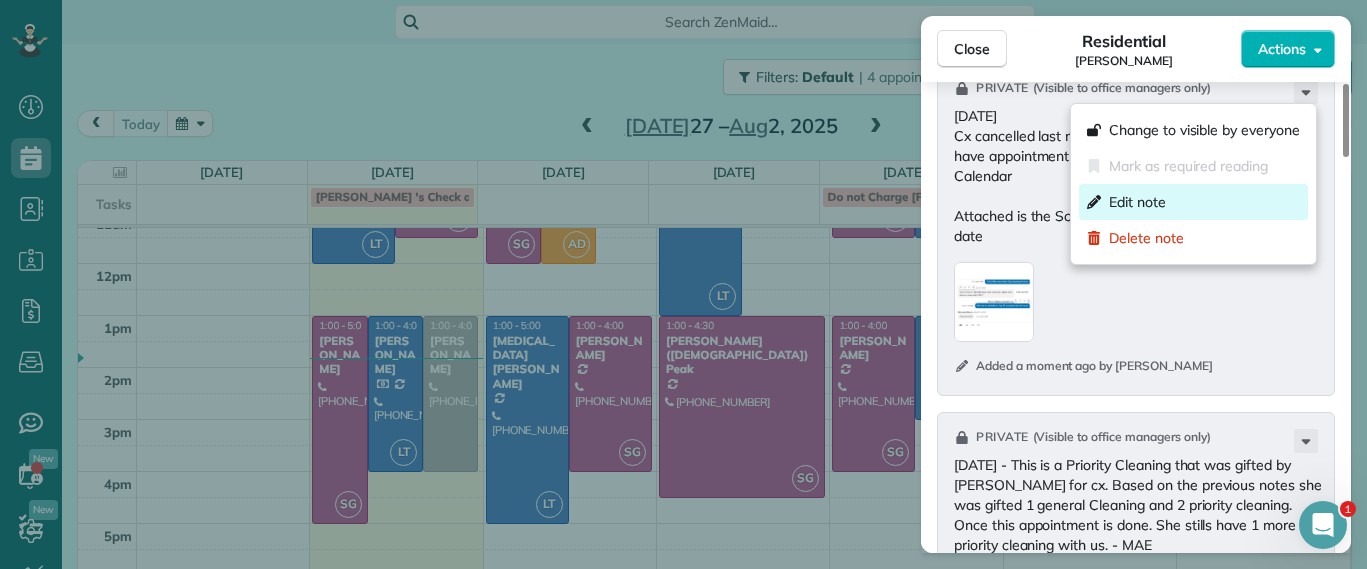 click on "Edit note" at bounding box center [1193, 202] 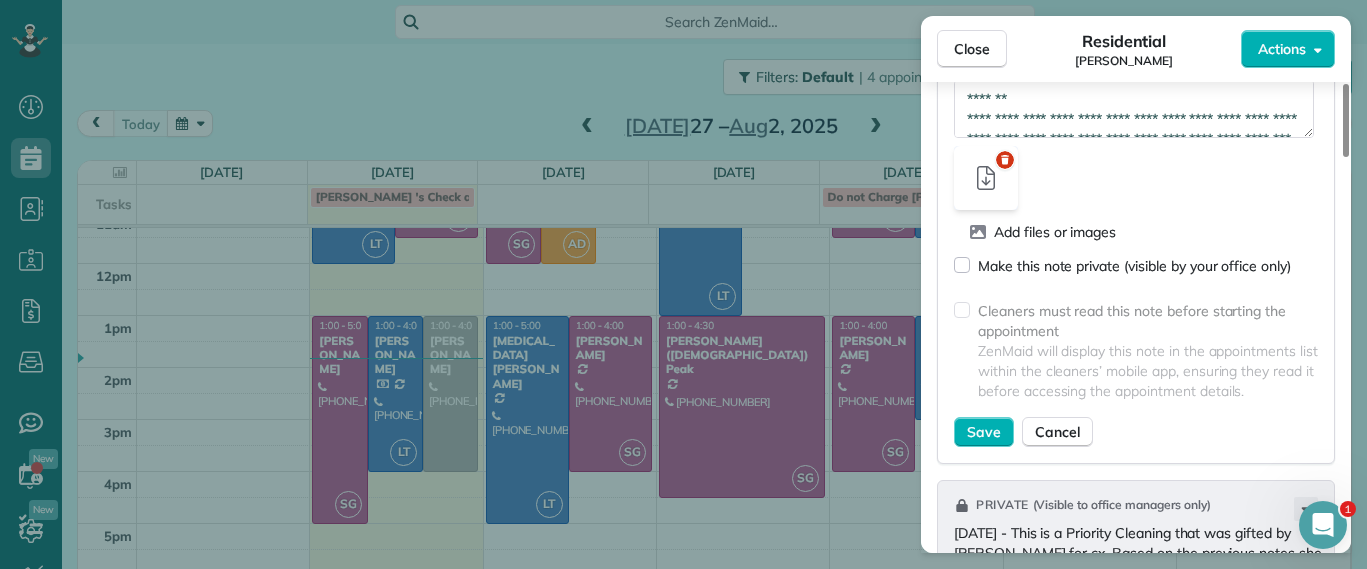 scroll, scrollTop: 100, scrollLeft: 0, axis: vertical 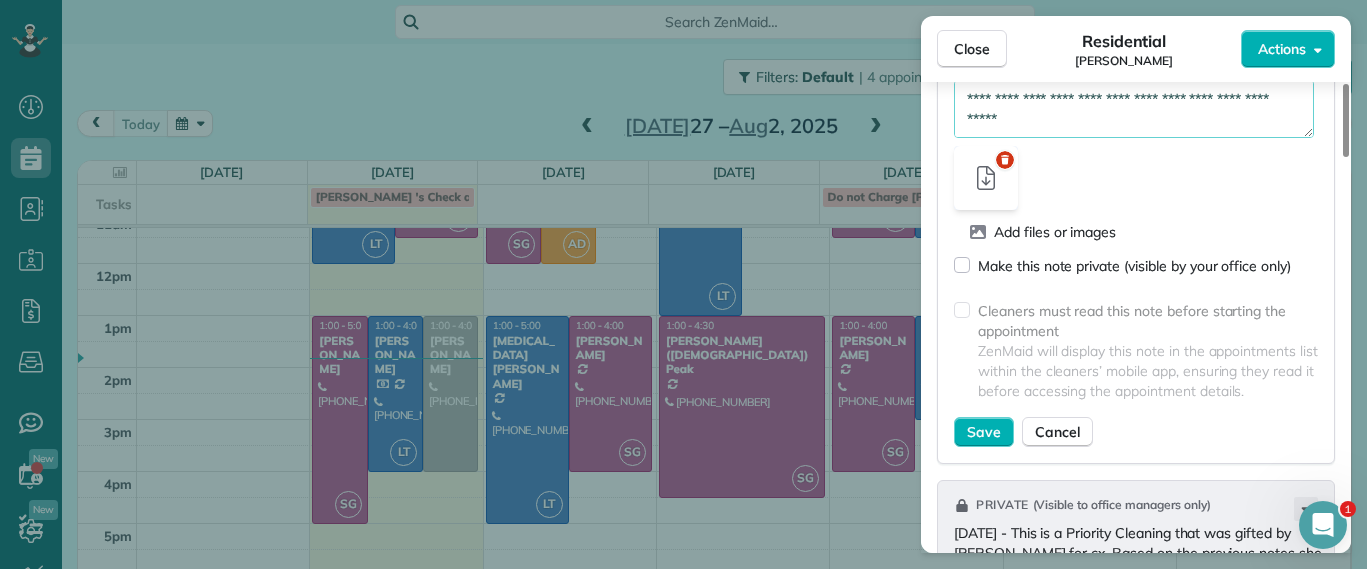 click on "**********" at bounding box center (1134, 109) 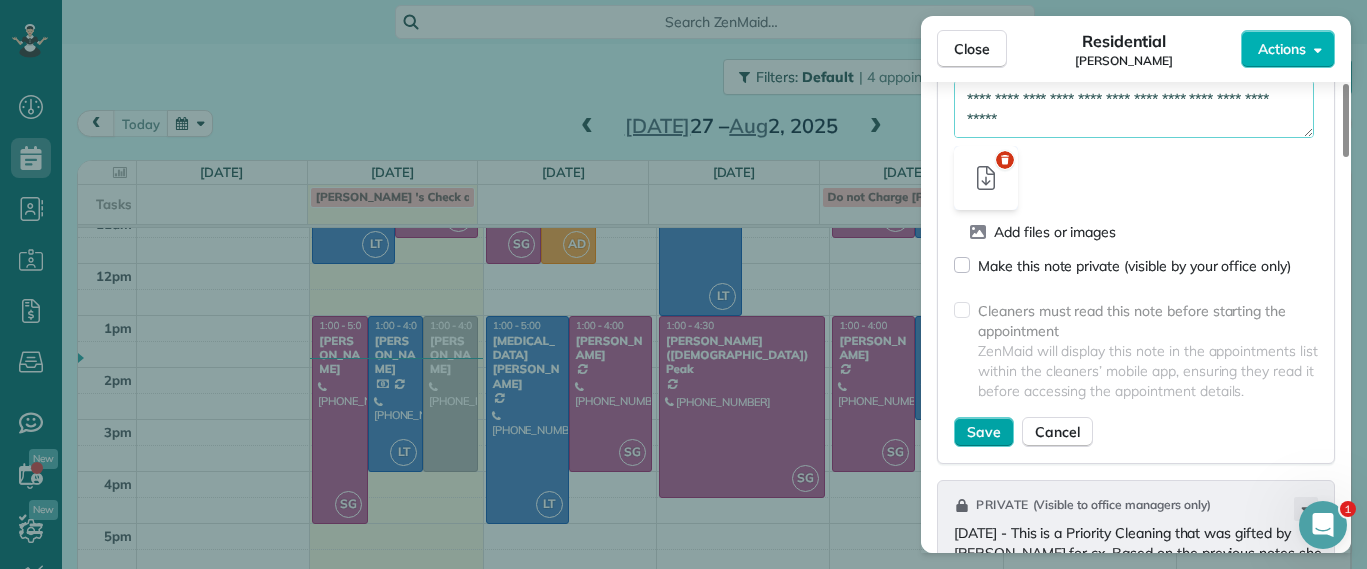 type on "**********" 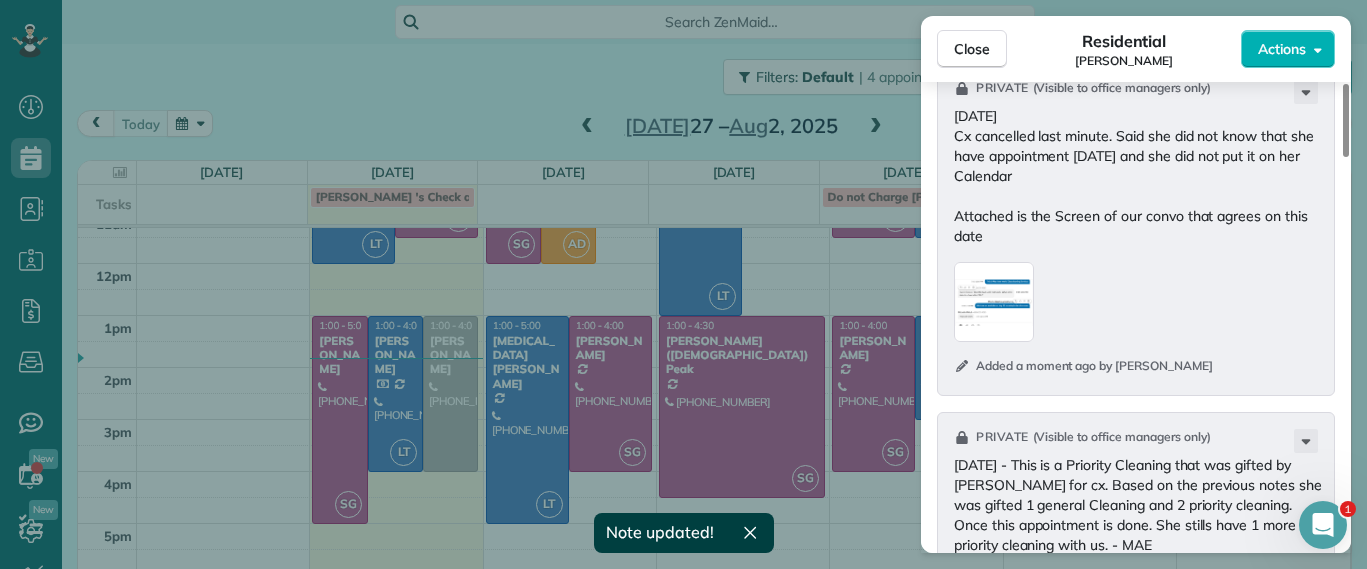 click at bounding box center (994, 302) 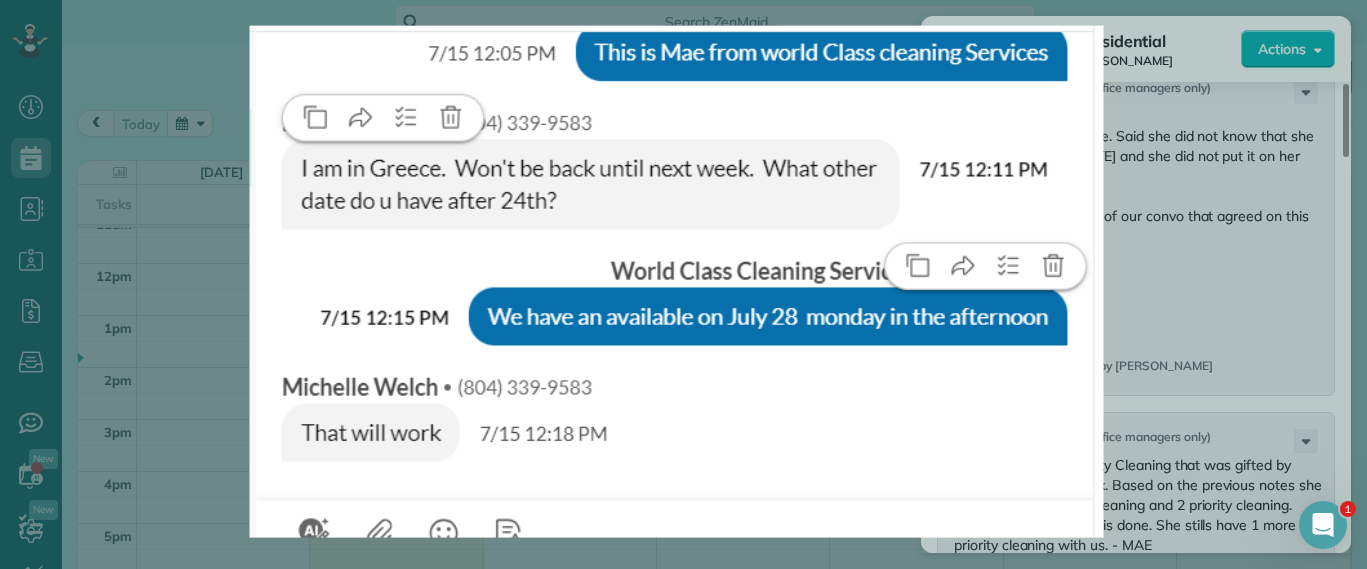 click at bounding box center (677, 282) 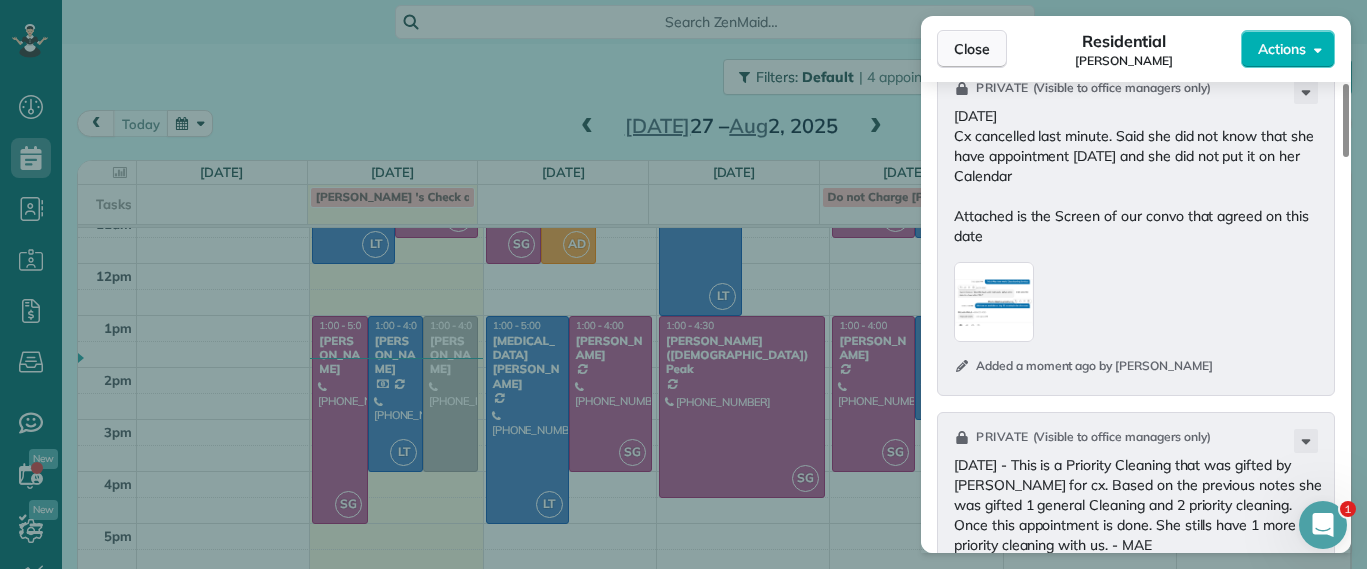 click on "Close" at bounding box center [972, 49] 